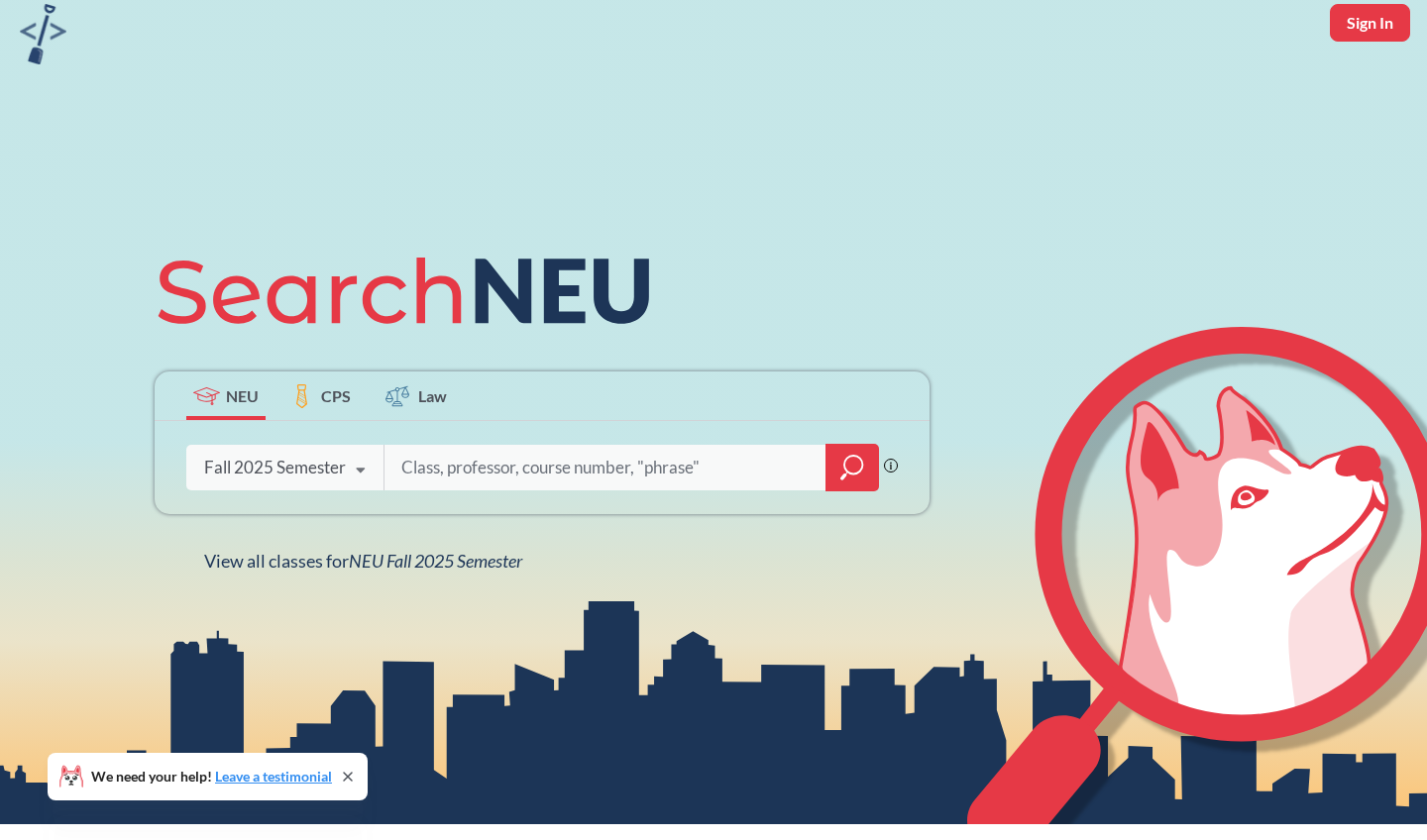 scroll, scrollTop: 84, scrollLeft: 0, axis: vertical 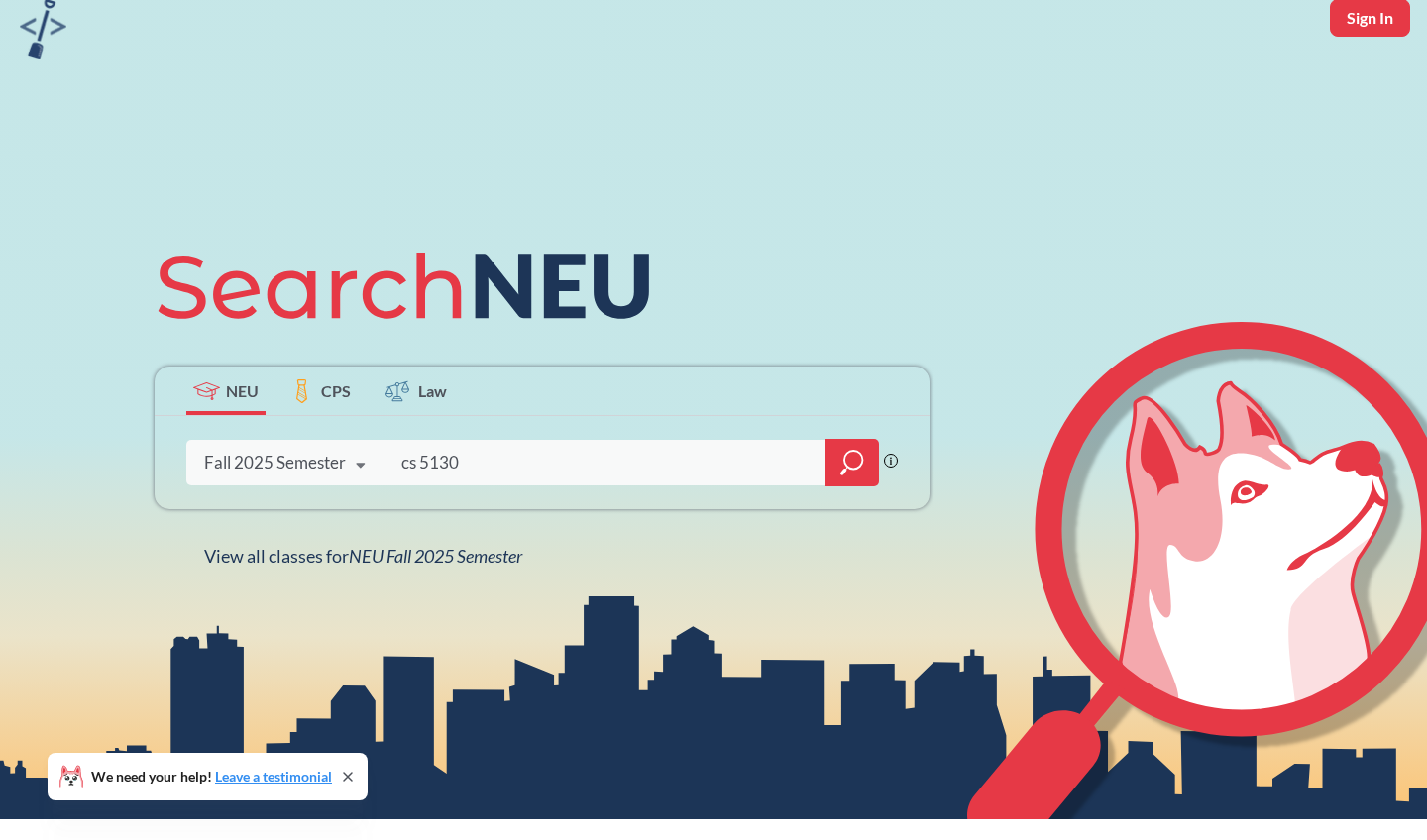 type on "cs 5130" 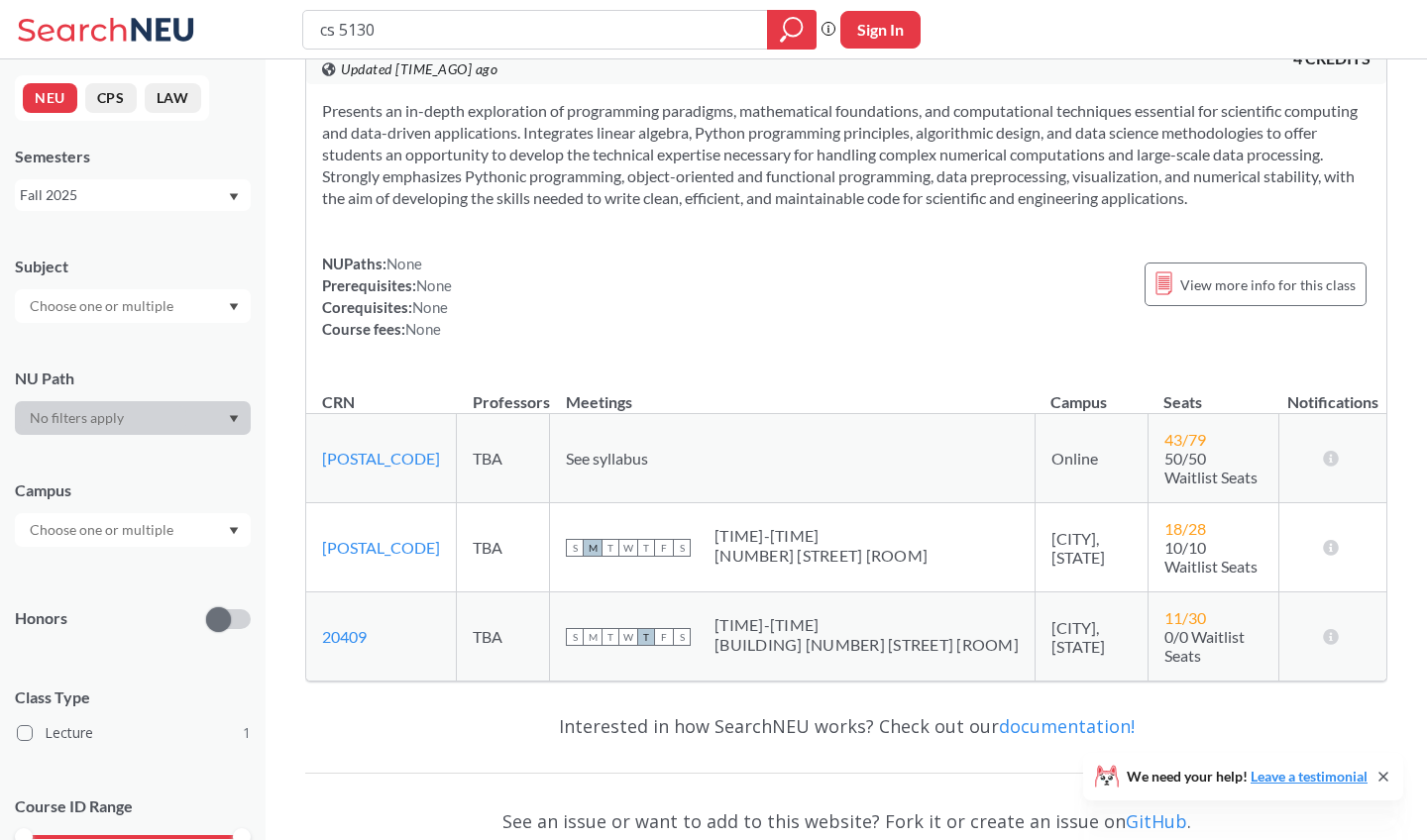 scroll, scrollTop: 65, scrollLeft: 0, axis: vertical 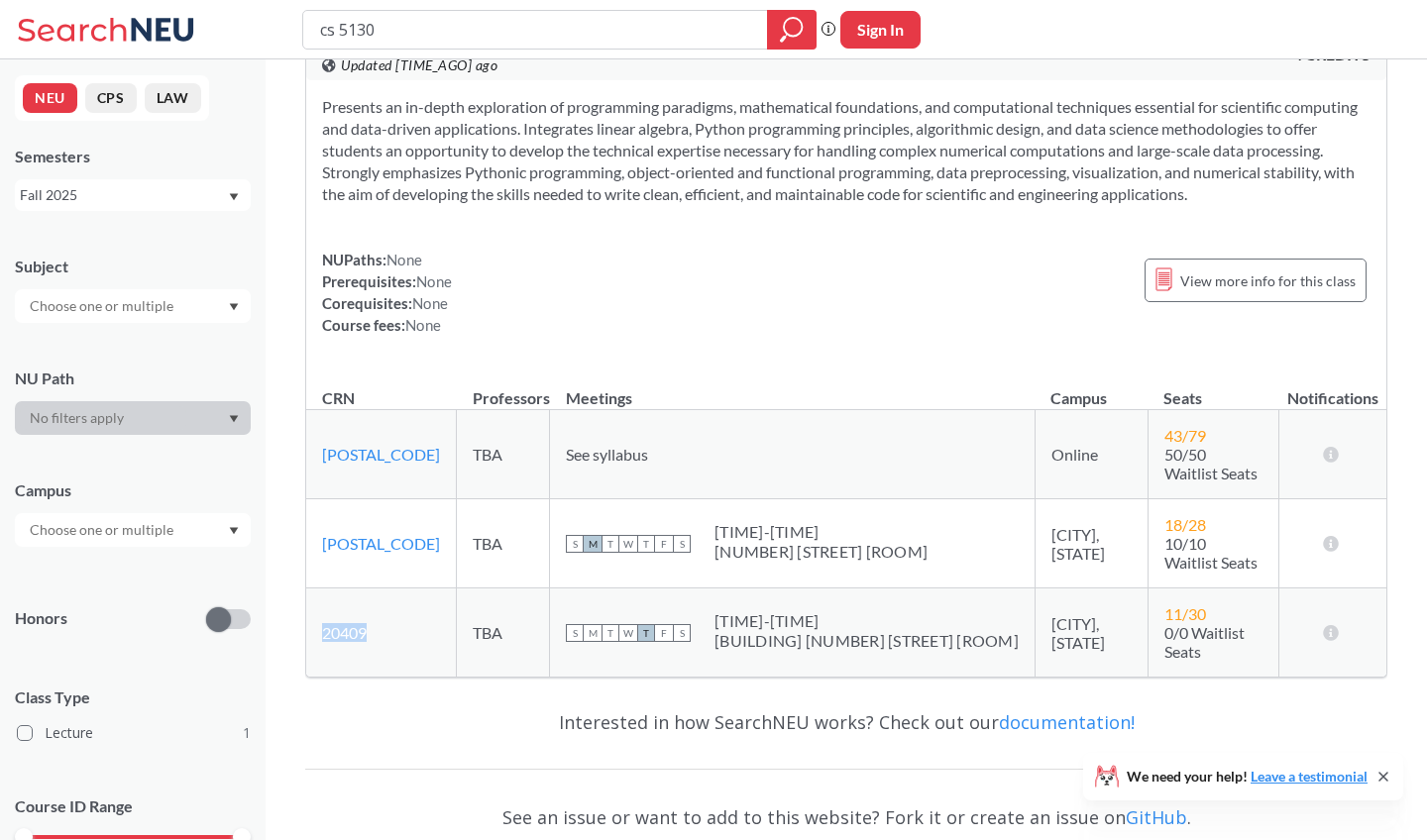 copy on "20409" 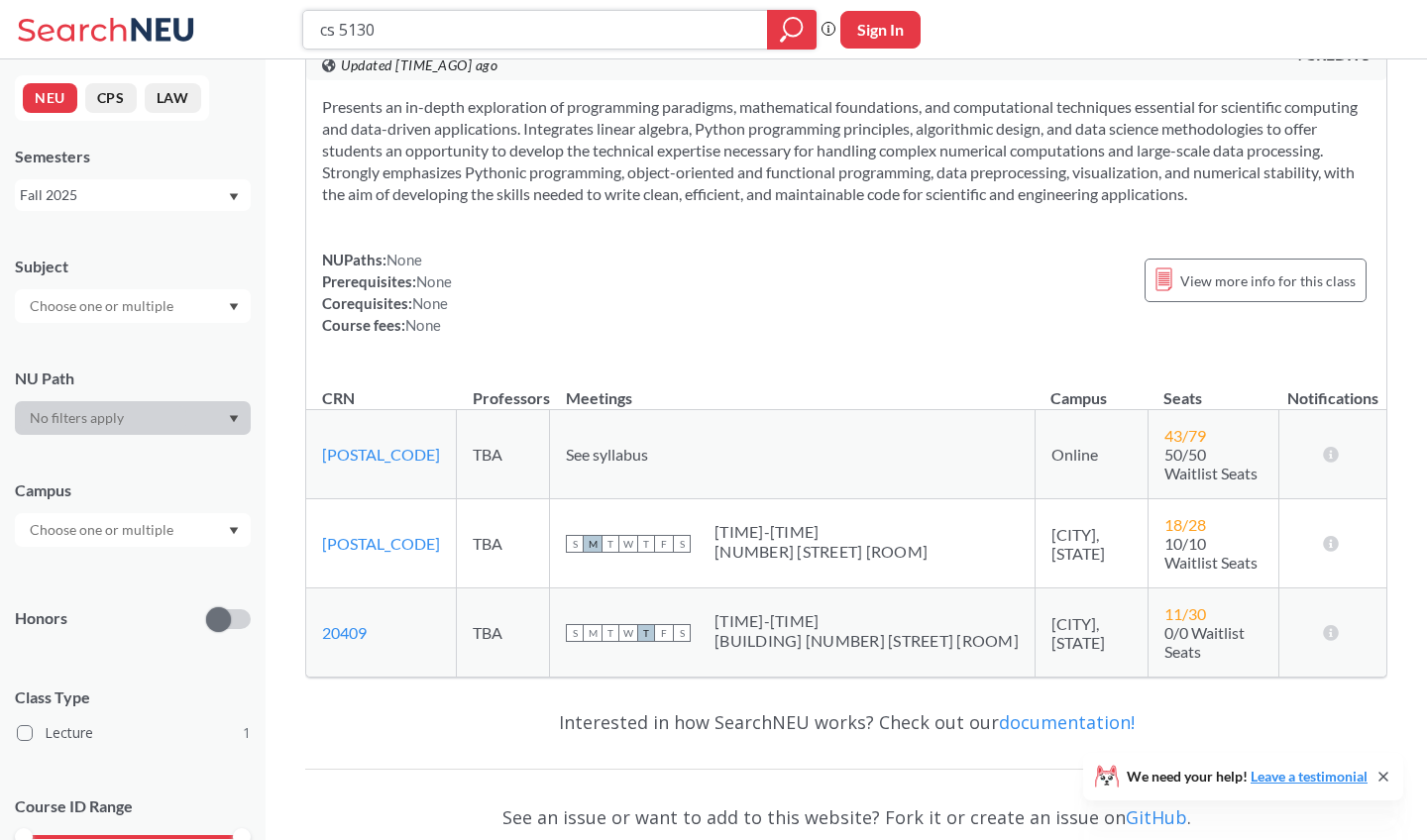 drag, startPoint x: 389, startPoint y: 29, endPoint x: 351, endPoint y: 27, distance: 38.052595 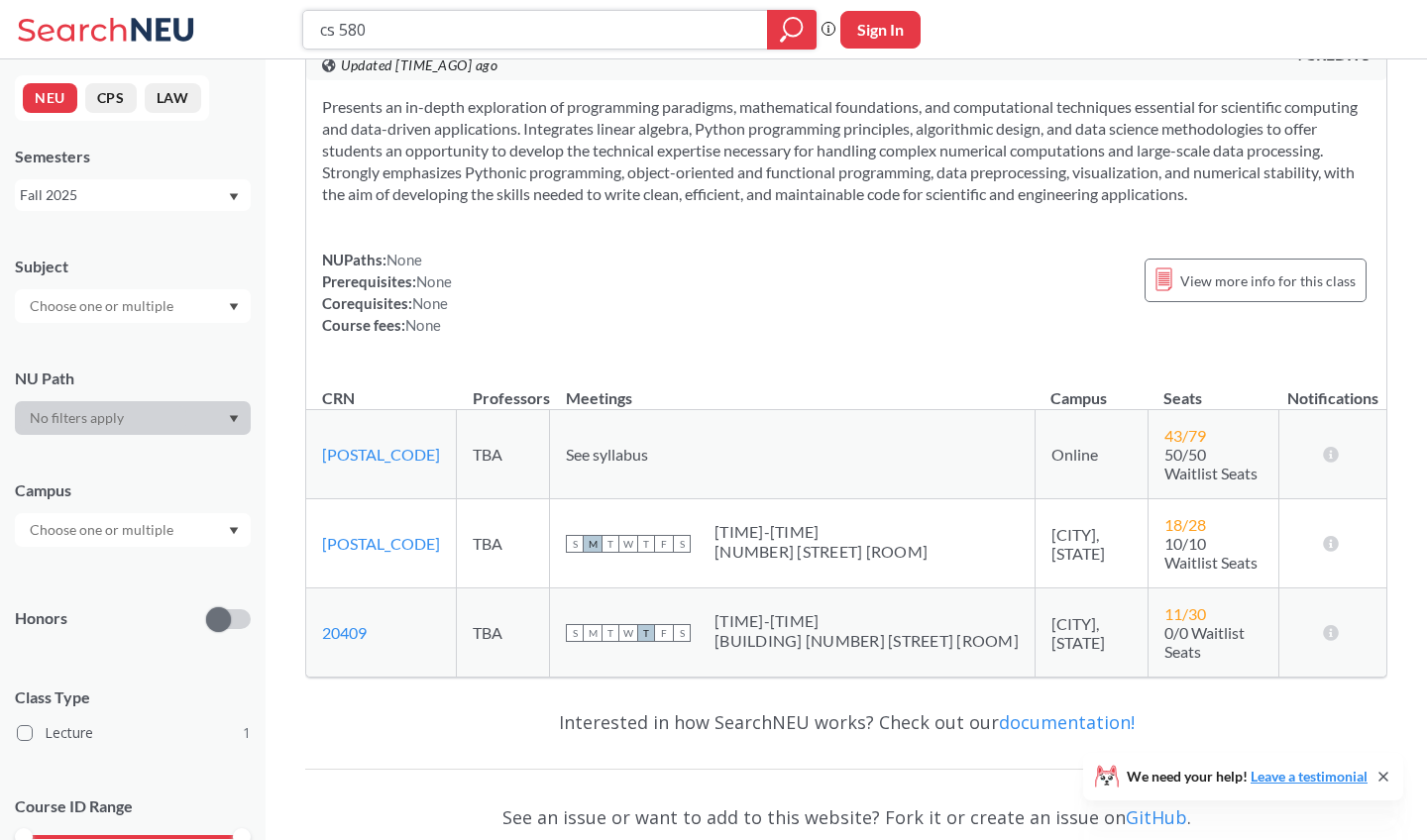 type on "cs 5800" 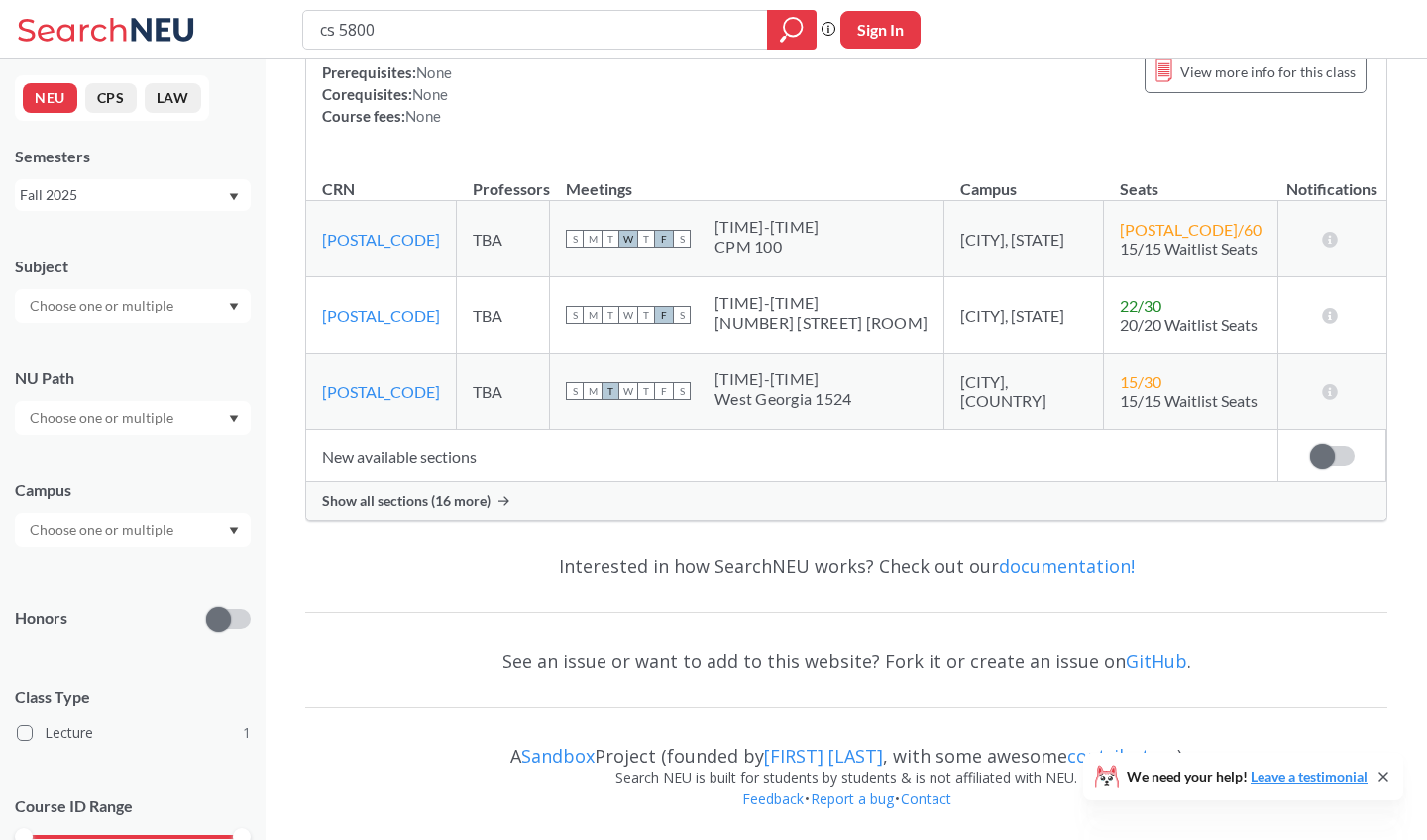 scroll, scrollTop: 253, scrollLeft: 0, axis: vertical 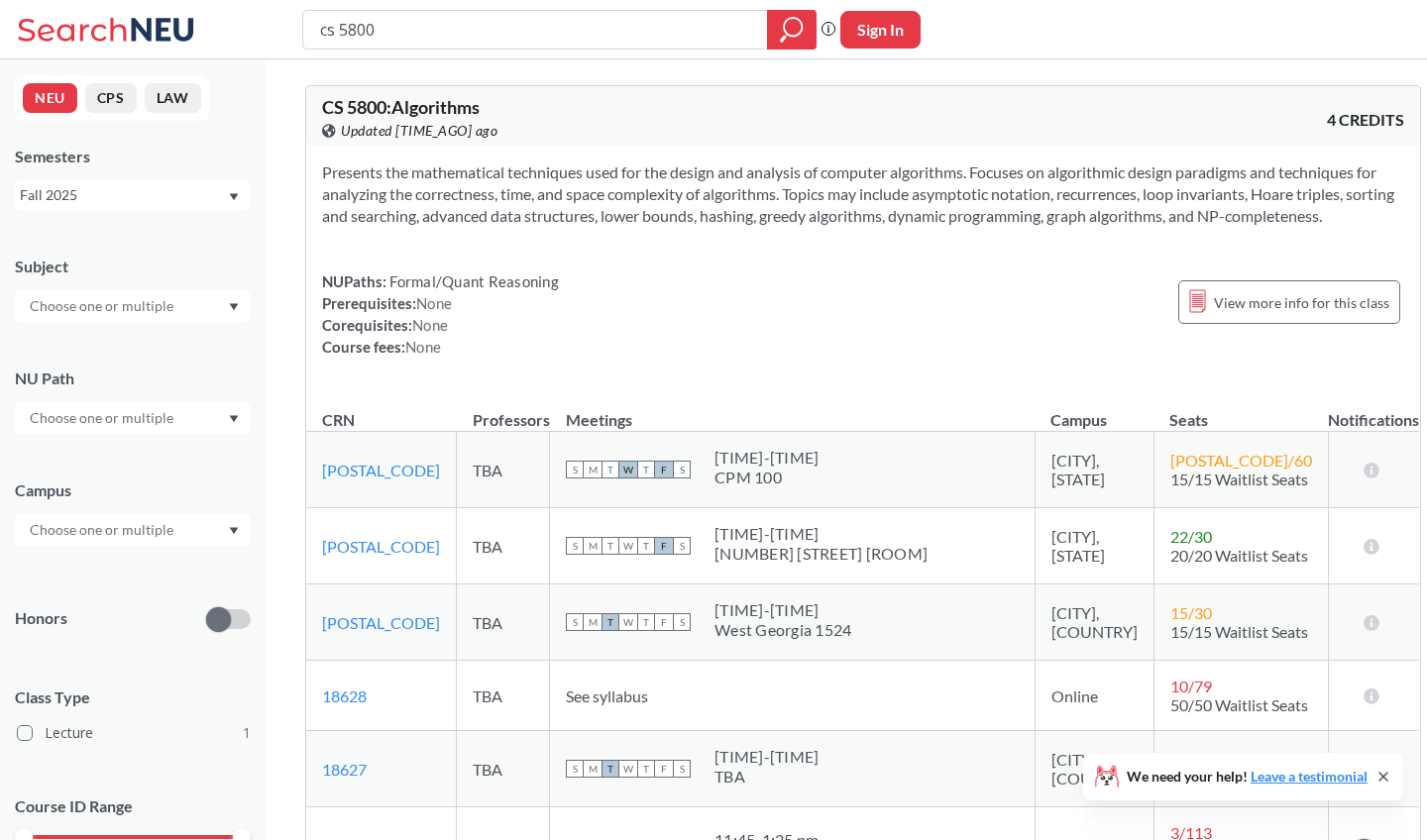 click at bounding box center (103, 306) 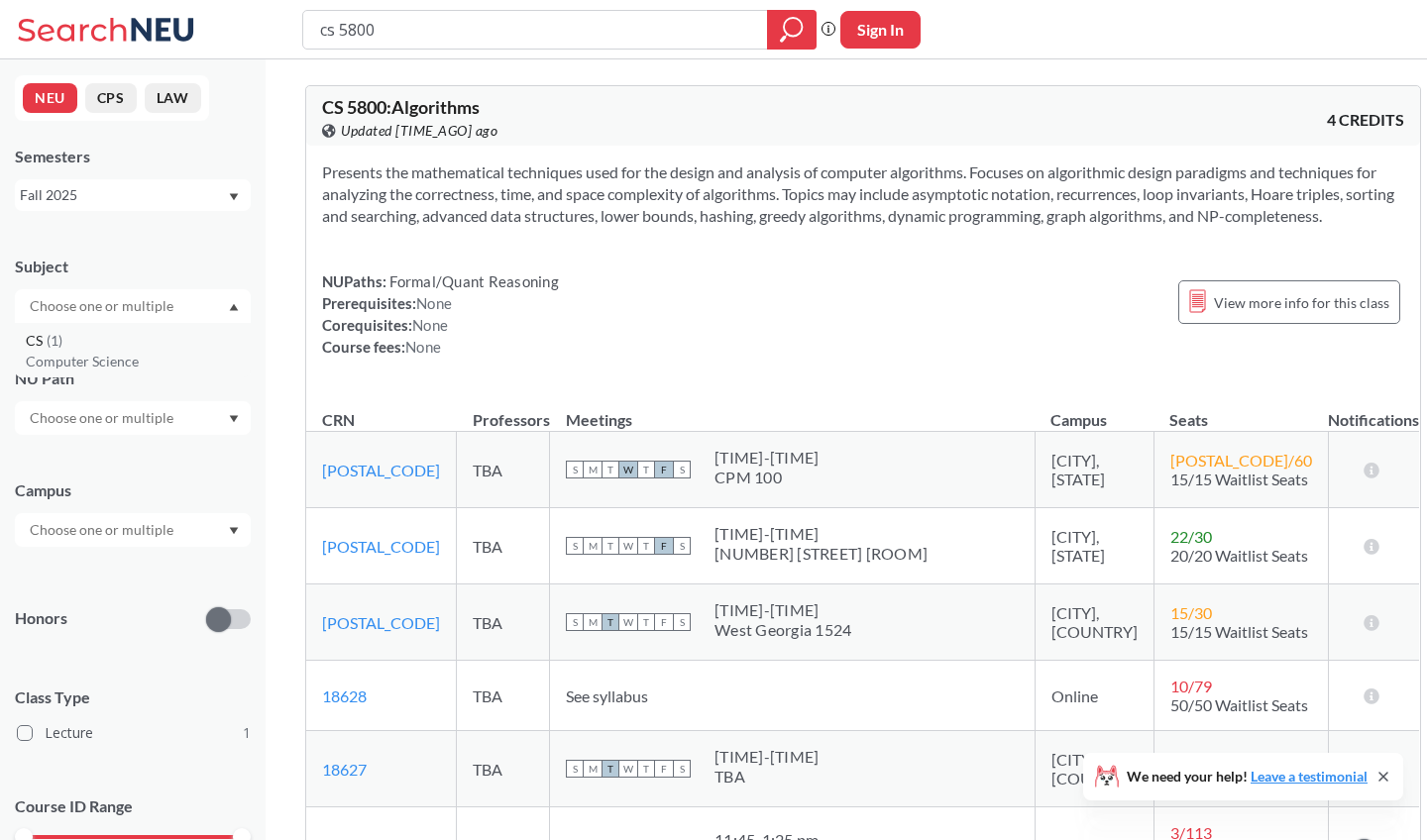 click on "Computer Science" at bounding box center (138, 362) 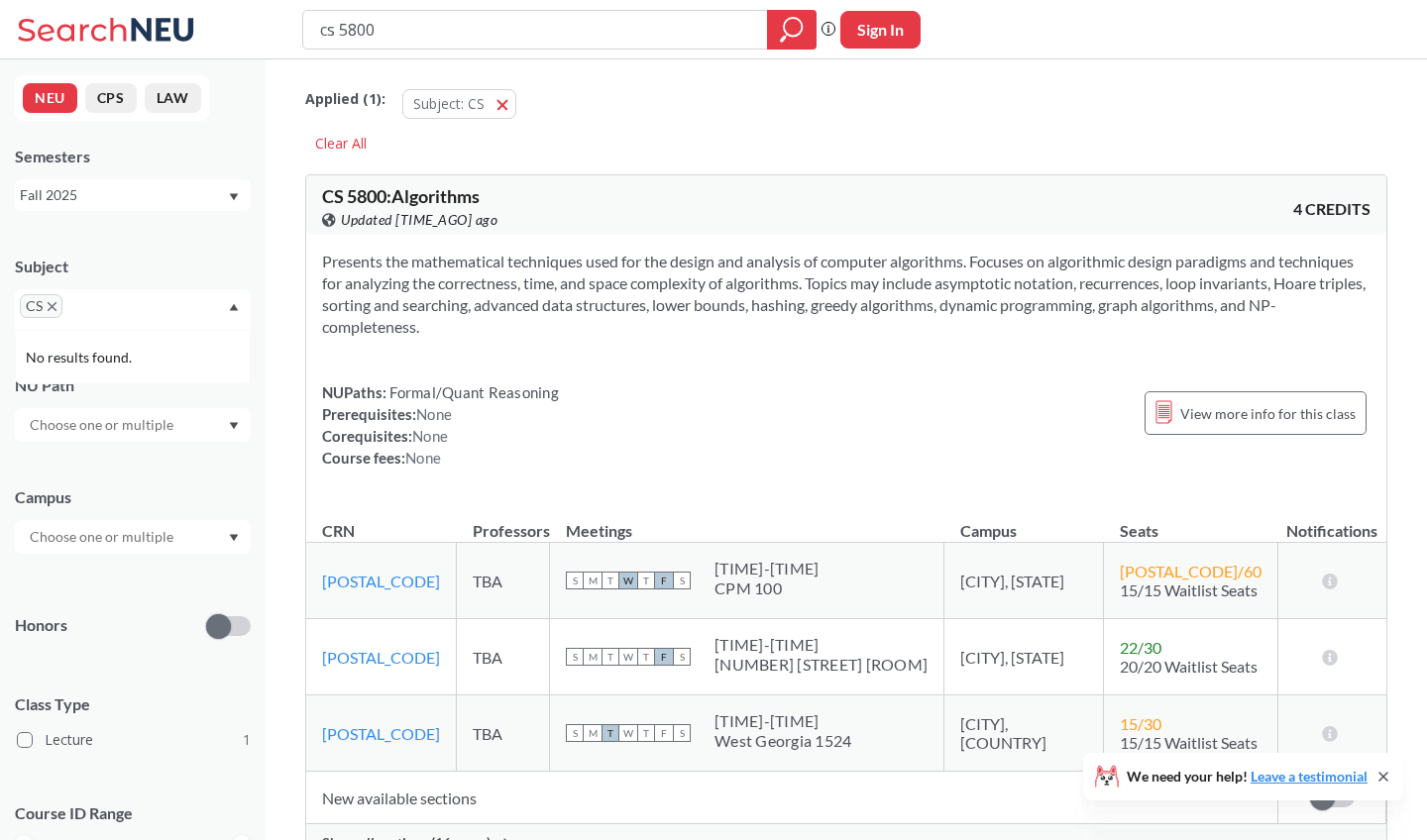 click 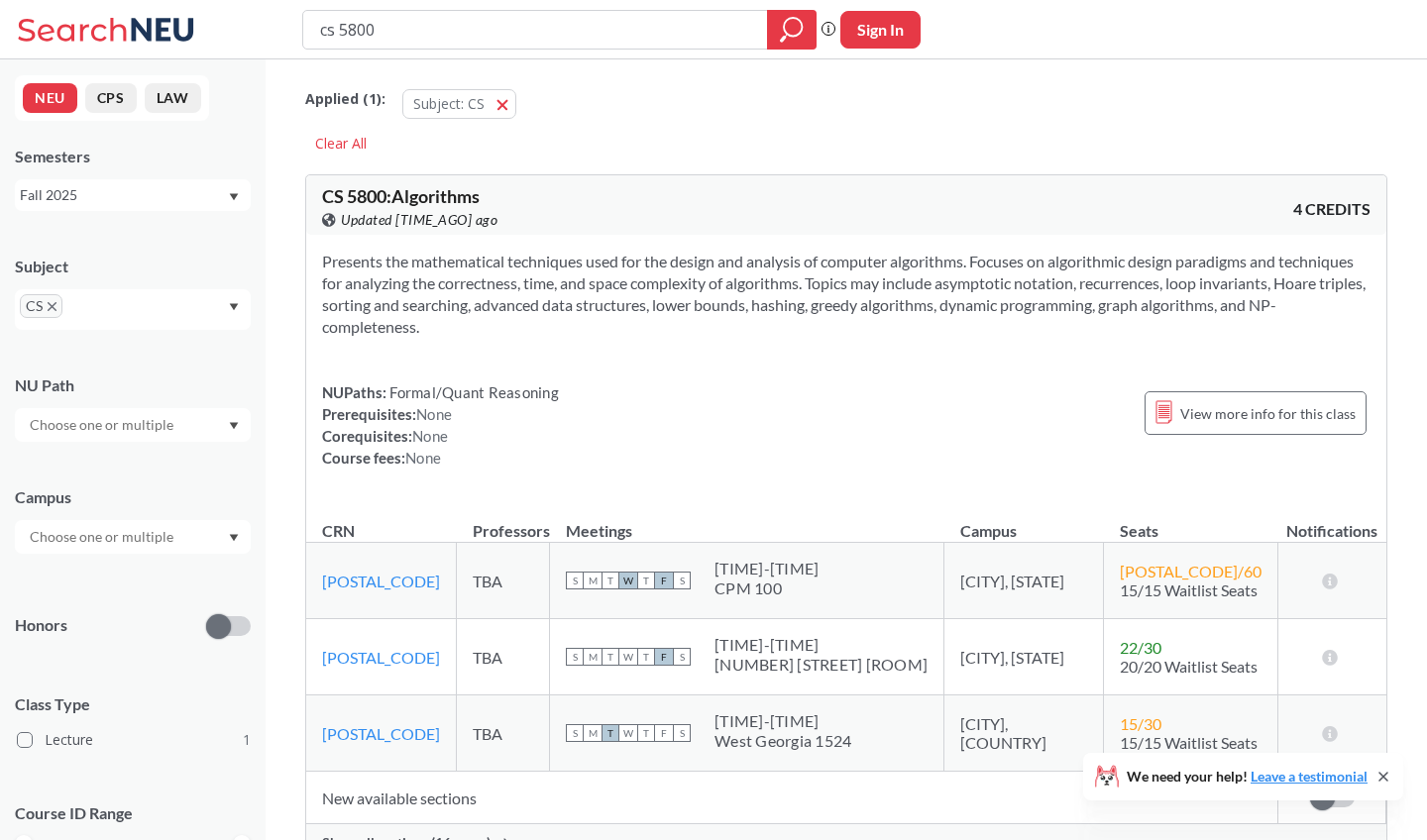 click 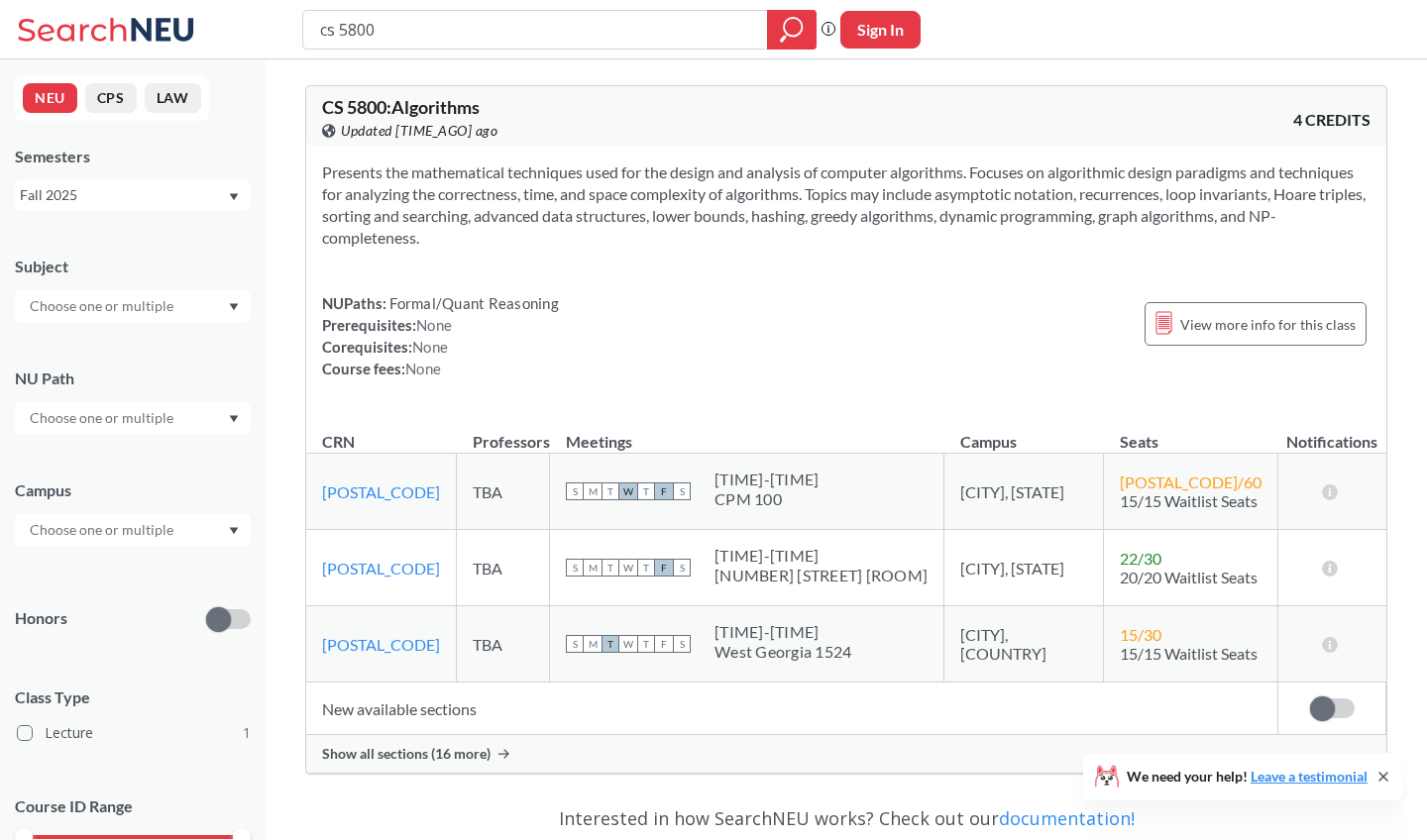 click at bounding box center [103, 418] 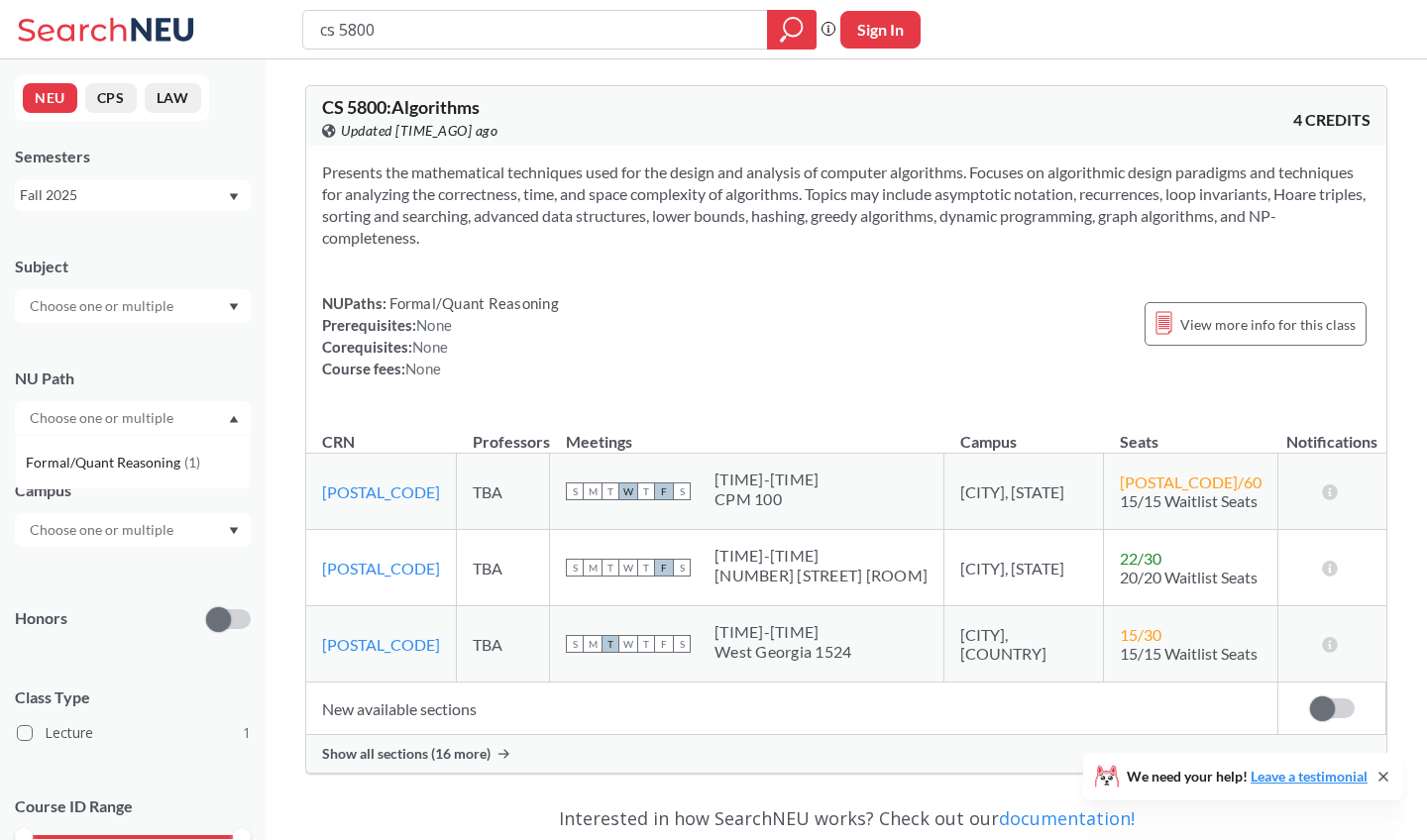 click on "NU Path" at bounding box center [133, 378] 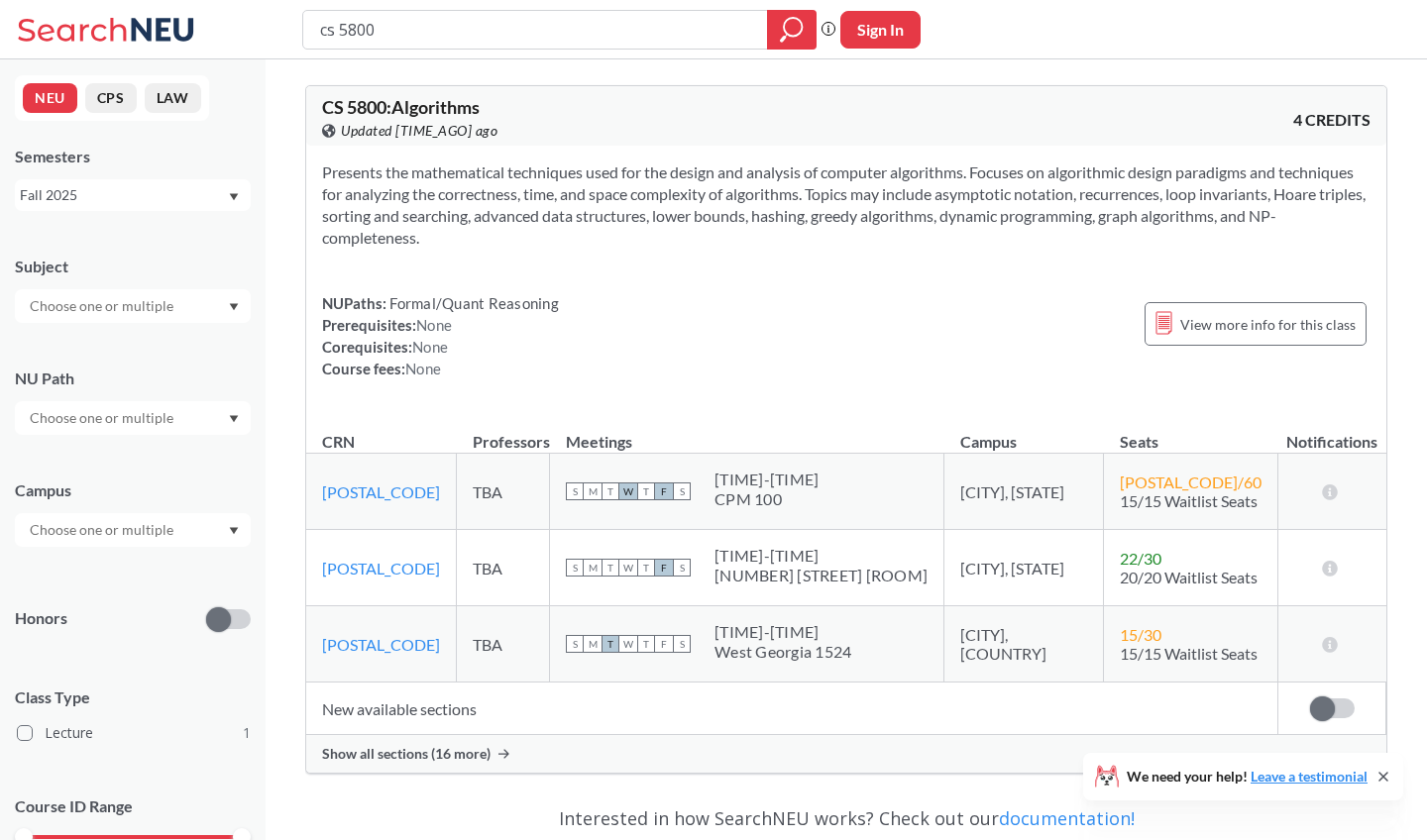 click at bounding box center [133, 530] 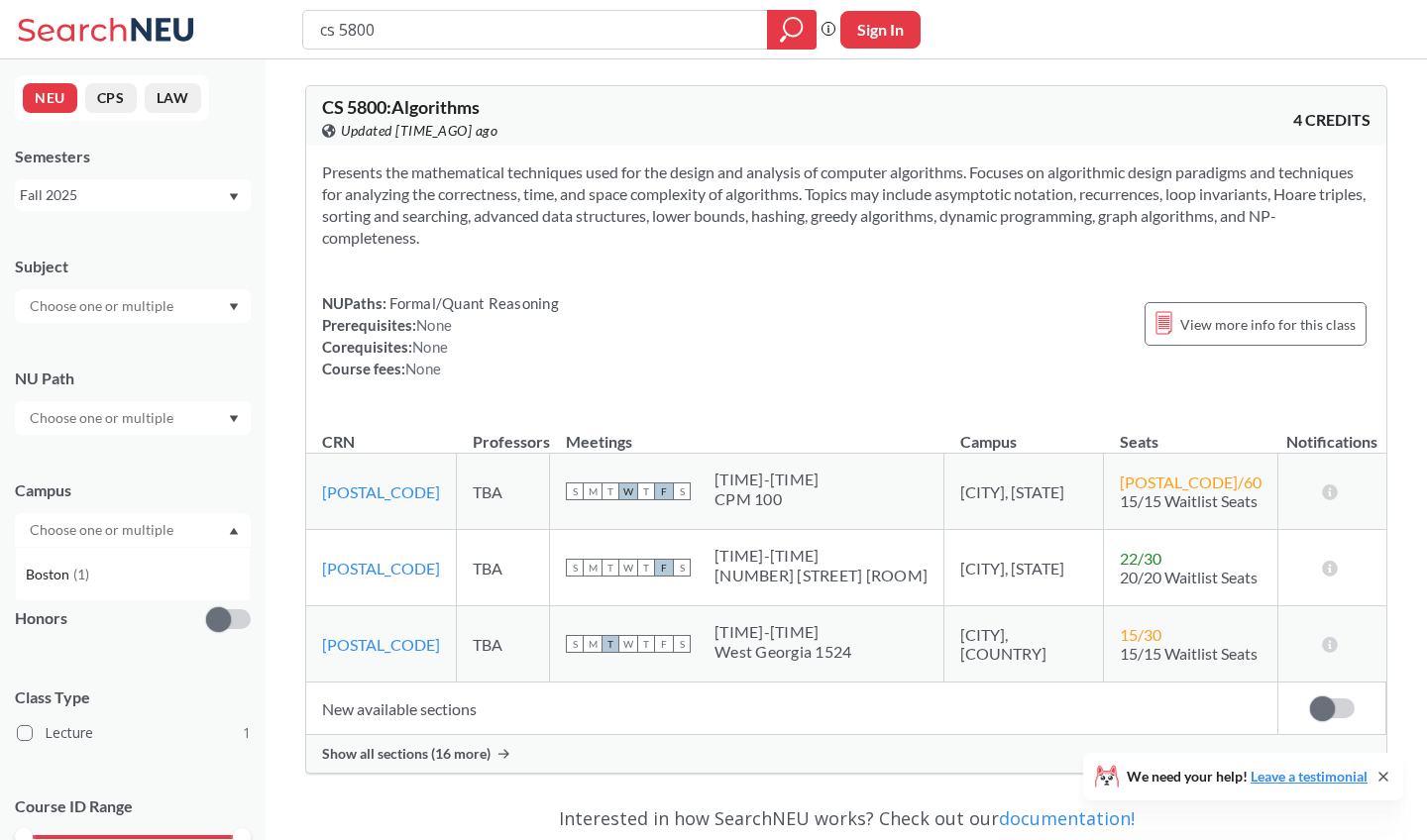 click on "Campus" at bounding box center [133, 490] 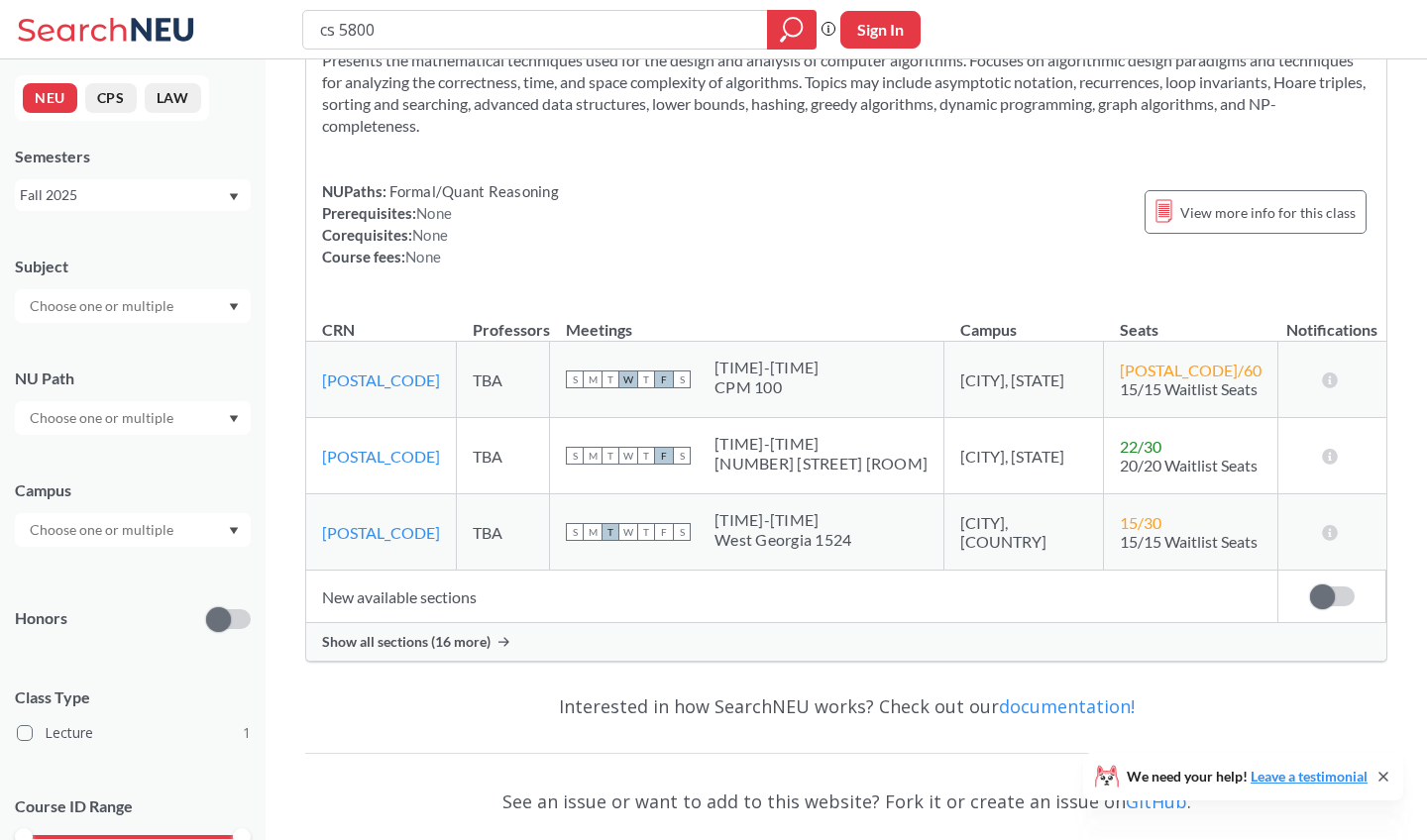 scroll, scrollTop: 138, scrollLeft: 0, axis: vertical 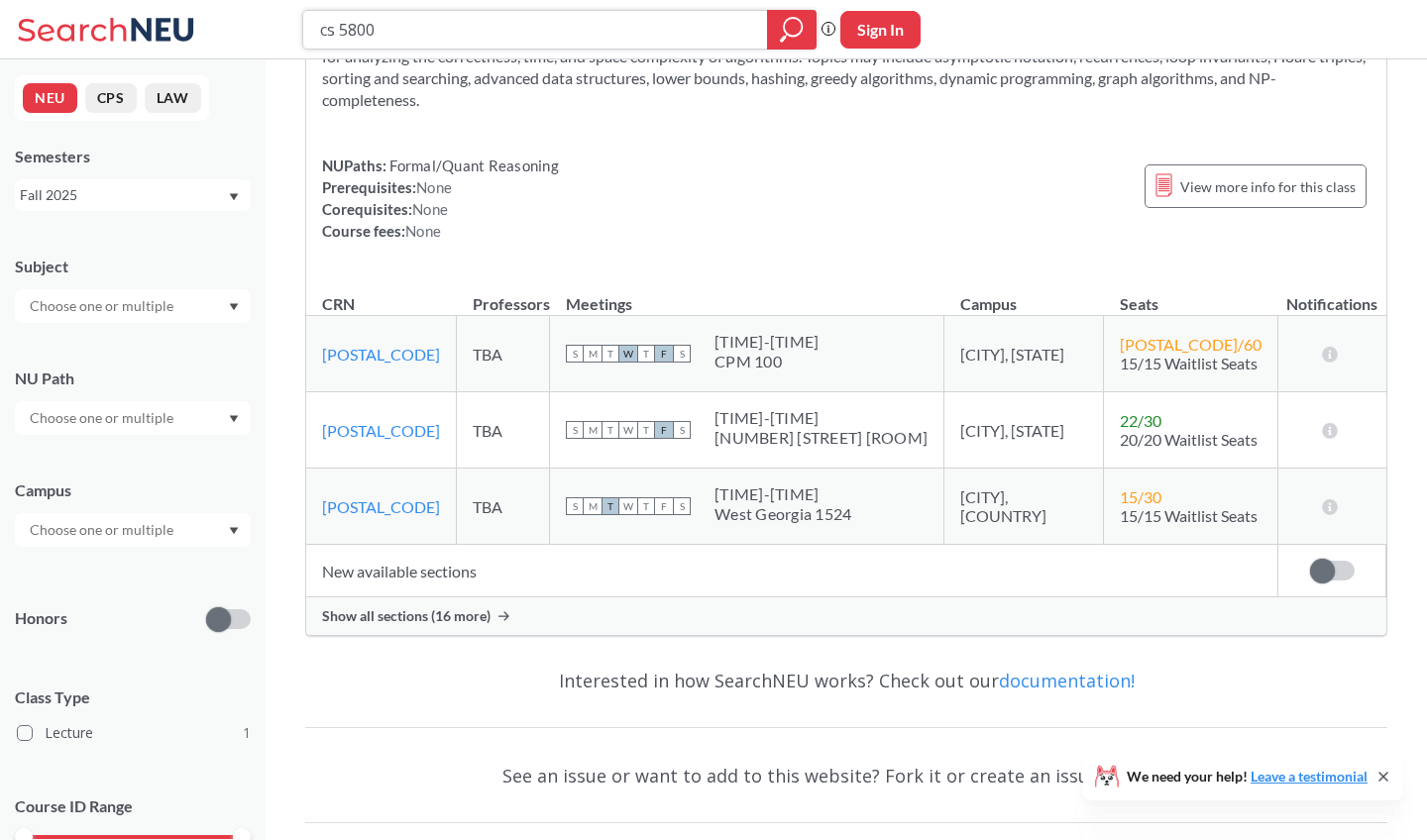 click on "cs 5800" at bounding box center [535, 30] 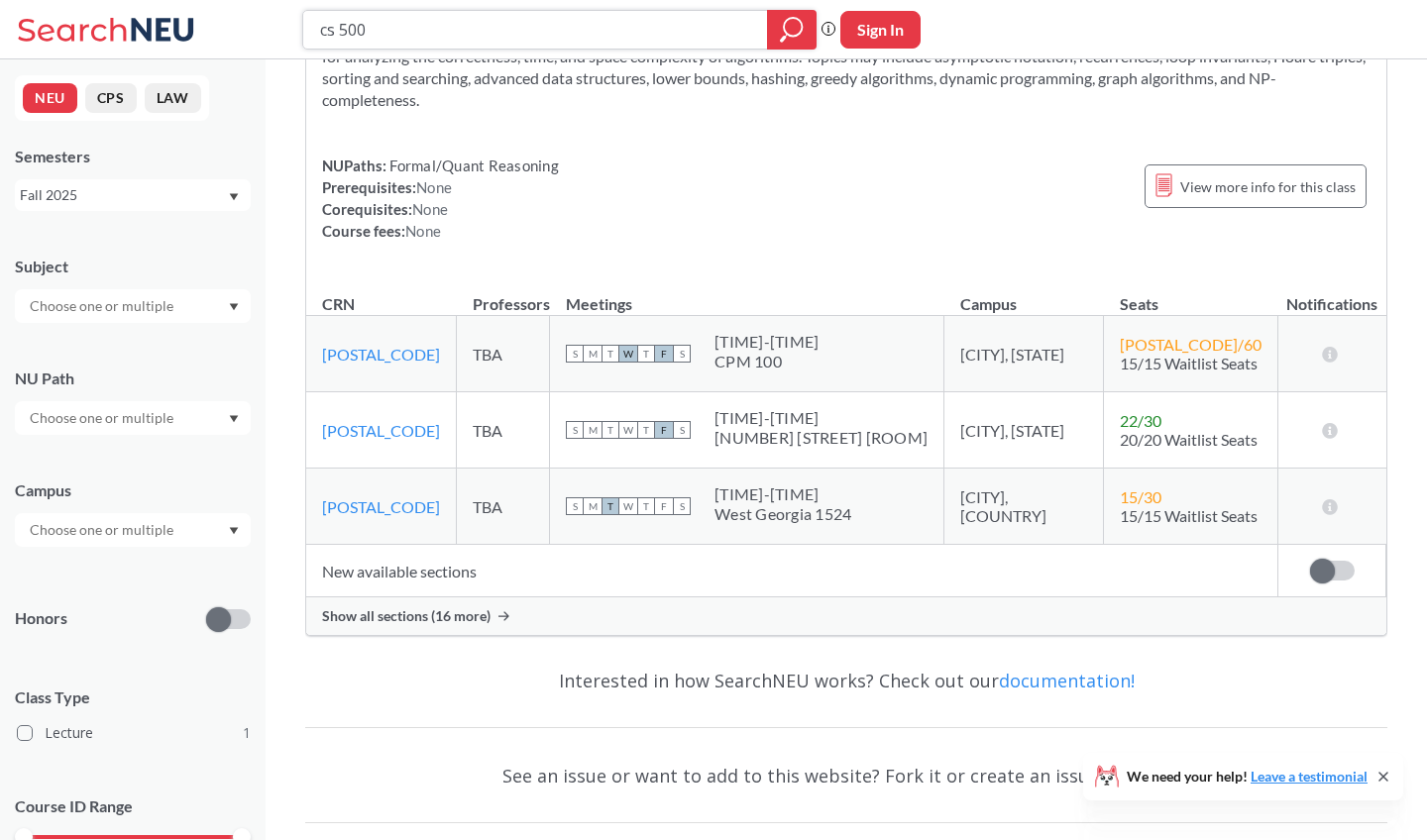 type on "cs 5100" 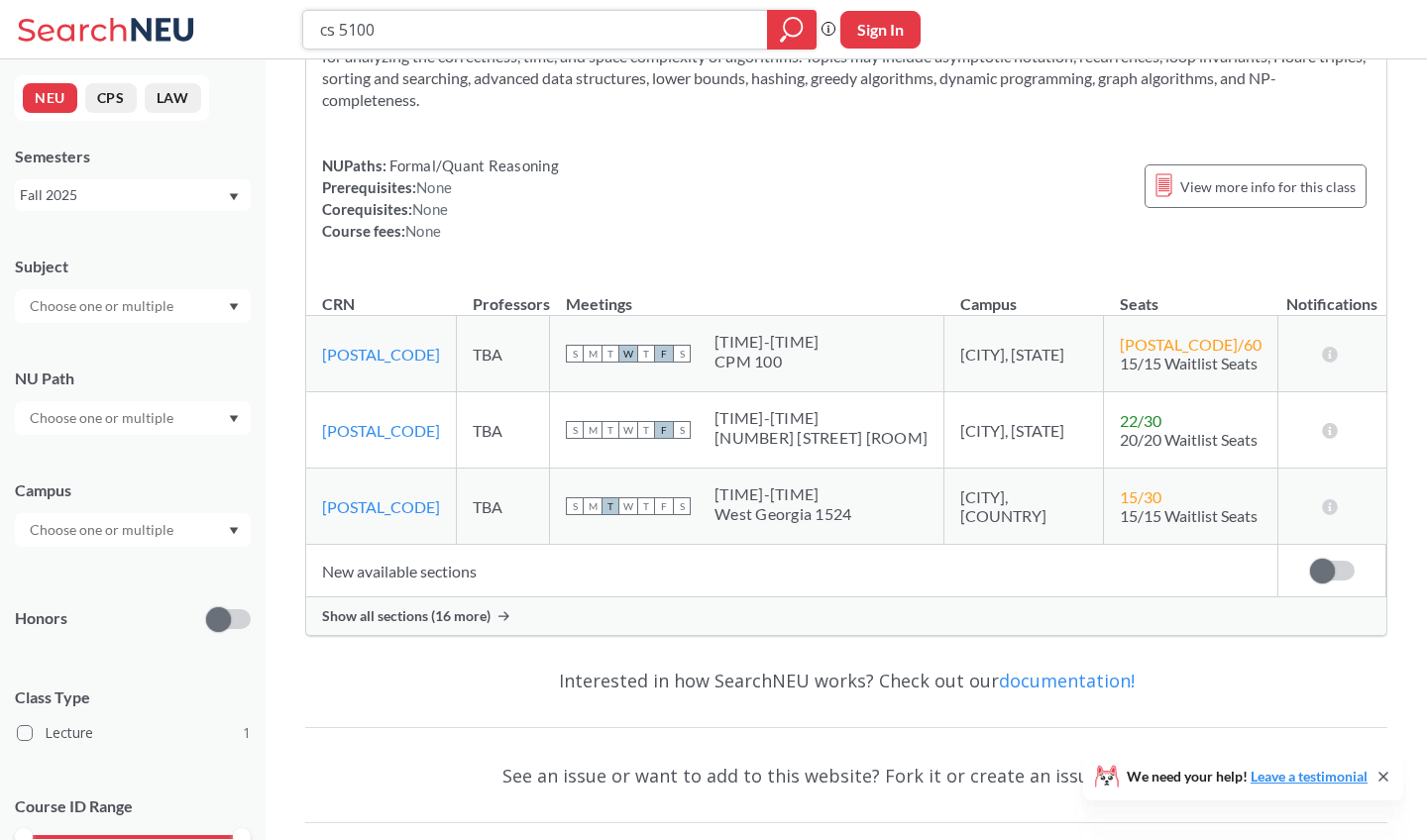 scroll, scrollTop: 0, scrollLeft: 0, axis: both 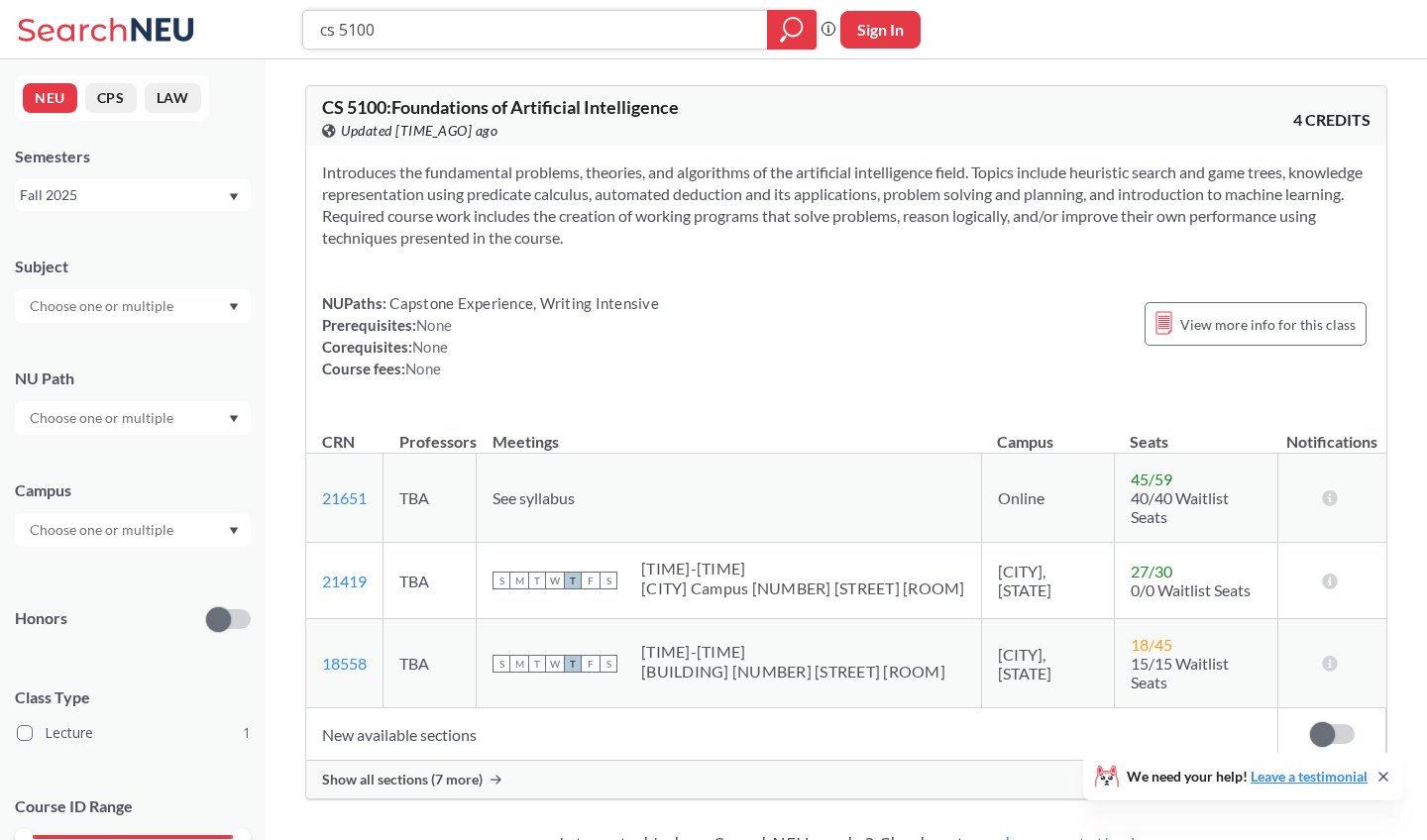 drag, startPoint x: 391, startPoint y: 27, endPoint x: 358, endPoint y: 26, distance: 33.0151 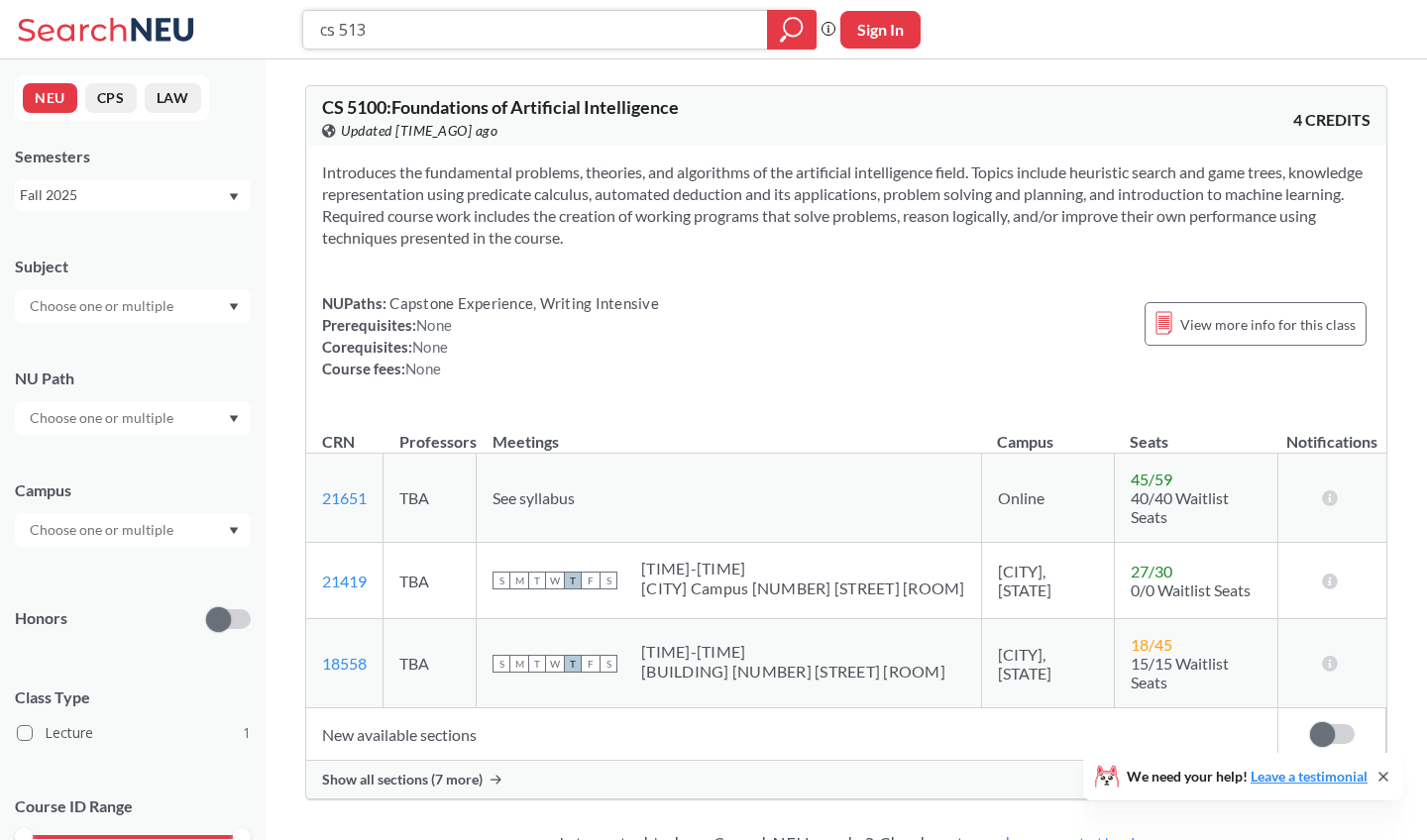 type on "cs 5131" 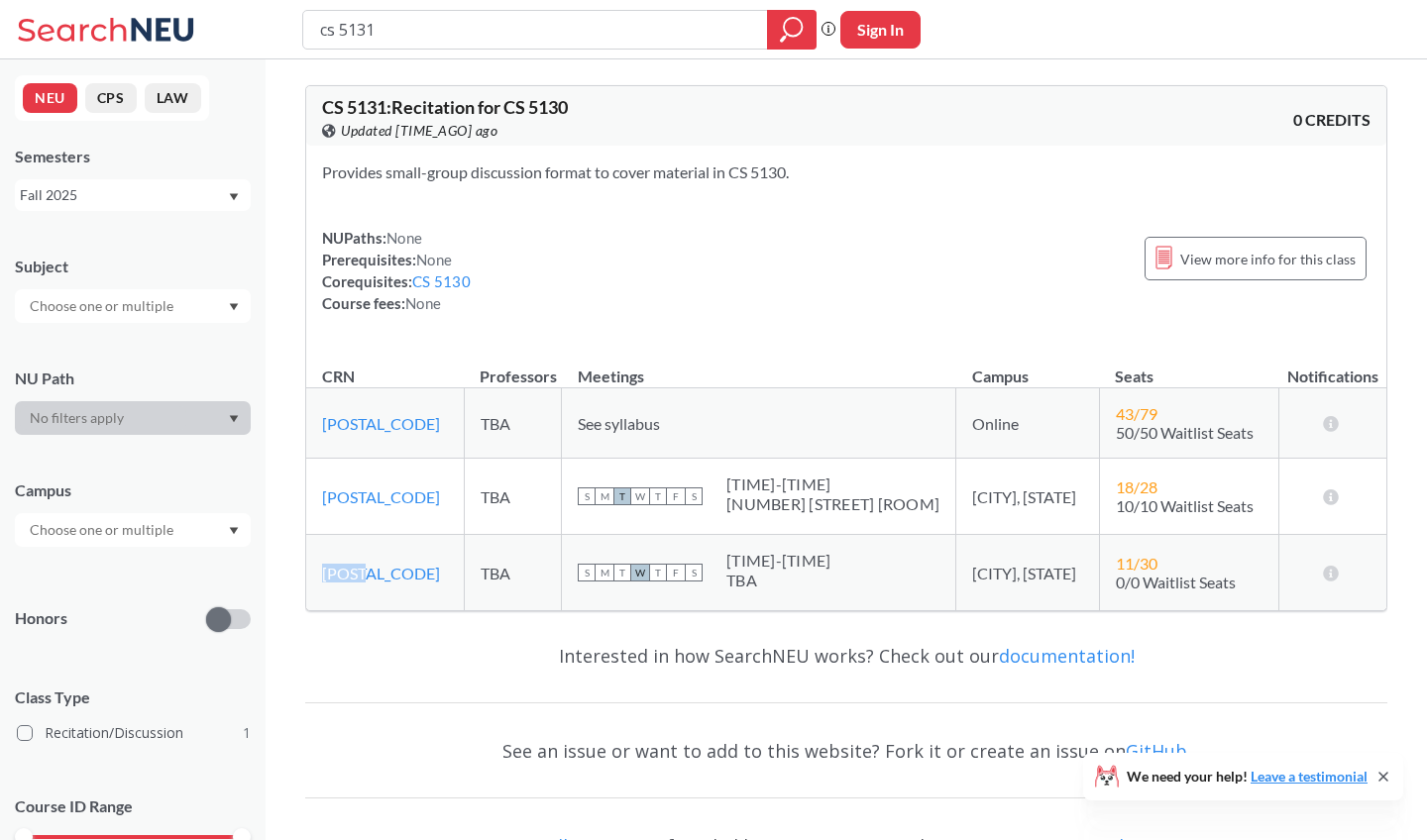 drag, startPoint x: 378, startPoint y: 573, endPoint x: 317, endPoint y: 573, distance: 61 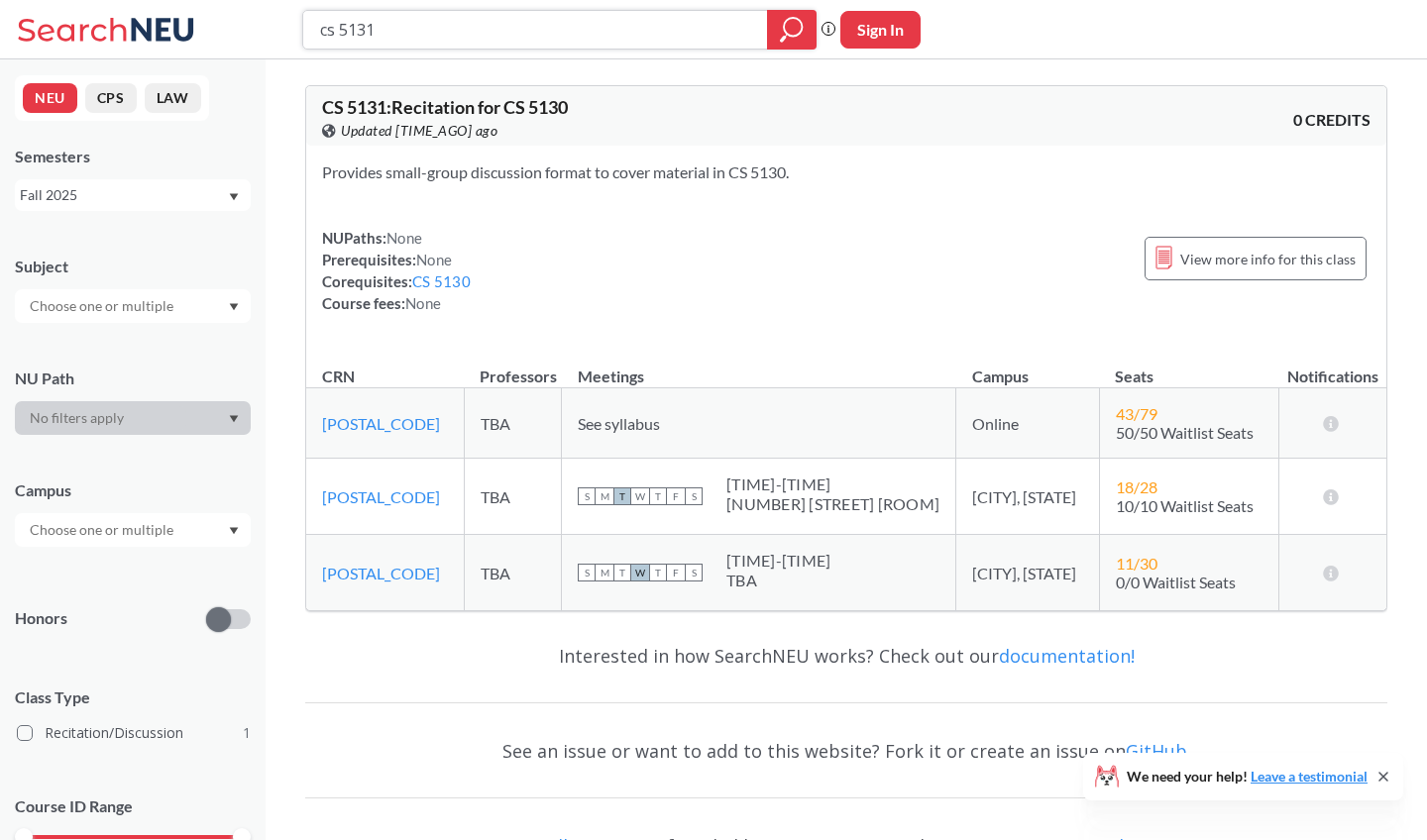 drag, startPoint x: 387, startPoint y: 40, endPoint x: 348, endPoint y: 26, distance: 41.436699 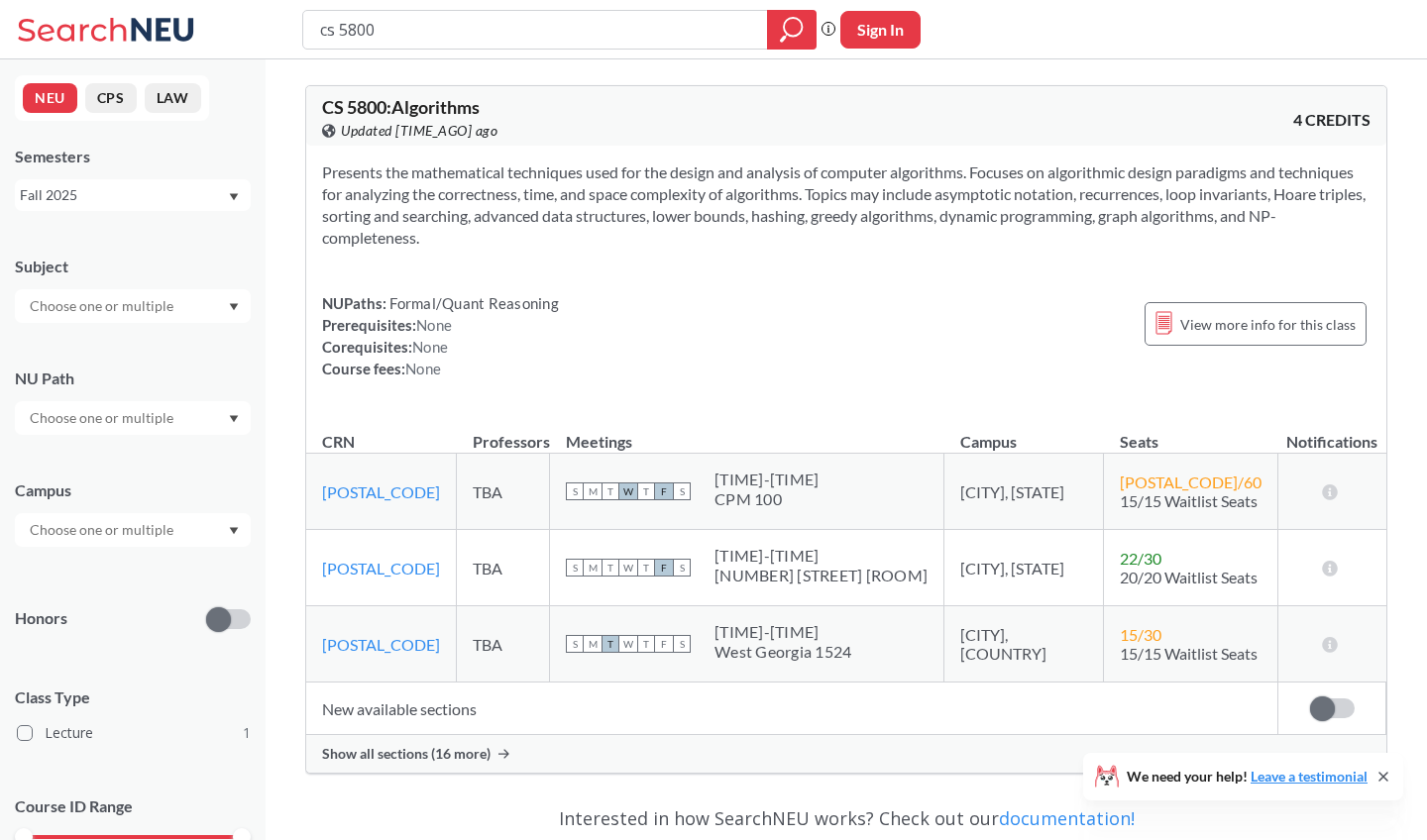 copy on "Presents the mathematical techniques used for the design and analysis of computer algorithms. Focuses on algorithmic design paradigms and techniques for analyzing the correctness, time, and space complexity of algorithms. Topics may include asymptotic notation, recurrences, loop invariants, Hoare triples, sorting and searching, advanced data structures, lower bounds, hashing, greedy algorithms, dynamic programming, graph algorithms, and NP-completeness.
NUPaths:   Formal/Quant Reasoning Prerequisites:  None Corequisites:  None Course fees:  None" 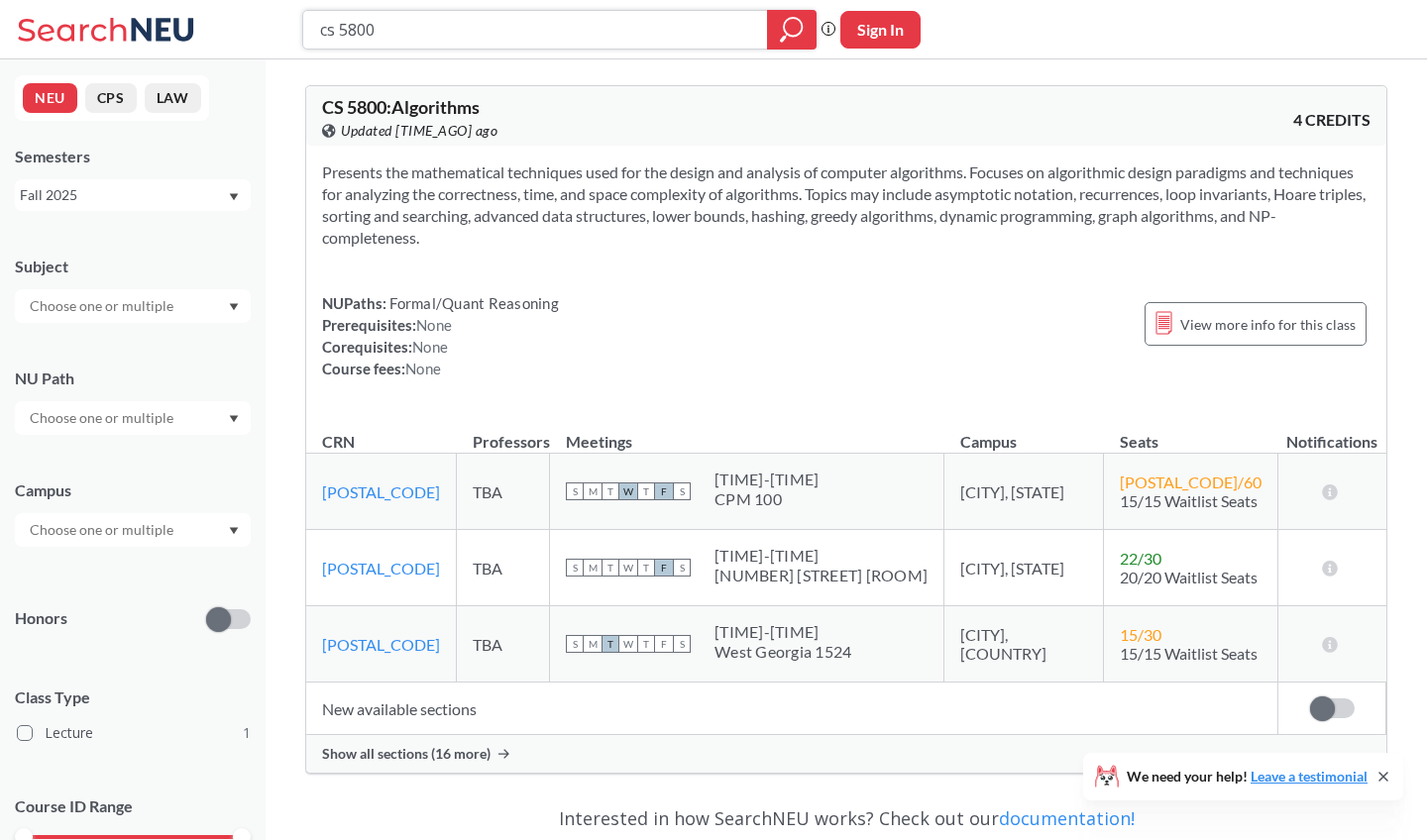 click on "cs 5800" at bounding box center (535, 30) 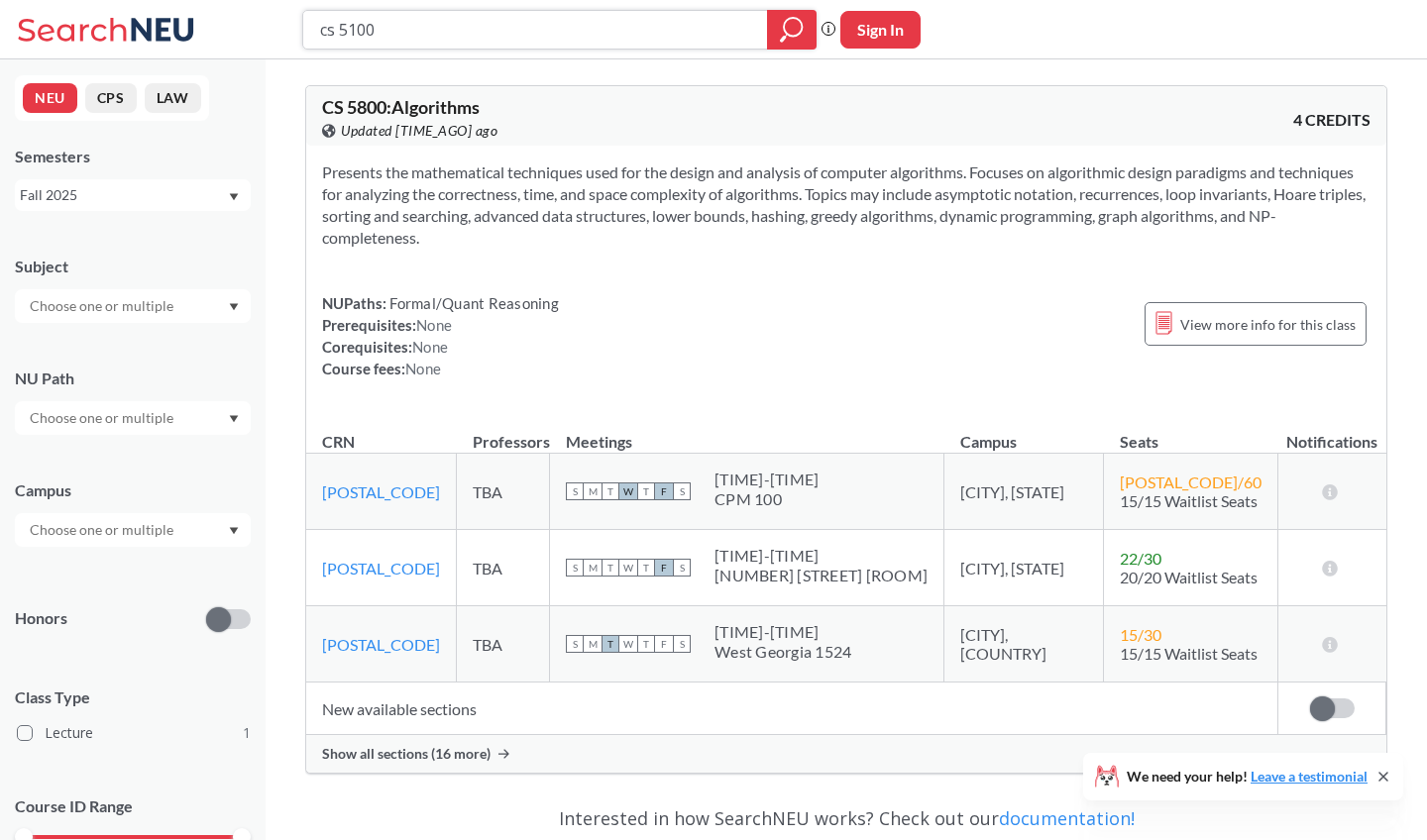 type on "cs 5100" 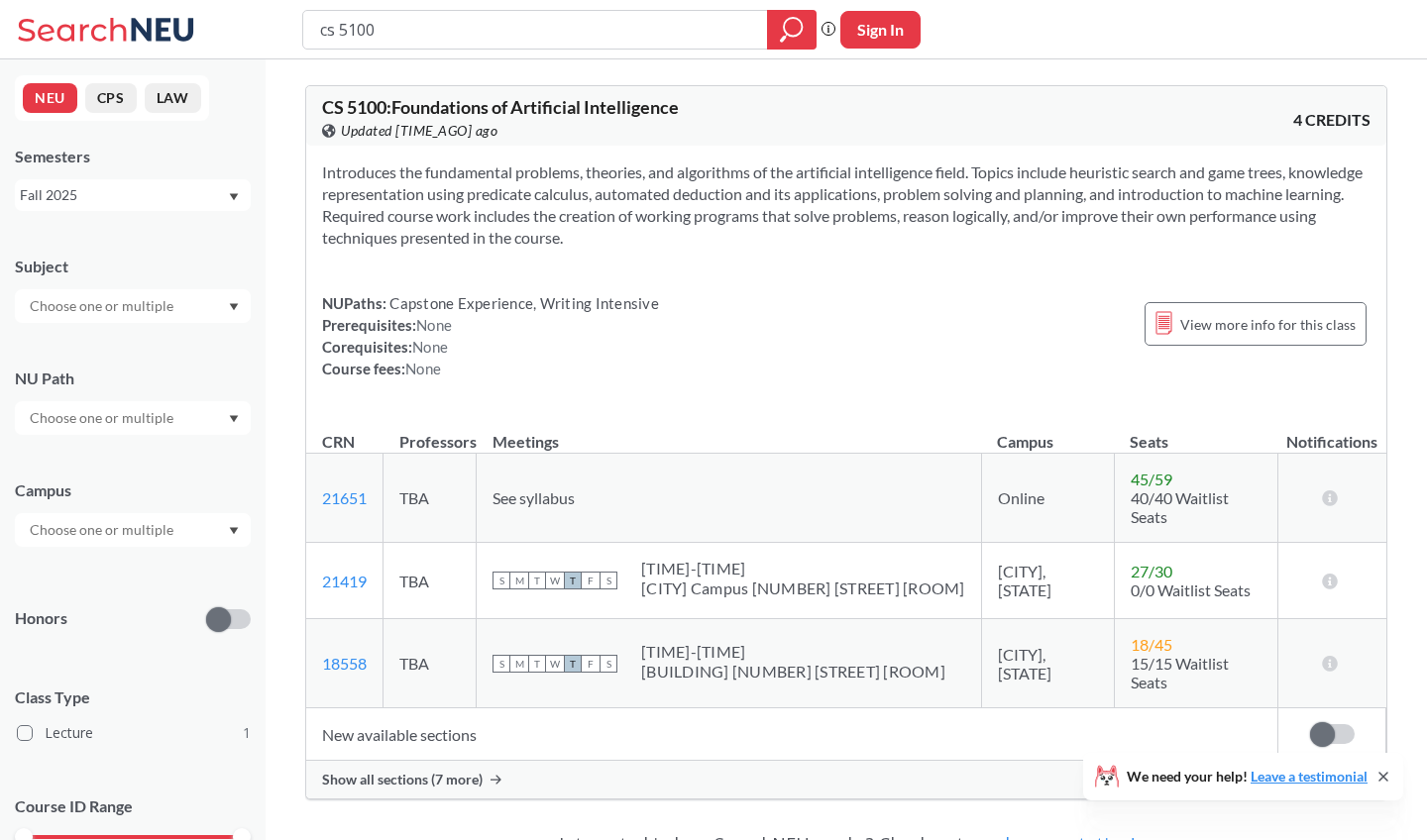 copy on "Introduces the fundamental problems, theories, and algorithms of the artificial intelligence field. Topics include heuristic search and game trees, knowledge representation using predicate calculus, automated deduction and its applications, problem solving and planning, and introduction to machine learning. Required course work includes the creation of working programs that solve problems, reason logically, and/or improve their own performance using techniques presented in the course.
NUPaths:   Capstone Experience, Writing Intensive Prerequisites:  None Corequisites:  None Course fees:  None" 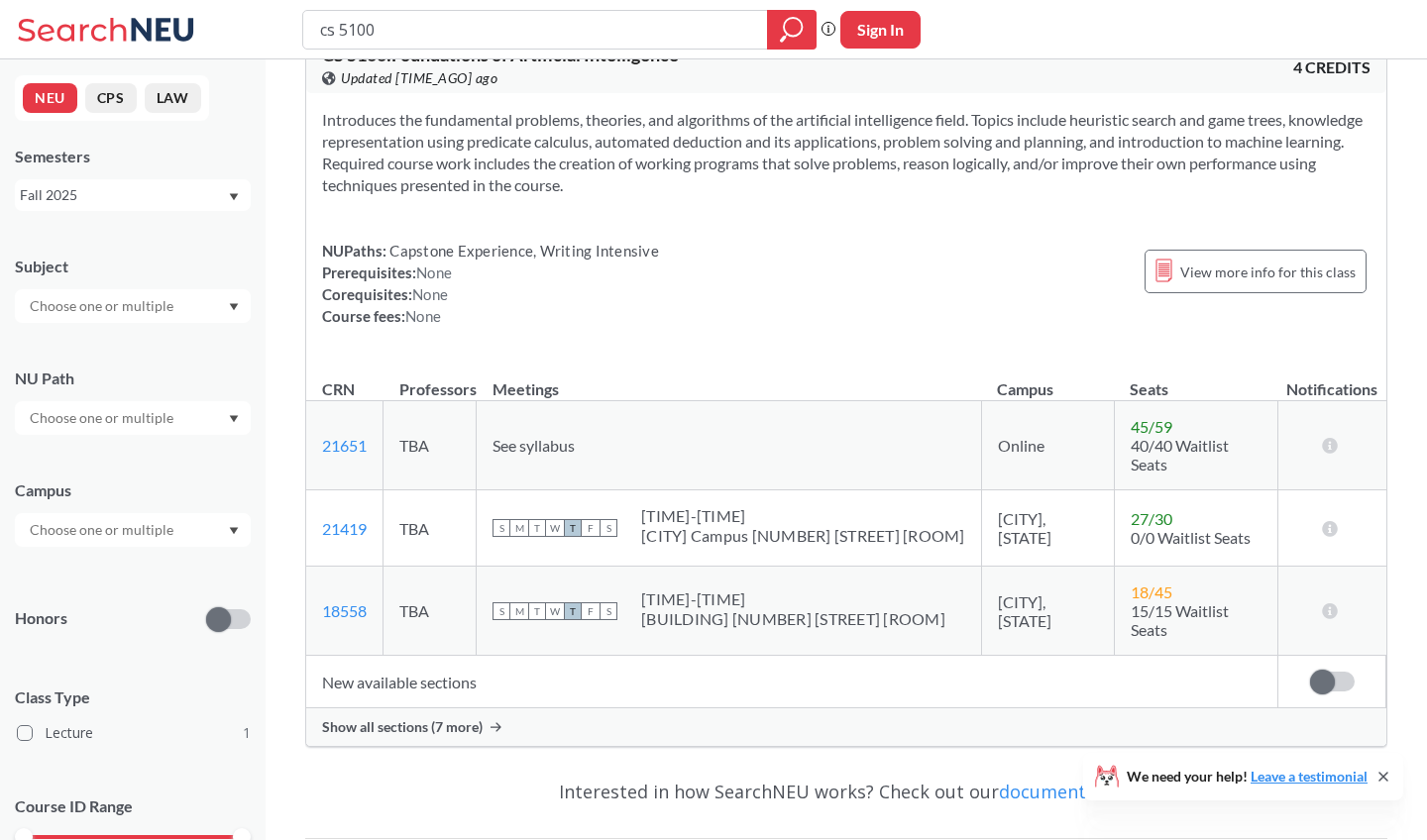 scroll, scrollTop: 54, scrollLeft: 0, axis: vertical 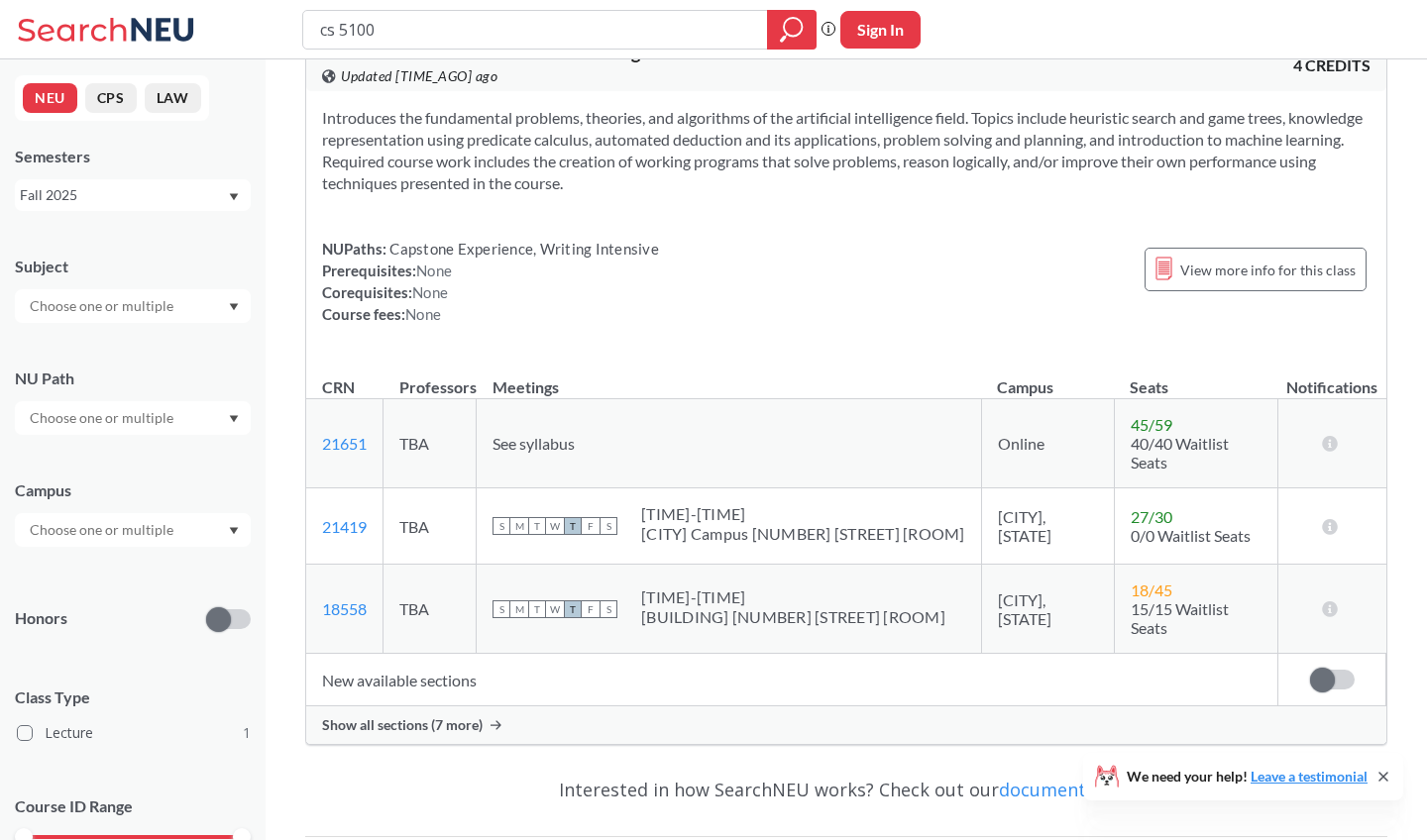 click on "Show all sections ([NUMBER] more)" at bounding box center (402, 725) 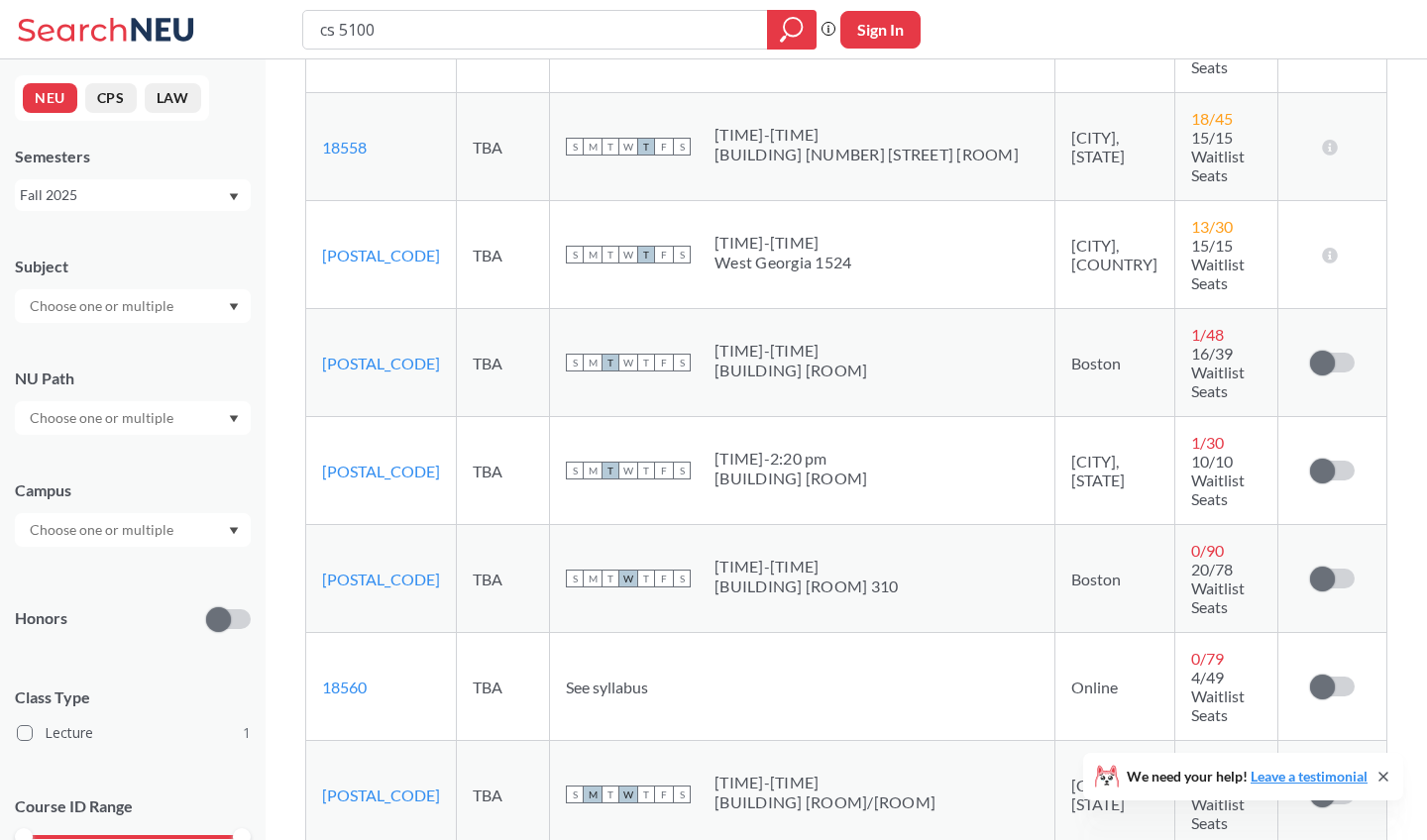 scroll, scrollTop: 583, scrollLeft: 0, axis: vertical 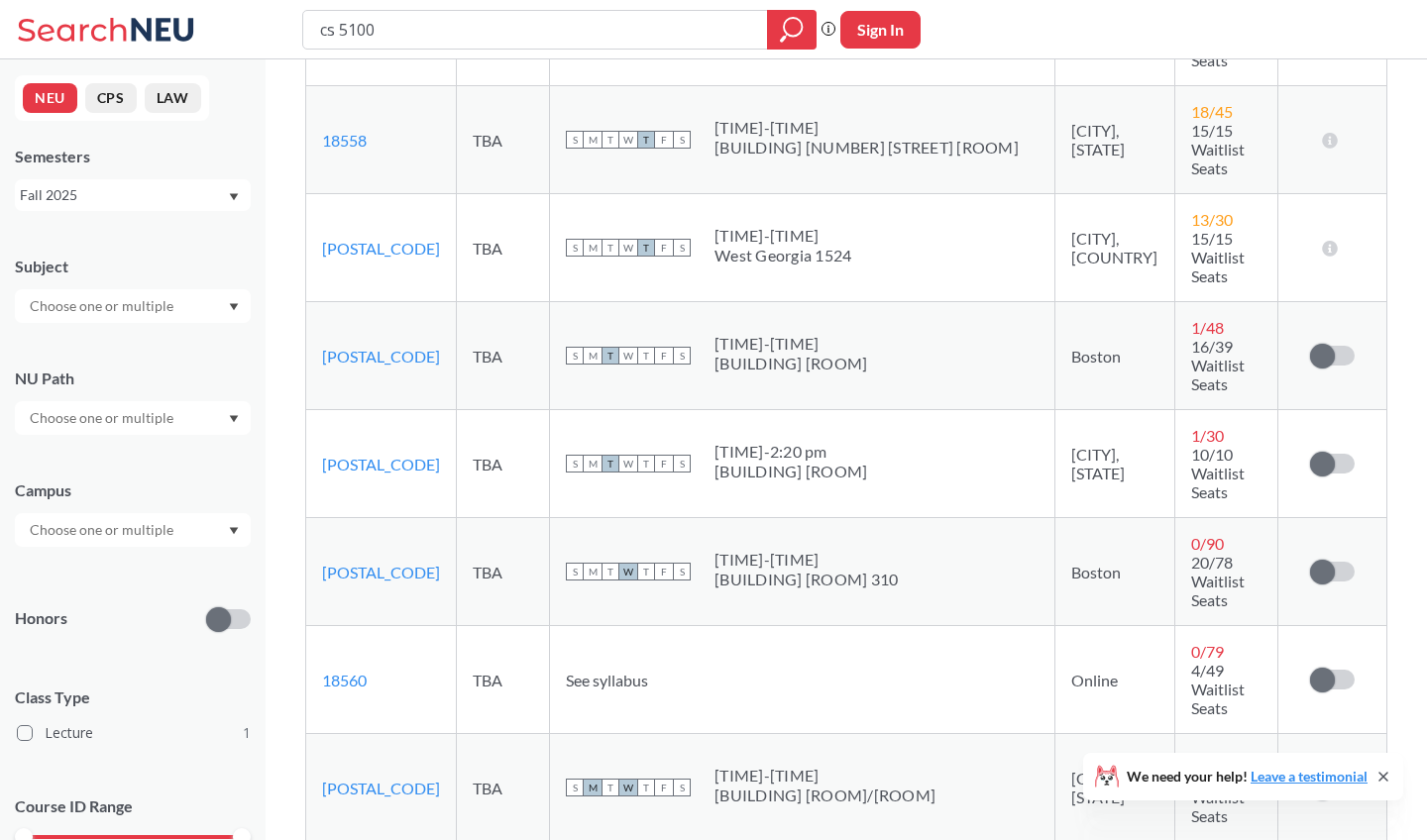 copy on "18561" 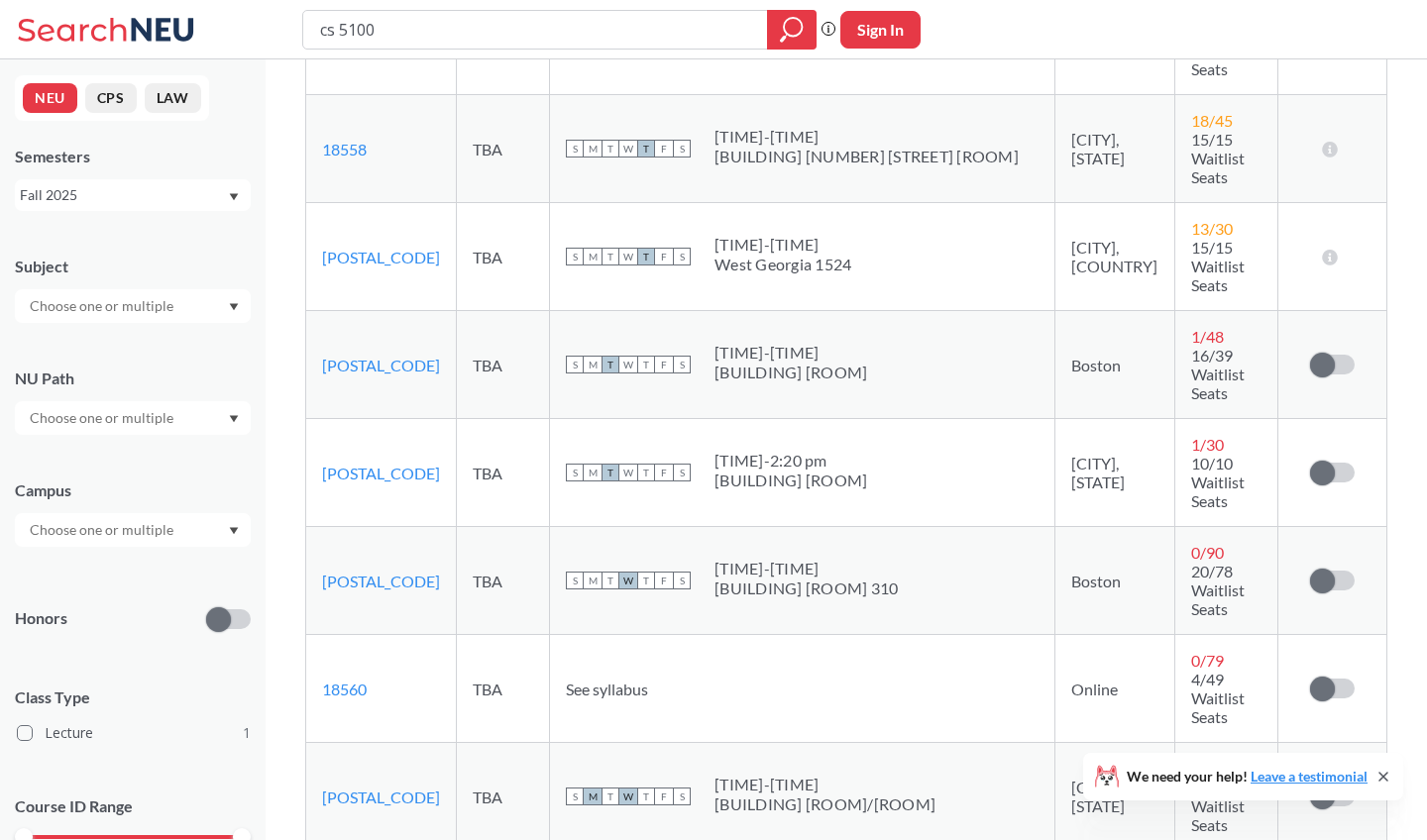 scroll, scrollTop: 573, scrollLeft: 0, axis: vertical 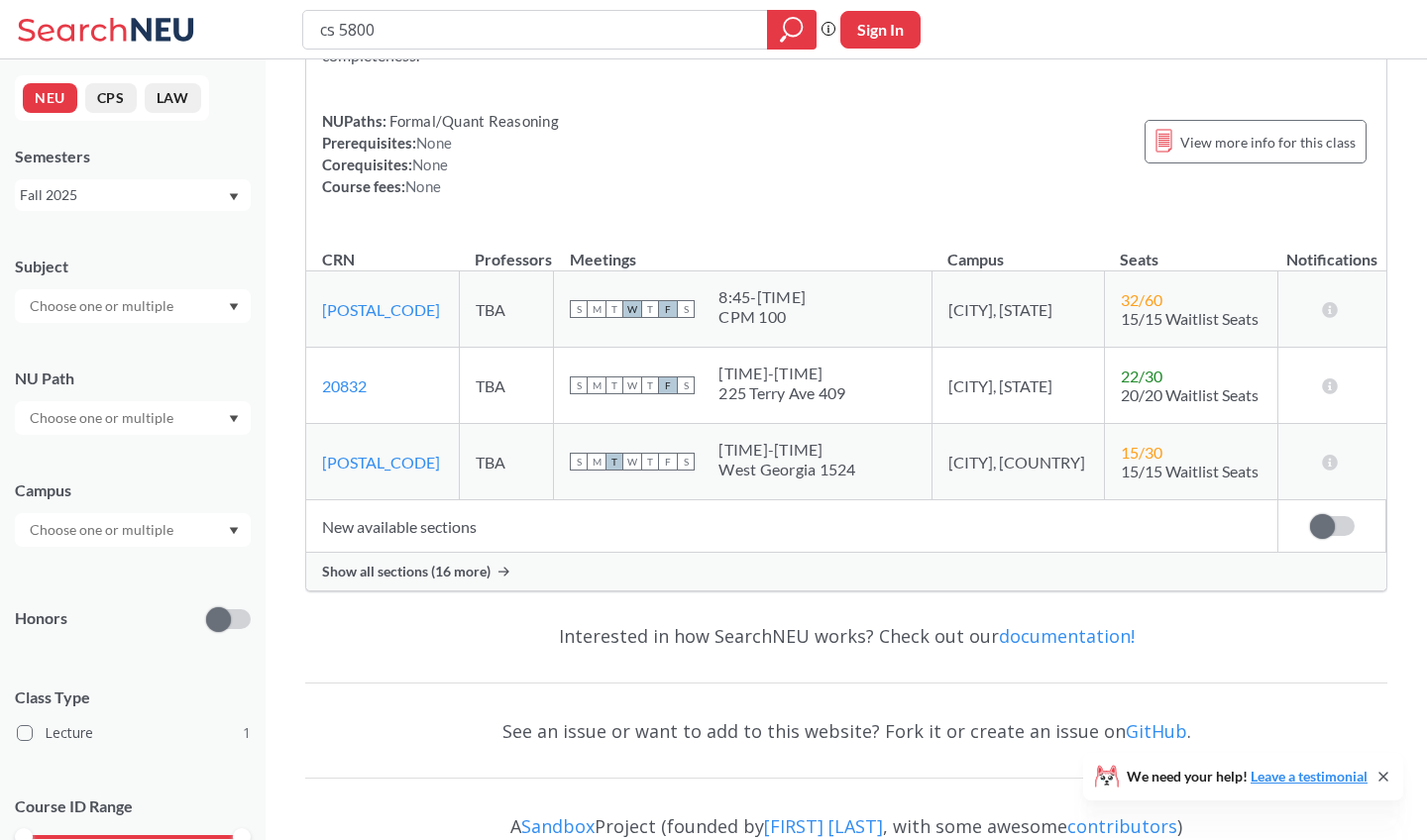 click on "Show all sections (16 more)" at bounding box center [406, 572] 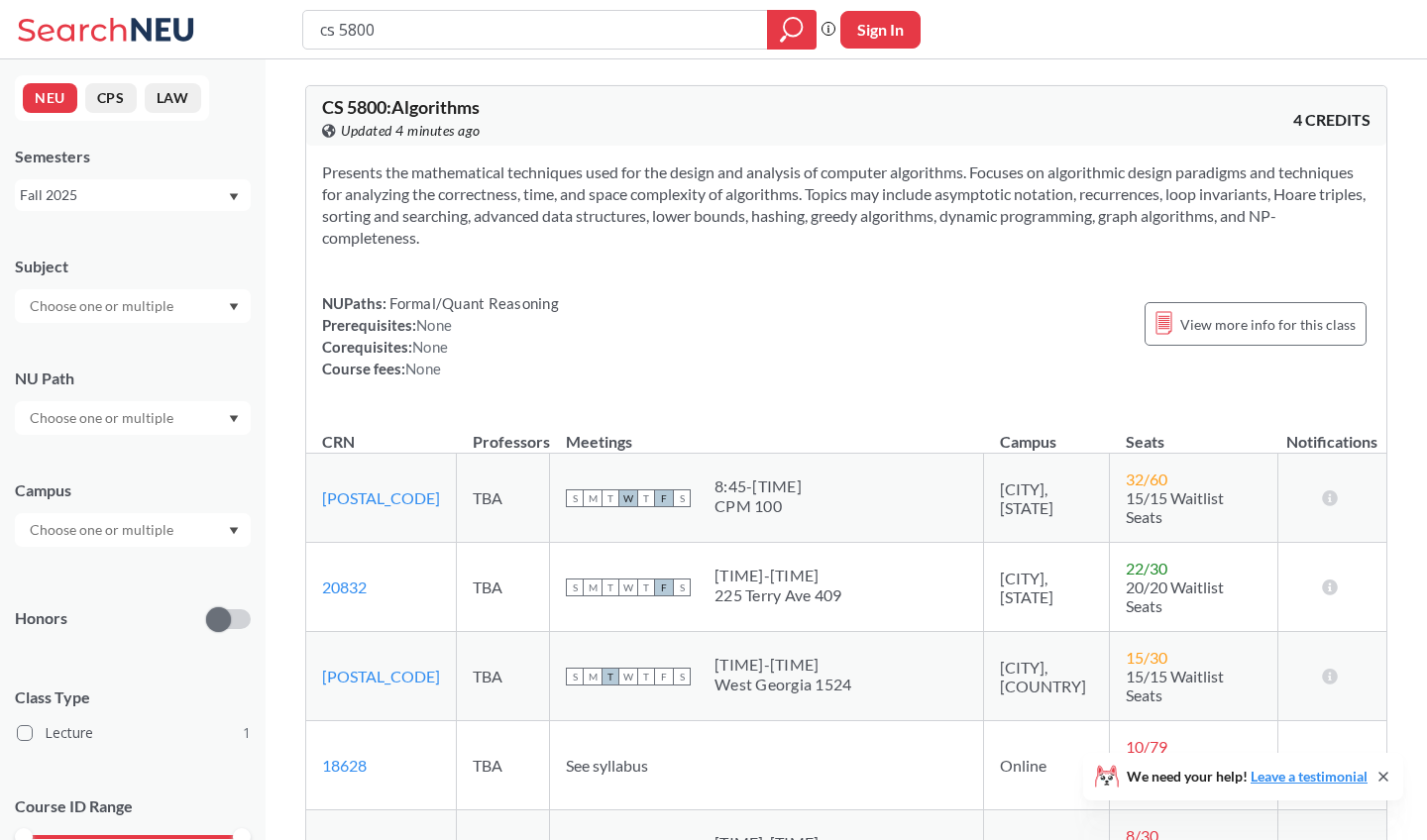 scroll, scrollTop: 0, scrollLeft: 0, axis: both 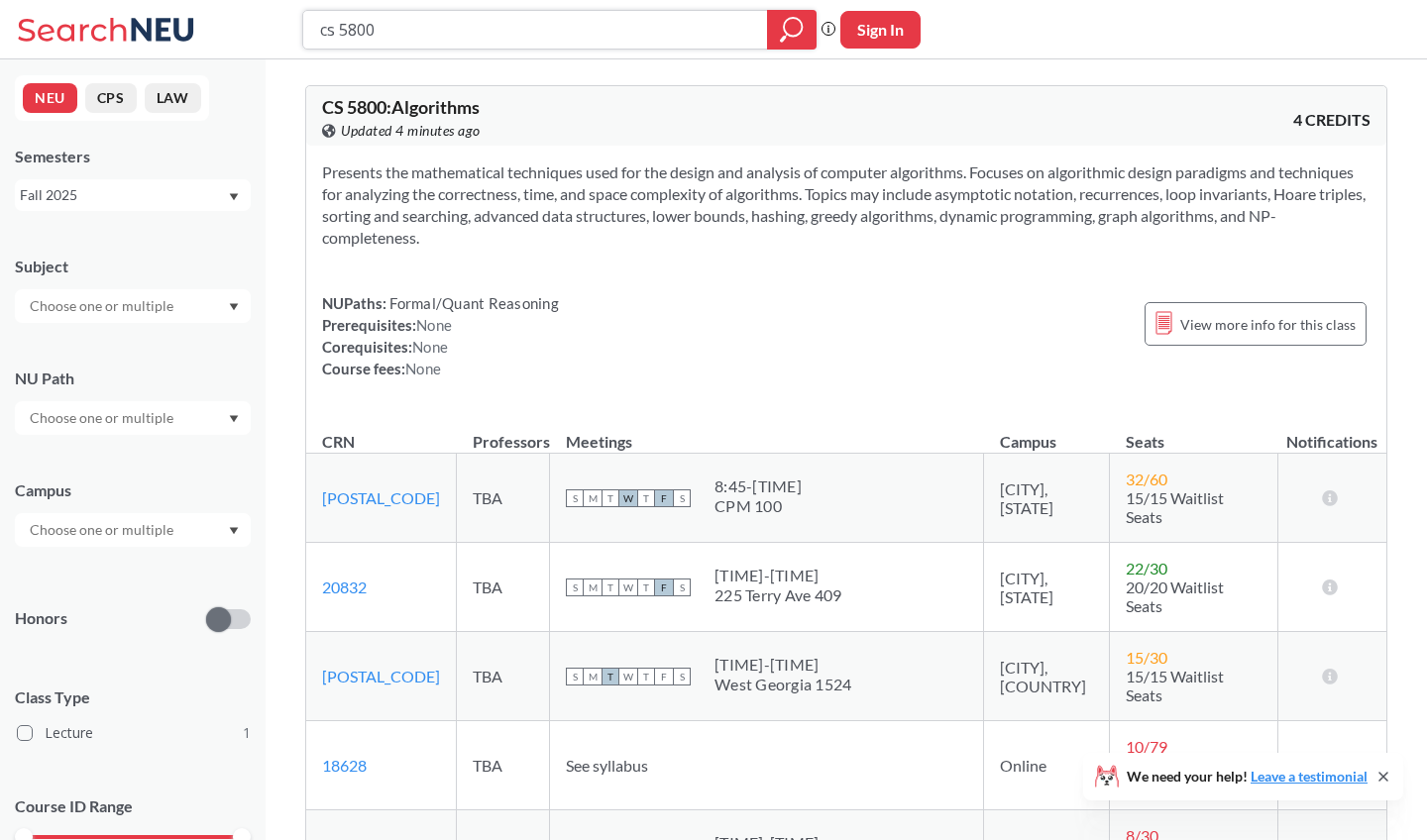 click on "cs 5800" at bounding box center (535, 30) 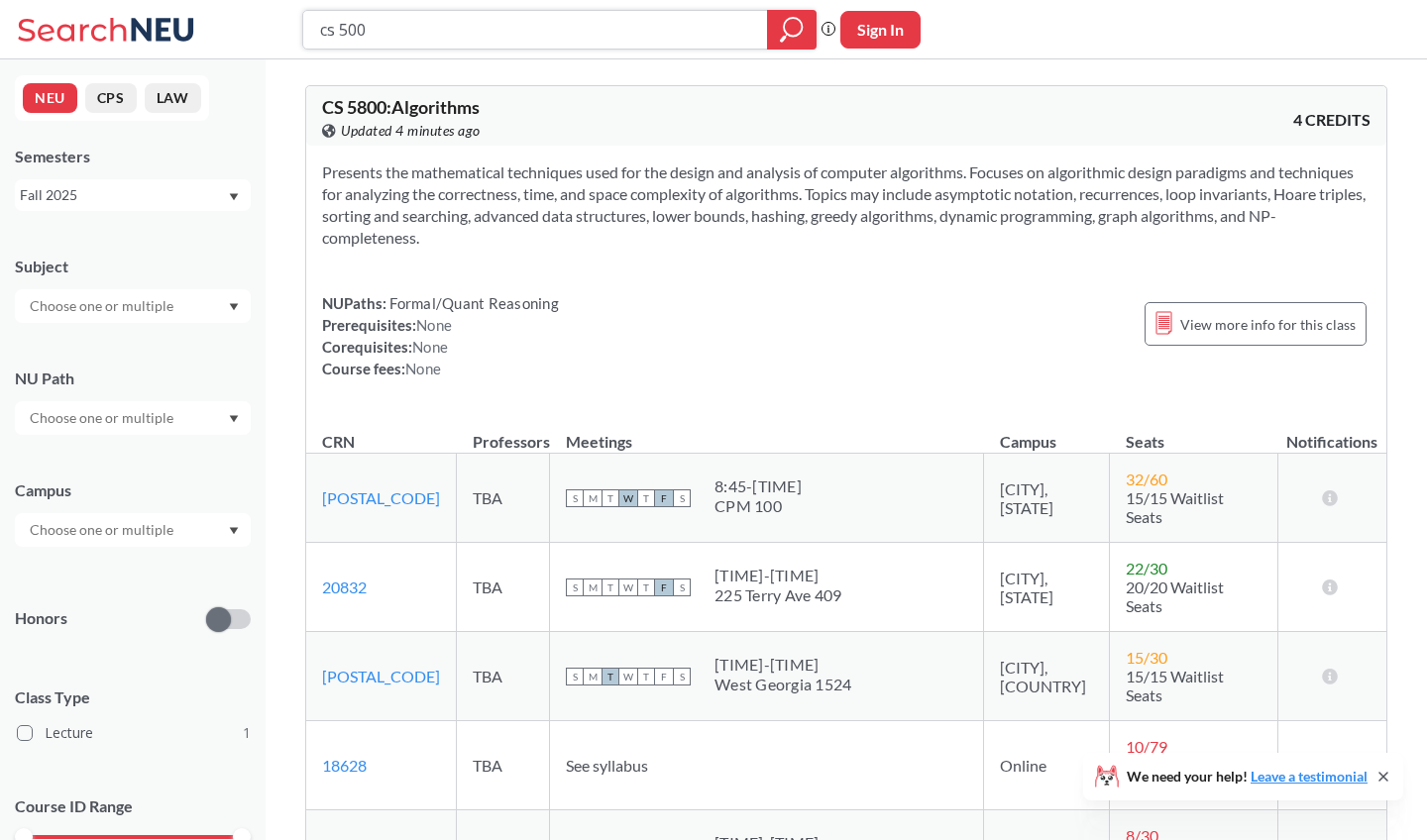 type on "cs 5100" 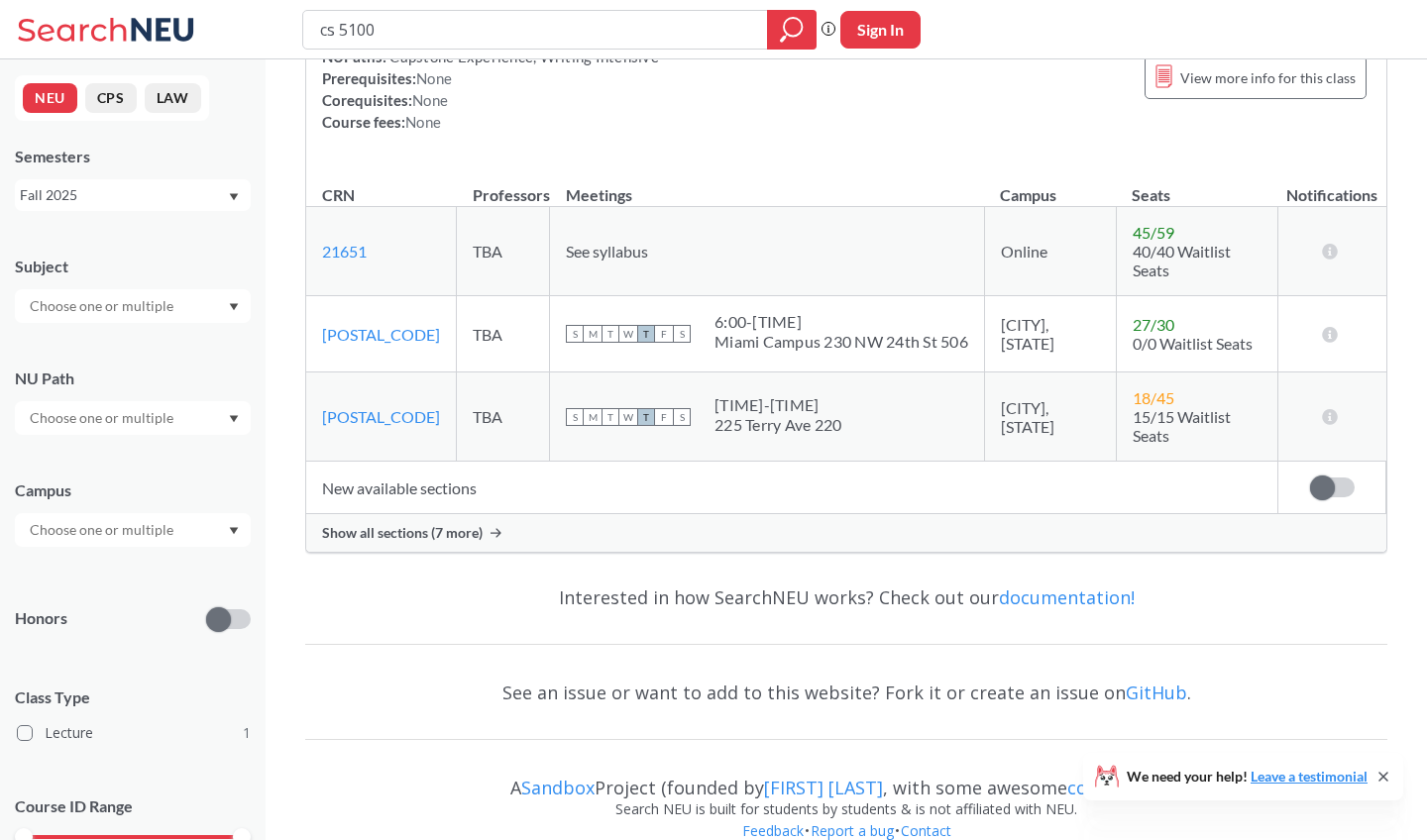 click on "Show all sections (7 more)" at bounding box center (402, 533) 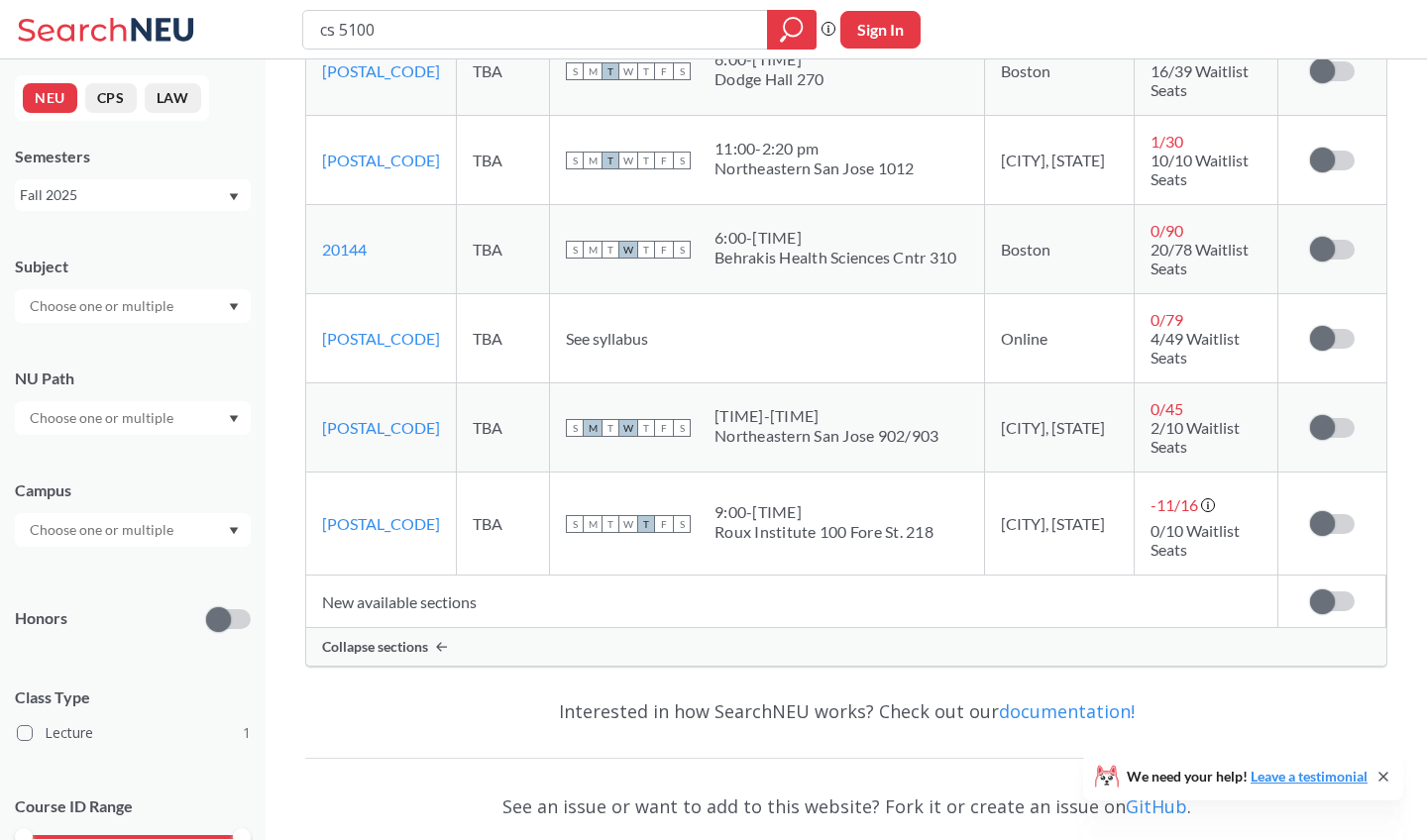 scroll, scrollTop: 783, scrollLeft: 0, axis: vertical 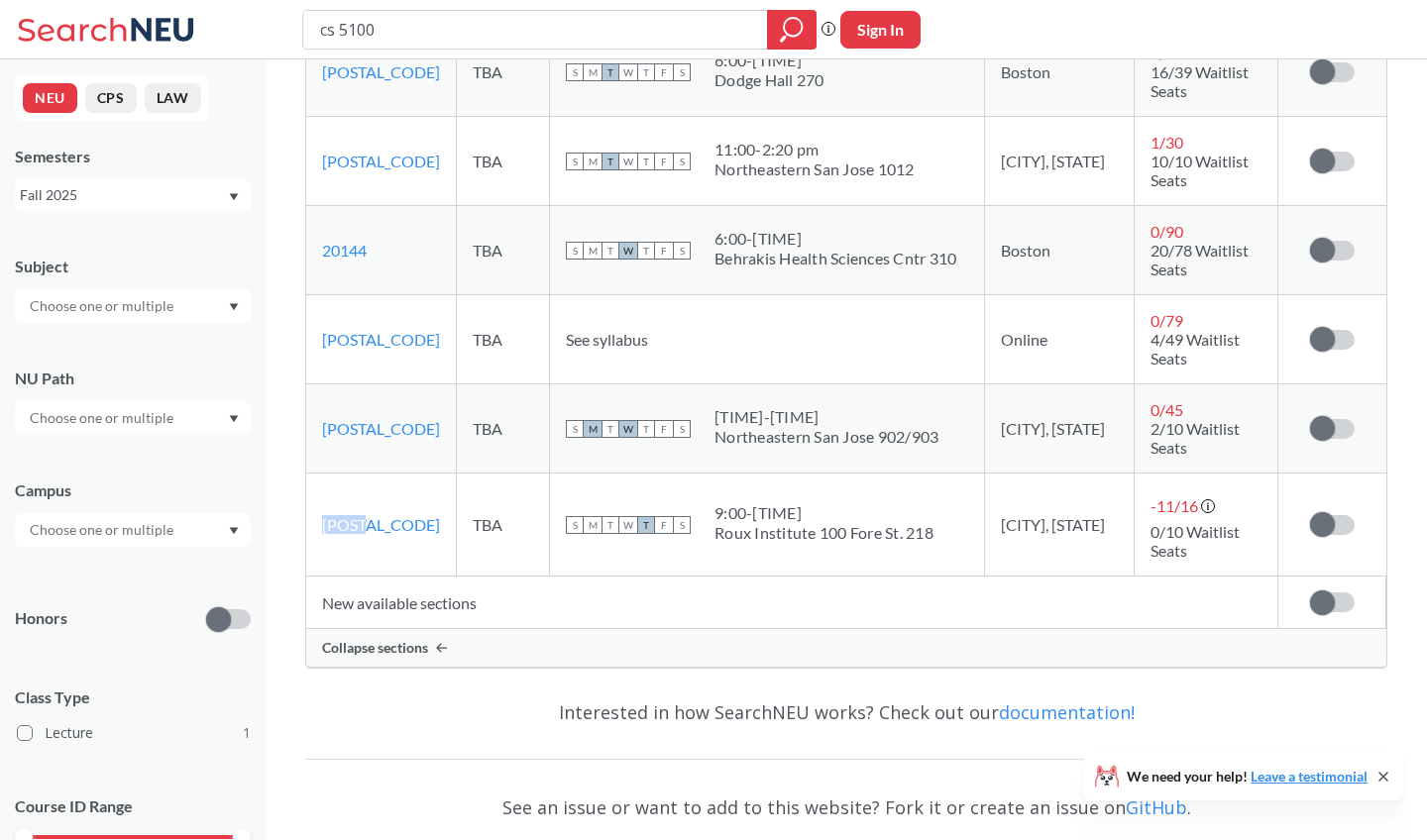drag, startPoint x: 374, startPoint y: 386, endPoint x: 320, endPoint y: 386, distance: 54 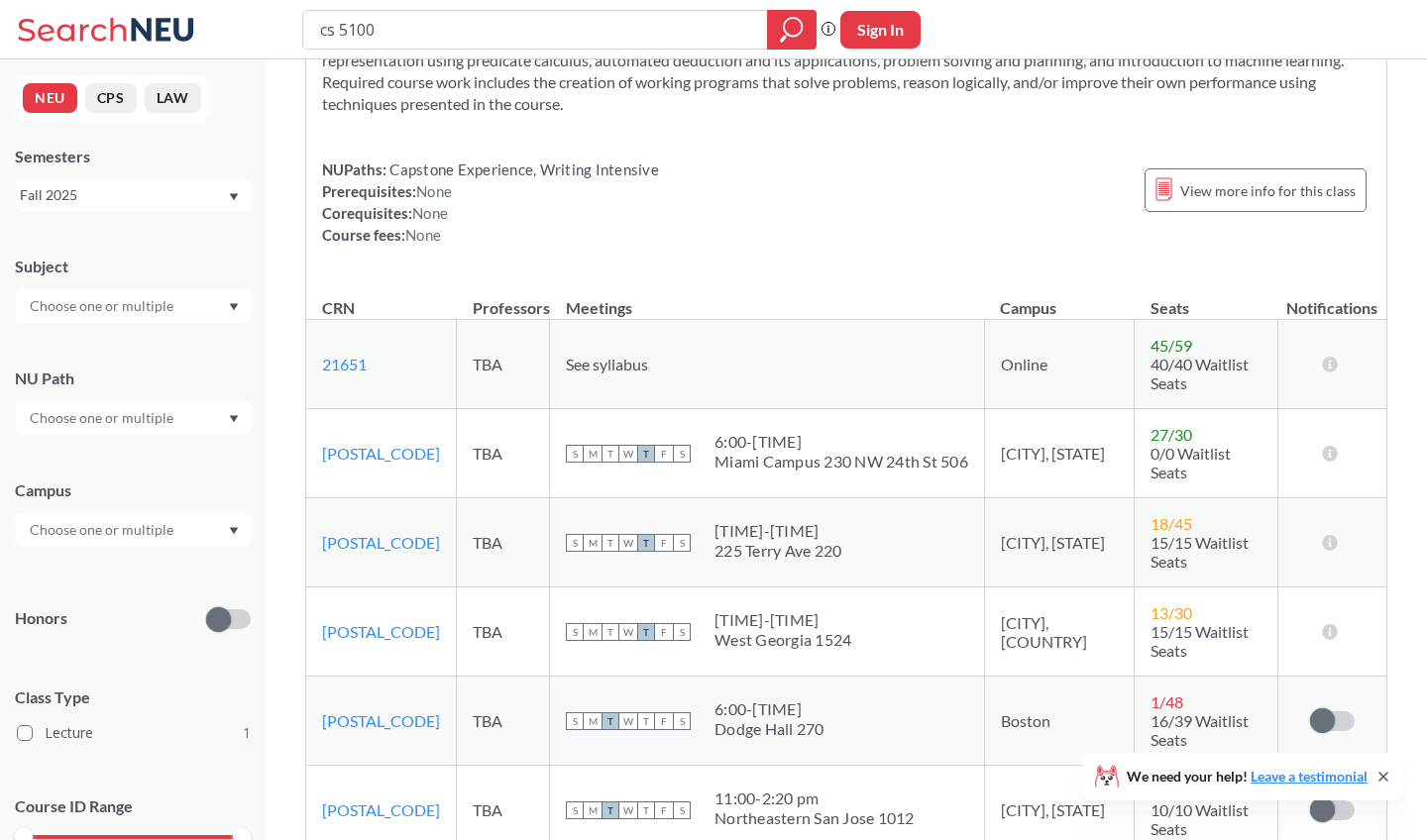 scroll, scrollTop: 15, scrollLeft: 0, axis: vertical 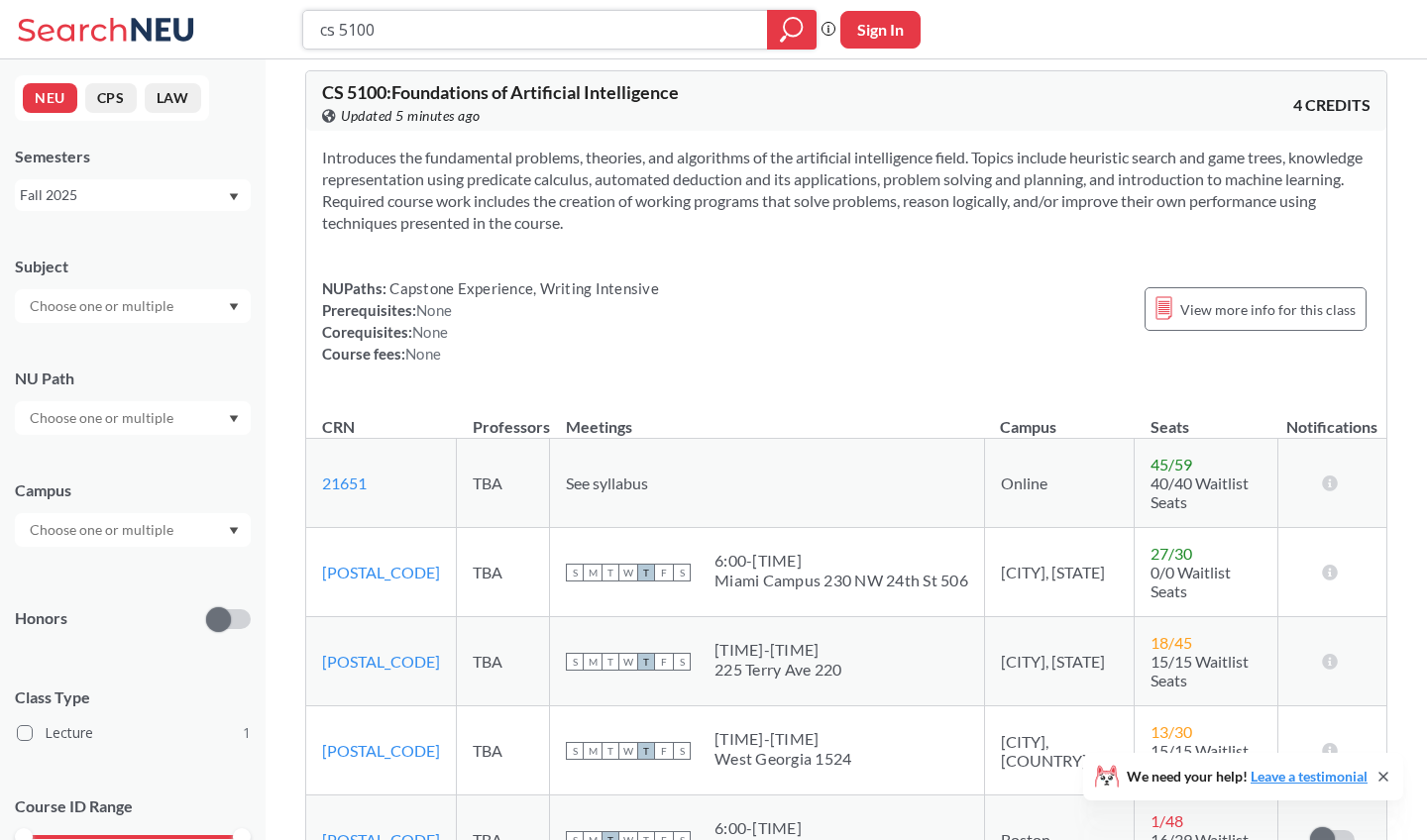 click on "cs 5100" at bounding box center (535, 30) 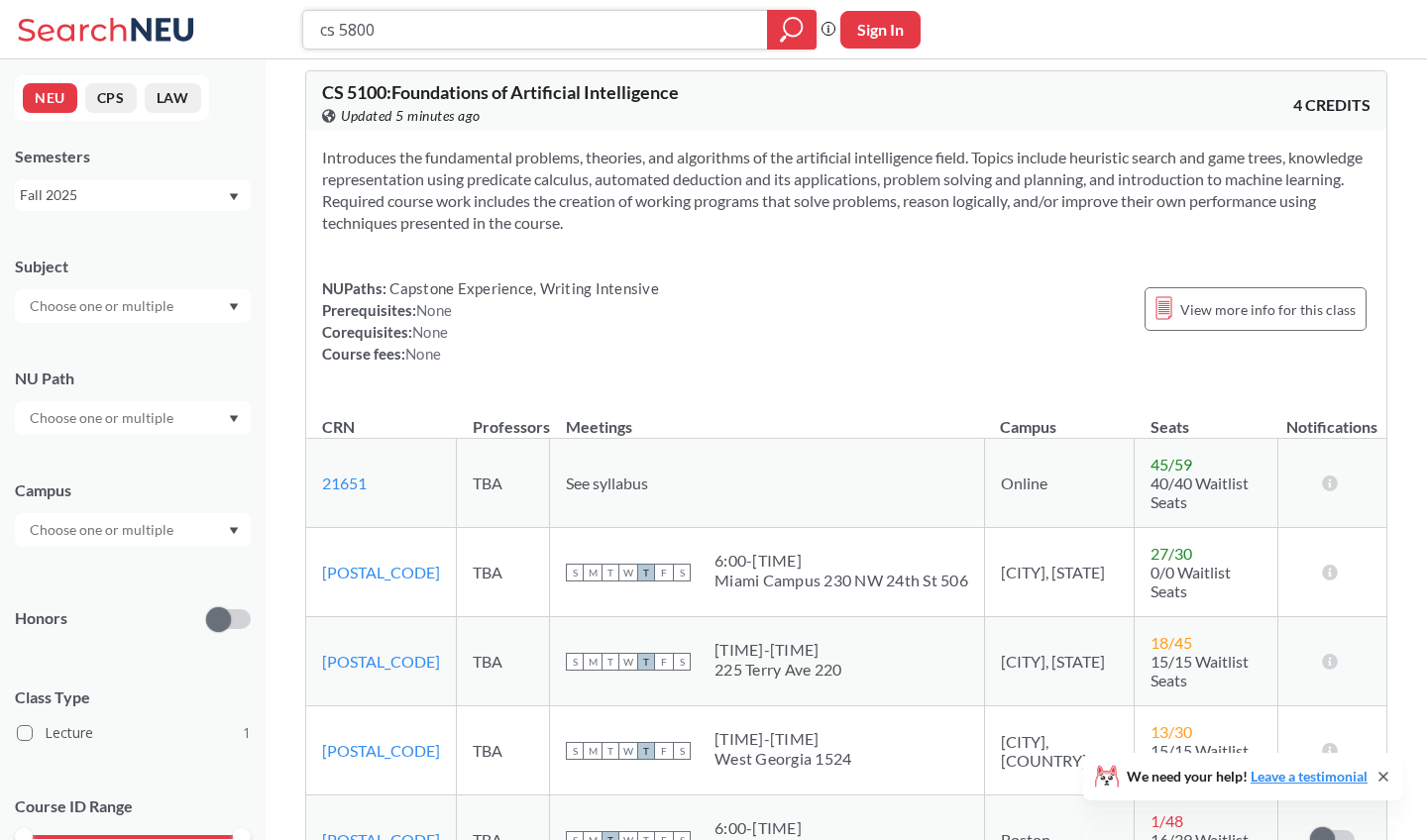 scroll, scrollTop: 0, scrollLeft: 0, axis: both 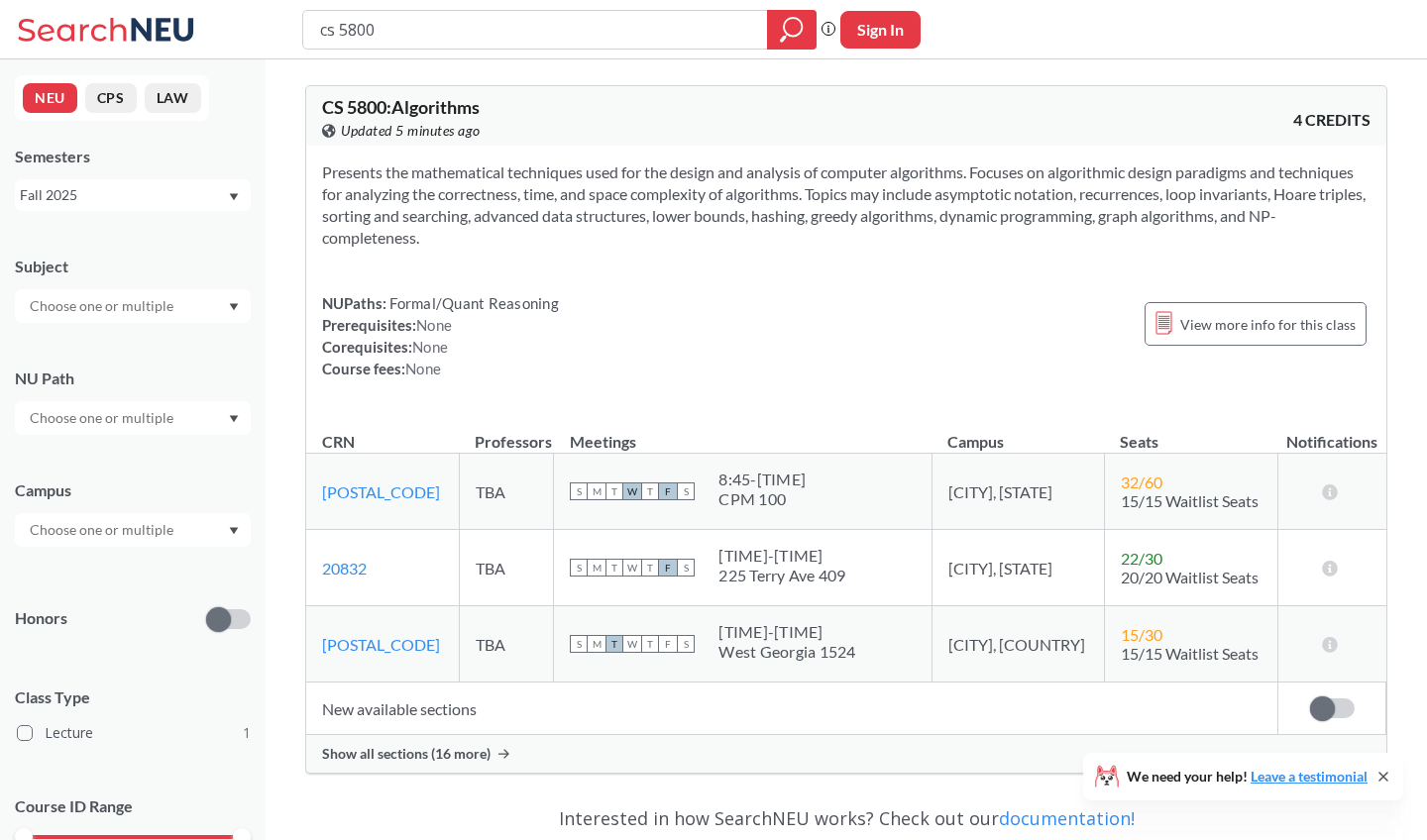 click on "Show all sections (16 more)" at bounding box center (406, 754) 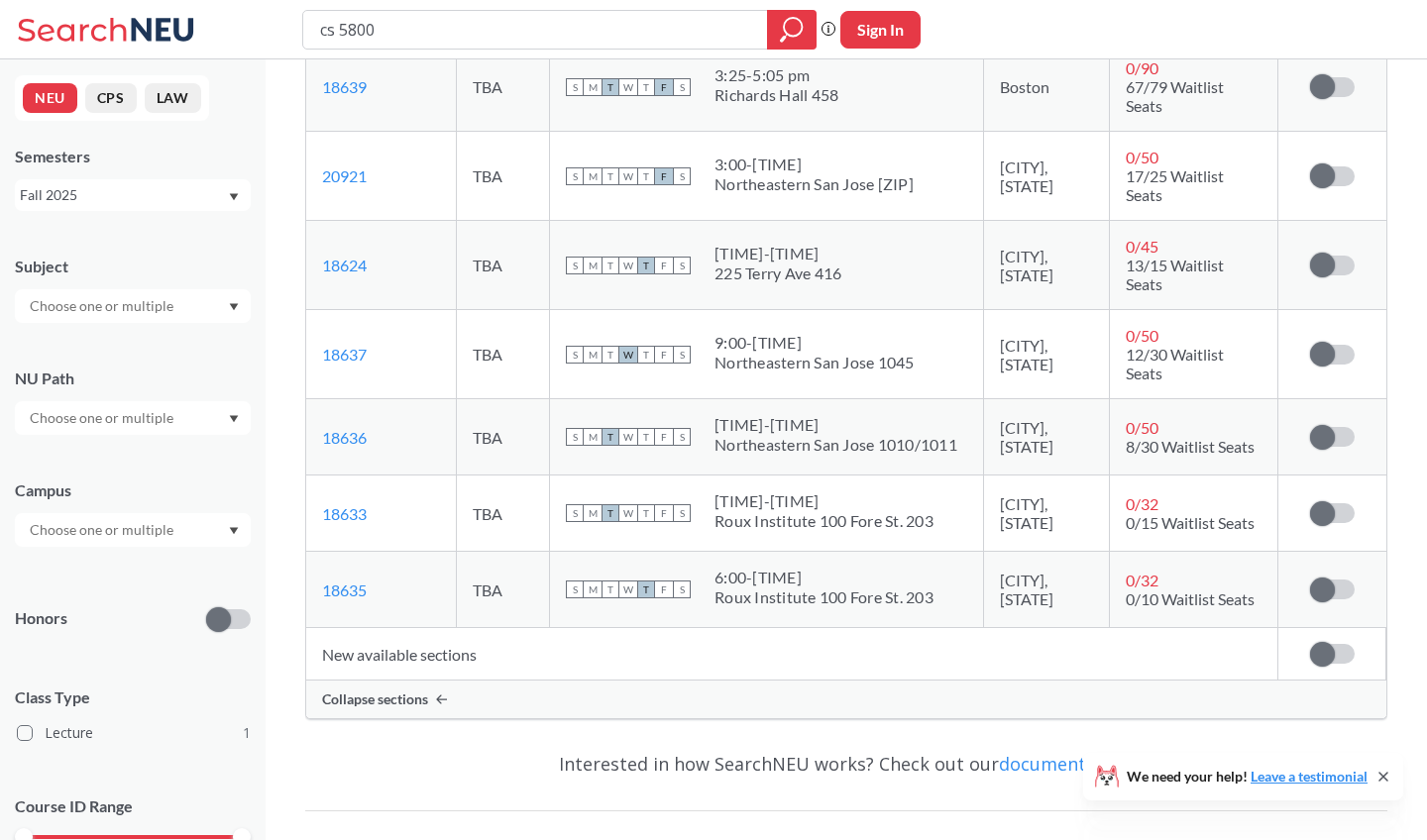 scroll, scrollTop: 1467, scrollLeft: 0, axis: vertical 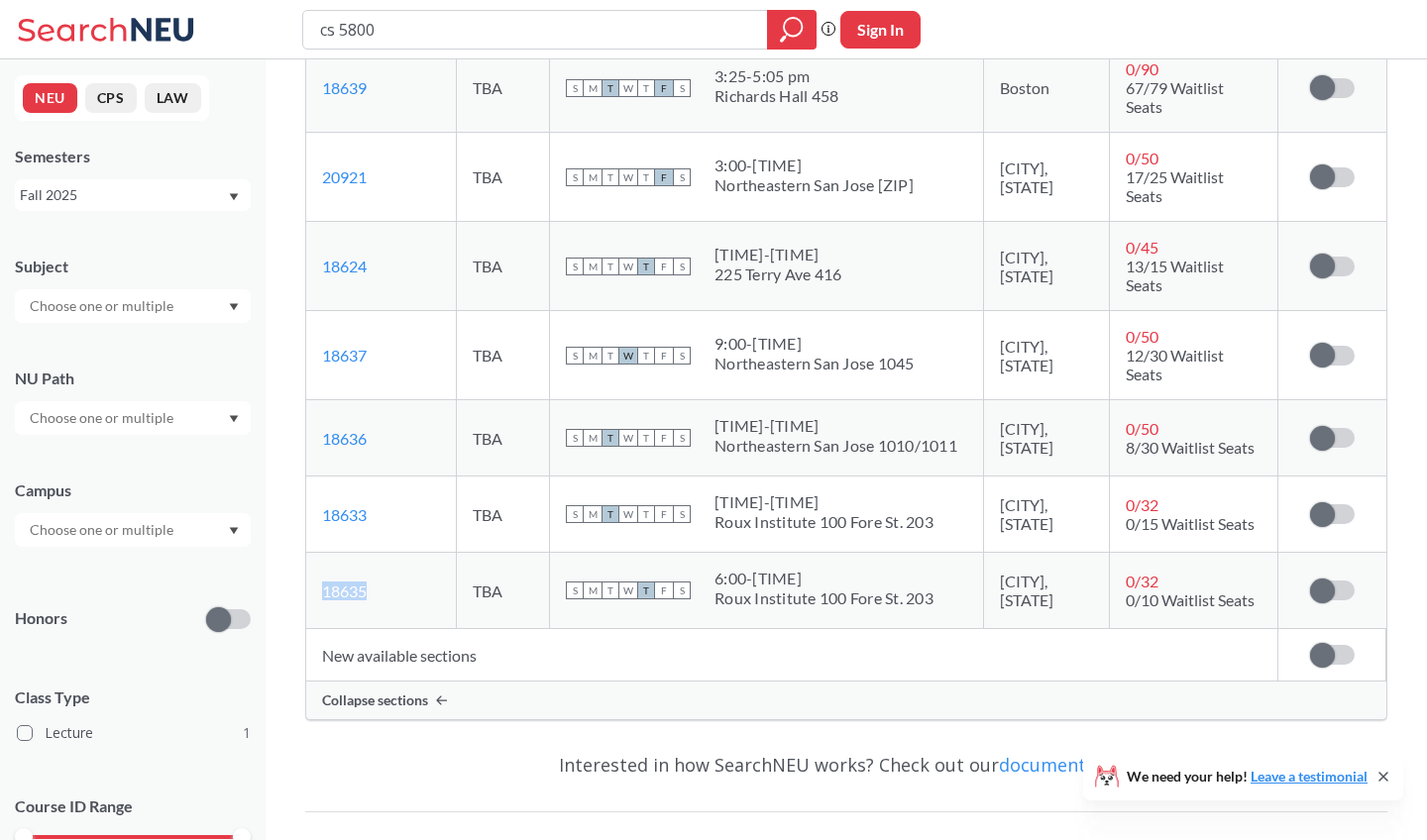 drag, startPoint x: 372, startPoint y: 390, endPoint x: 322, endPoint y: 390, distance: 50 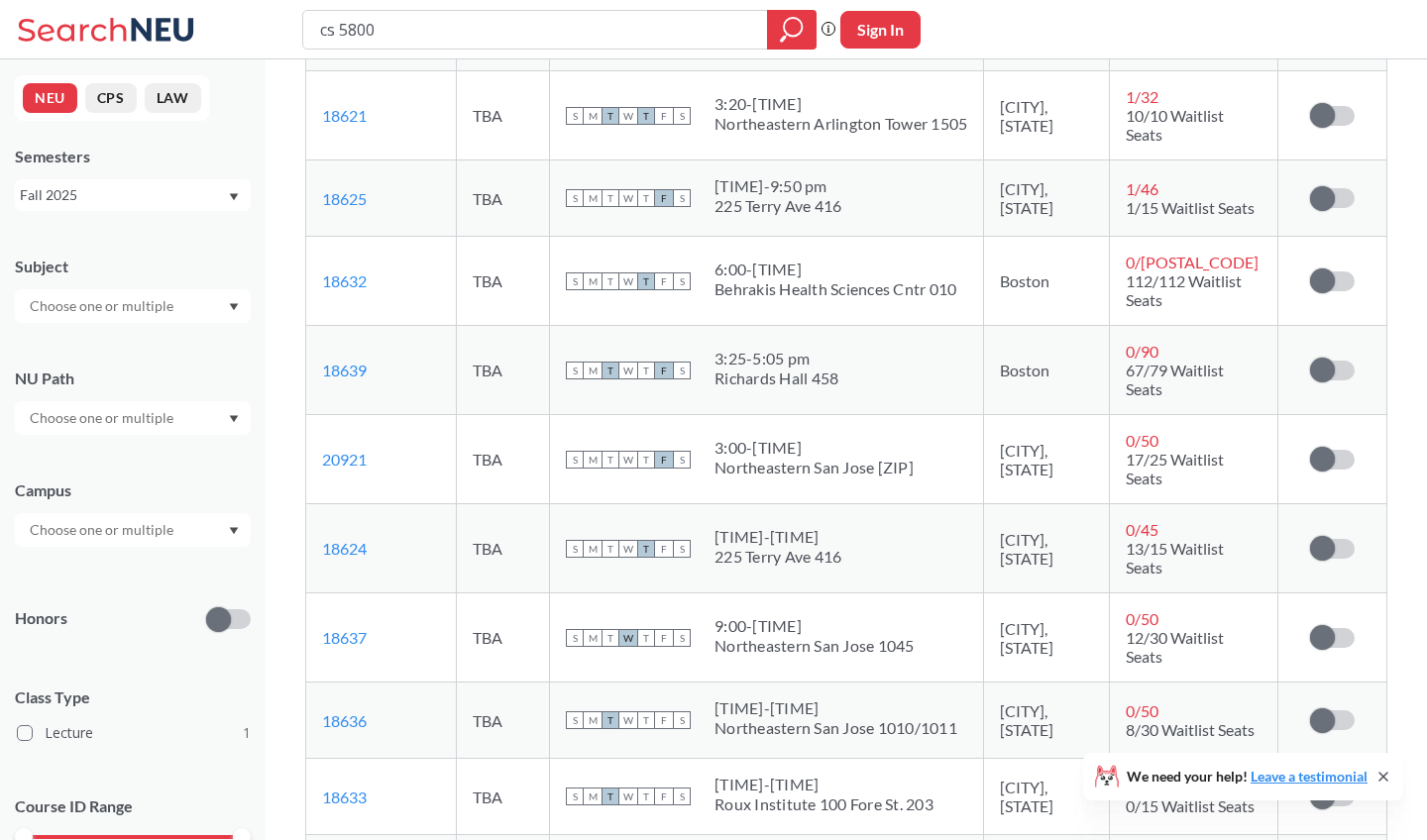 scroll, scrollTop: 1182, scrollLeft: 0, axis: vertical 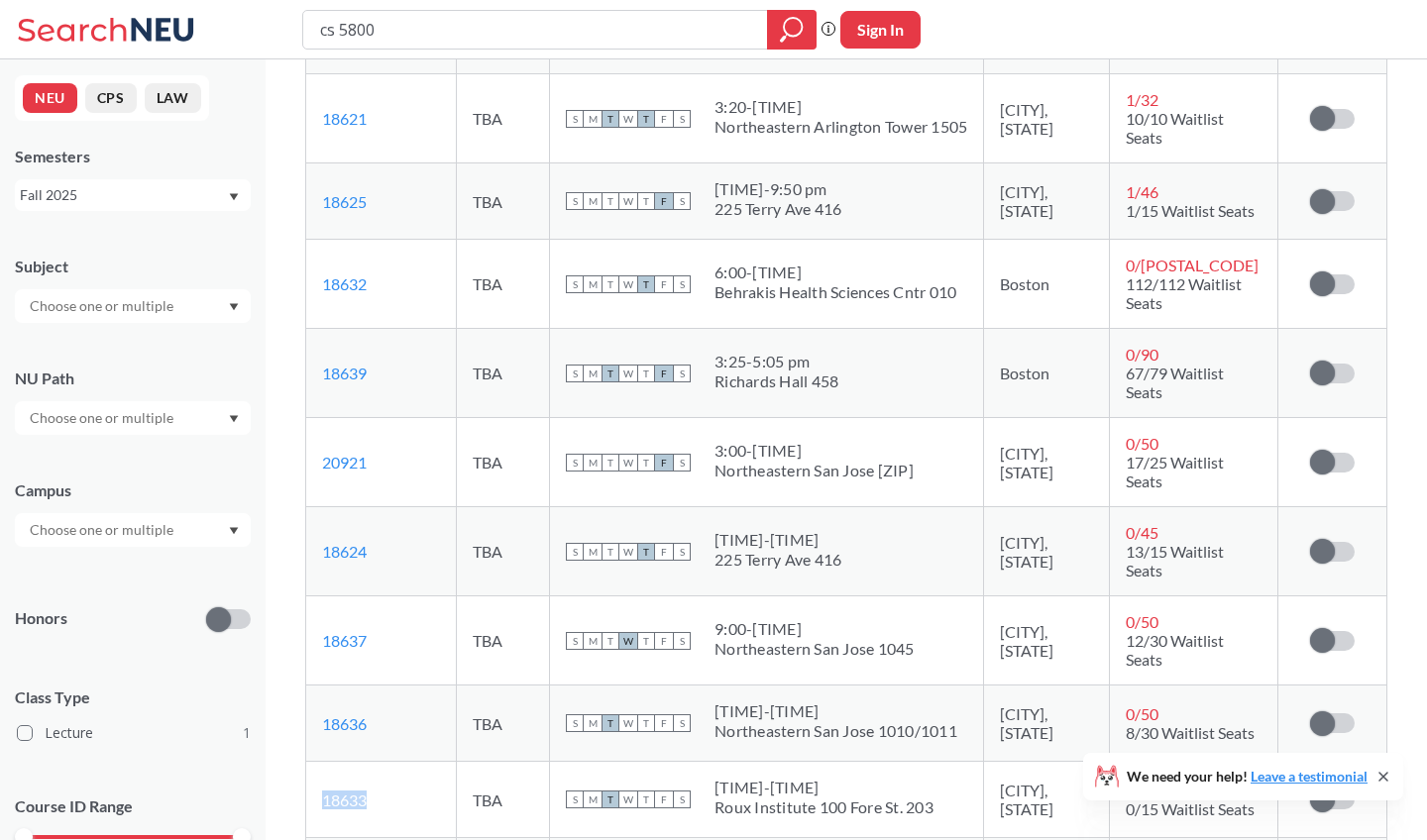 drag, startPoint x: 370, startPoint y: 598, endPoint x: 320, endPoint y: 598, distance: 50 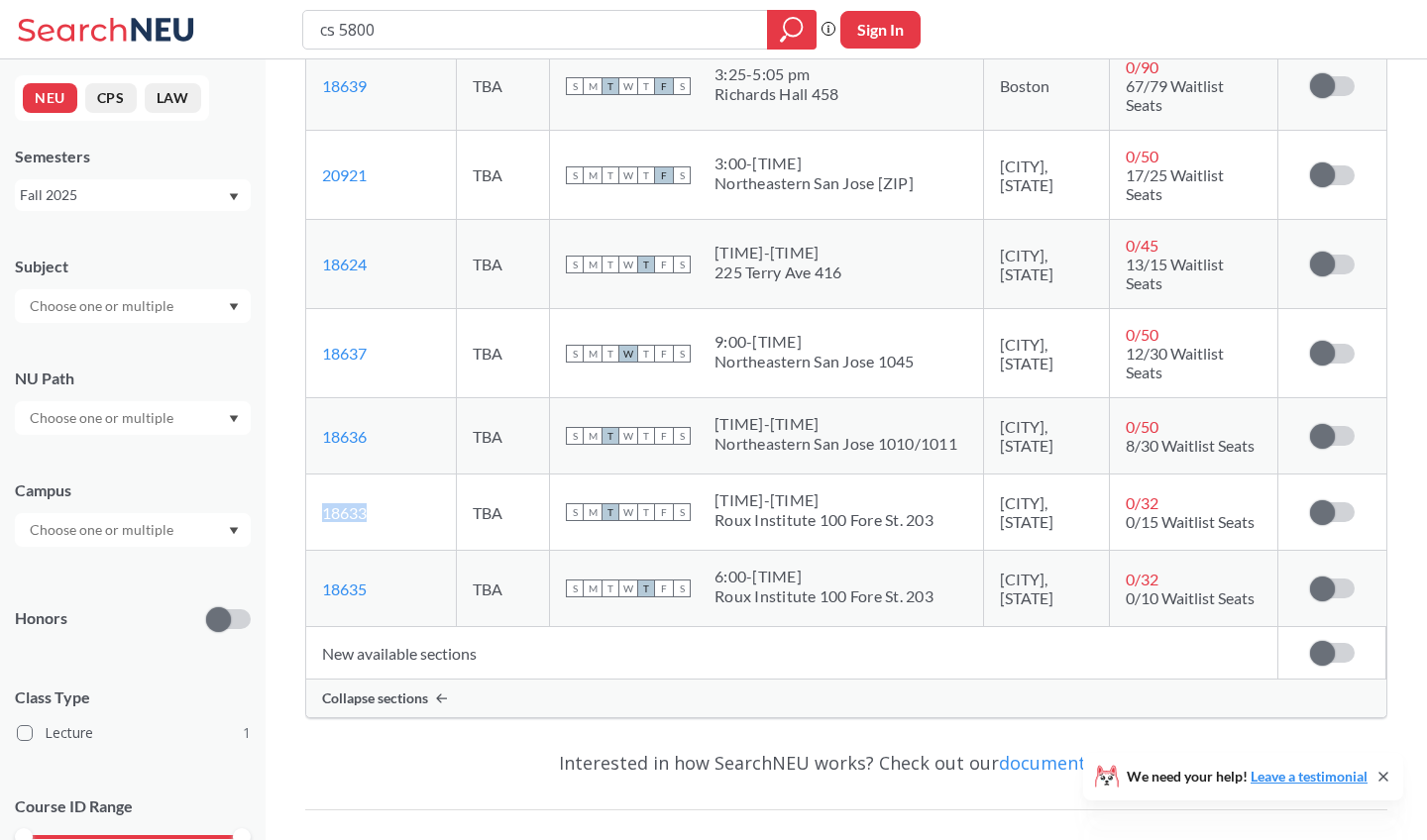 scroll, scrollTop: 1467, scrollLeft: 0, axis: vertical 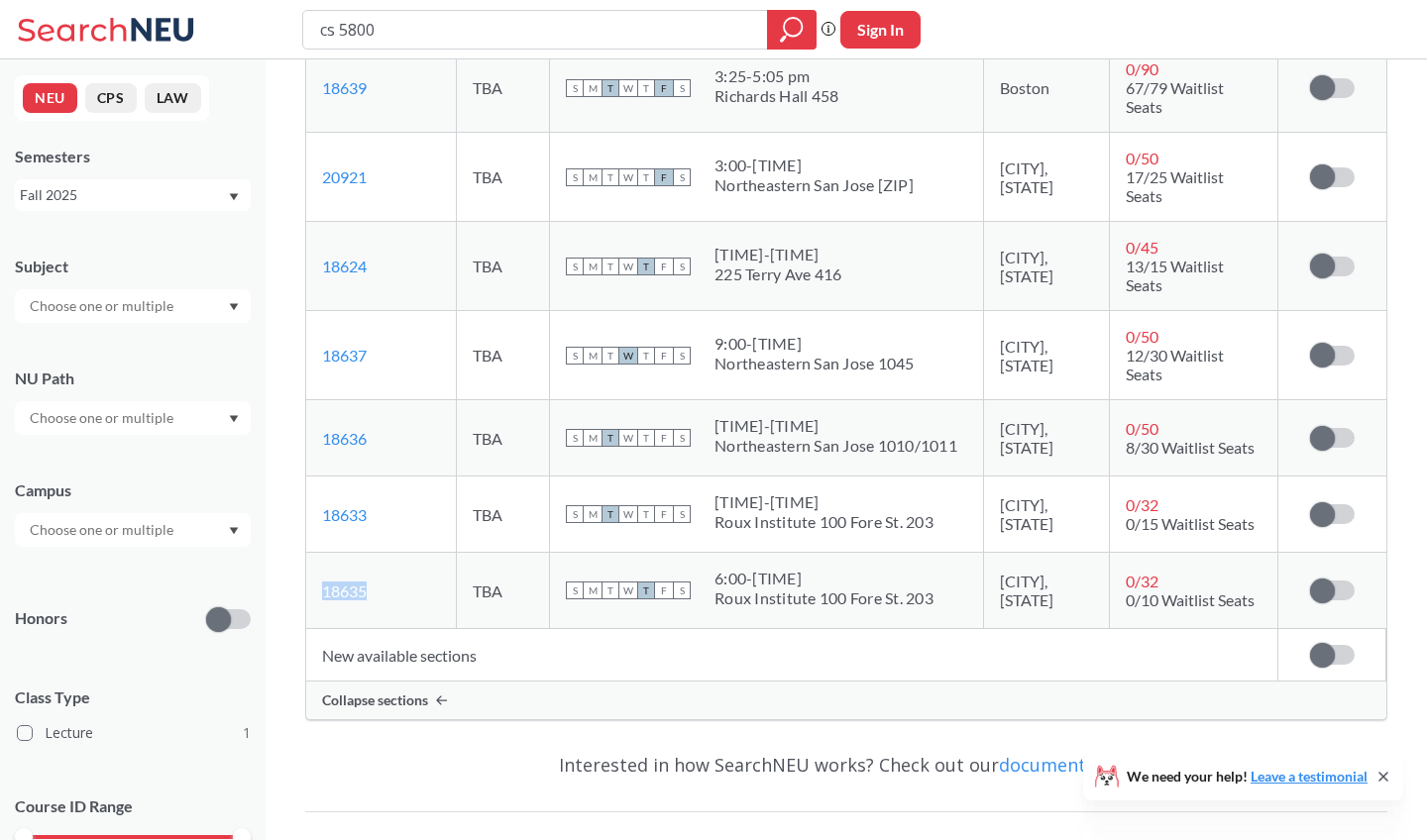 drag, startPoint x: 378, startPoint y: 393, endPoint x: 313, endPoint y: 393, distance: 65 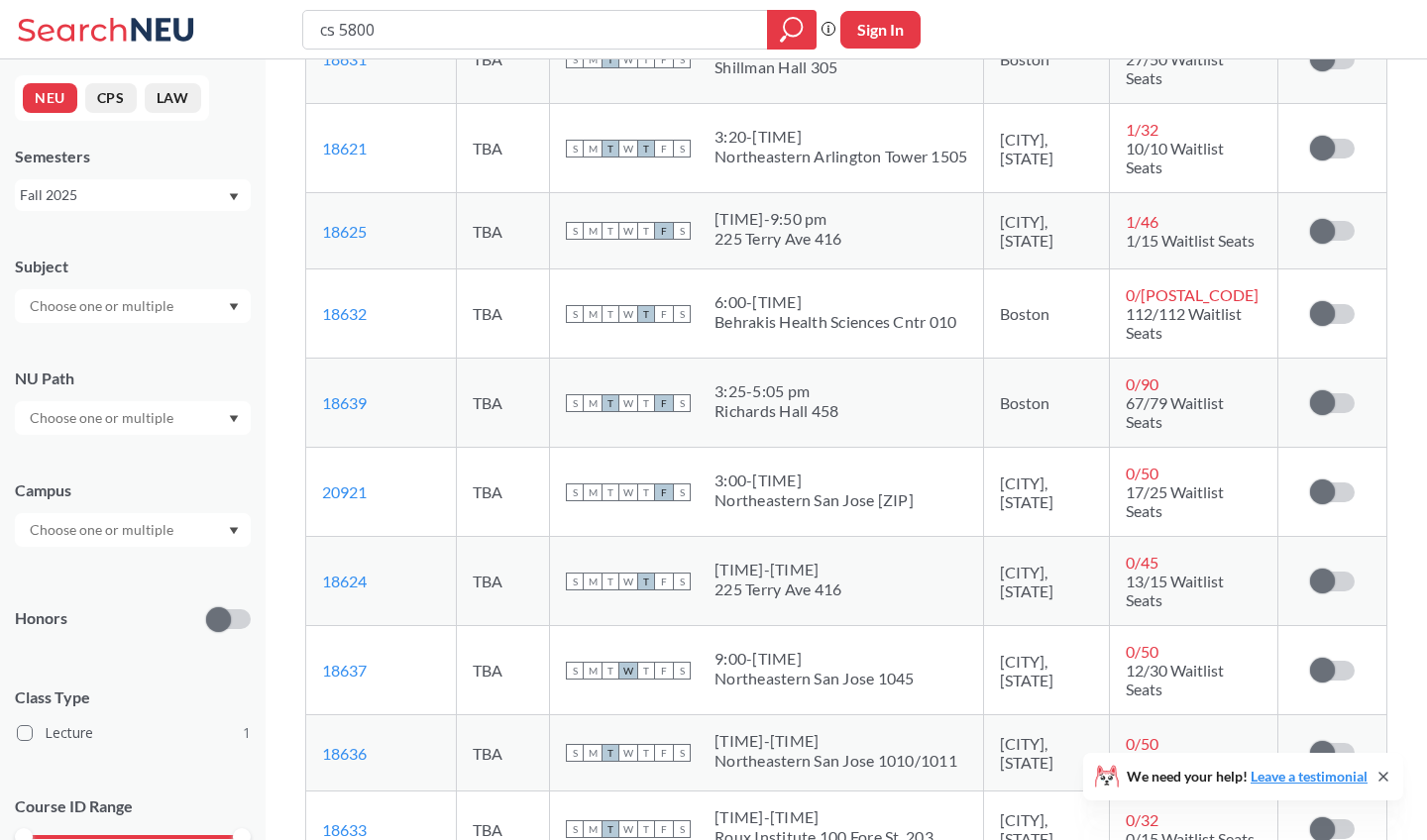 scroll, scrollTop: 557, scrollLeft: 0, axis: vertical 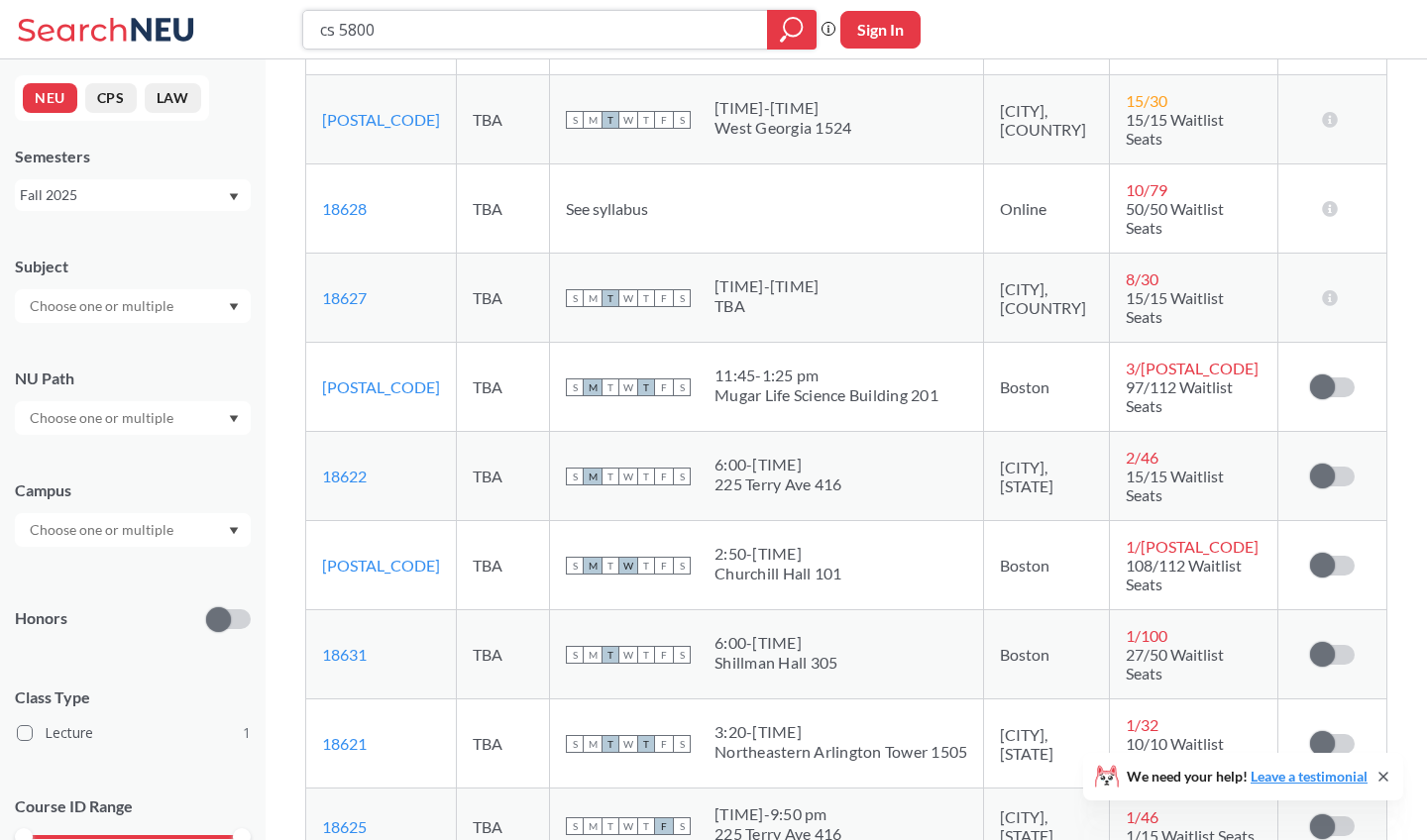drag, startPoint x: 389, startPoint y: 34, endPoint x: 348, endPoint y: 30, distance: 41.19466 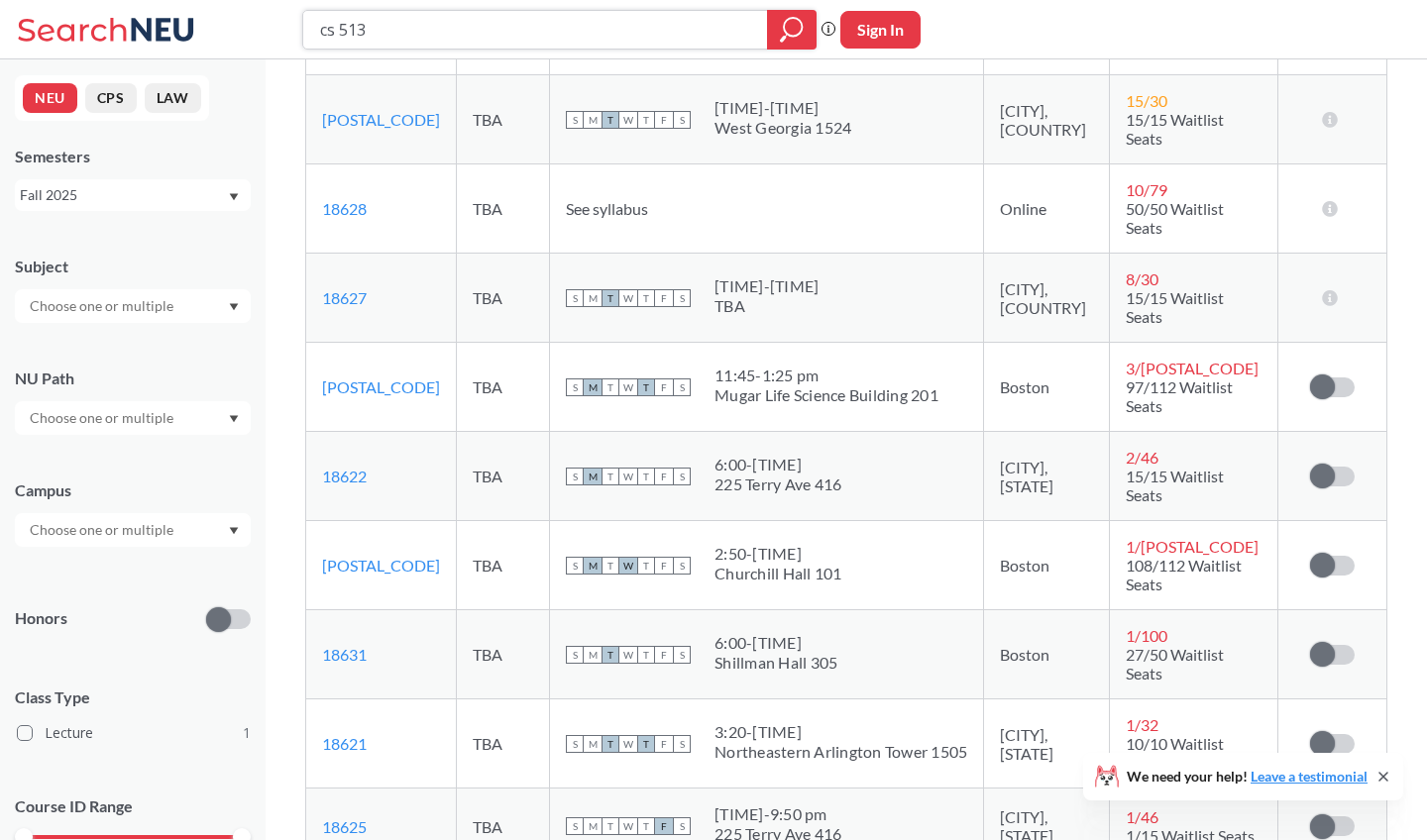 type on "cs [NUMBER]" 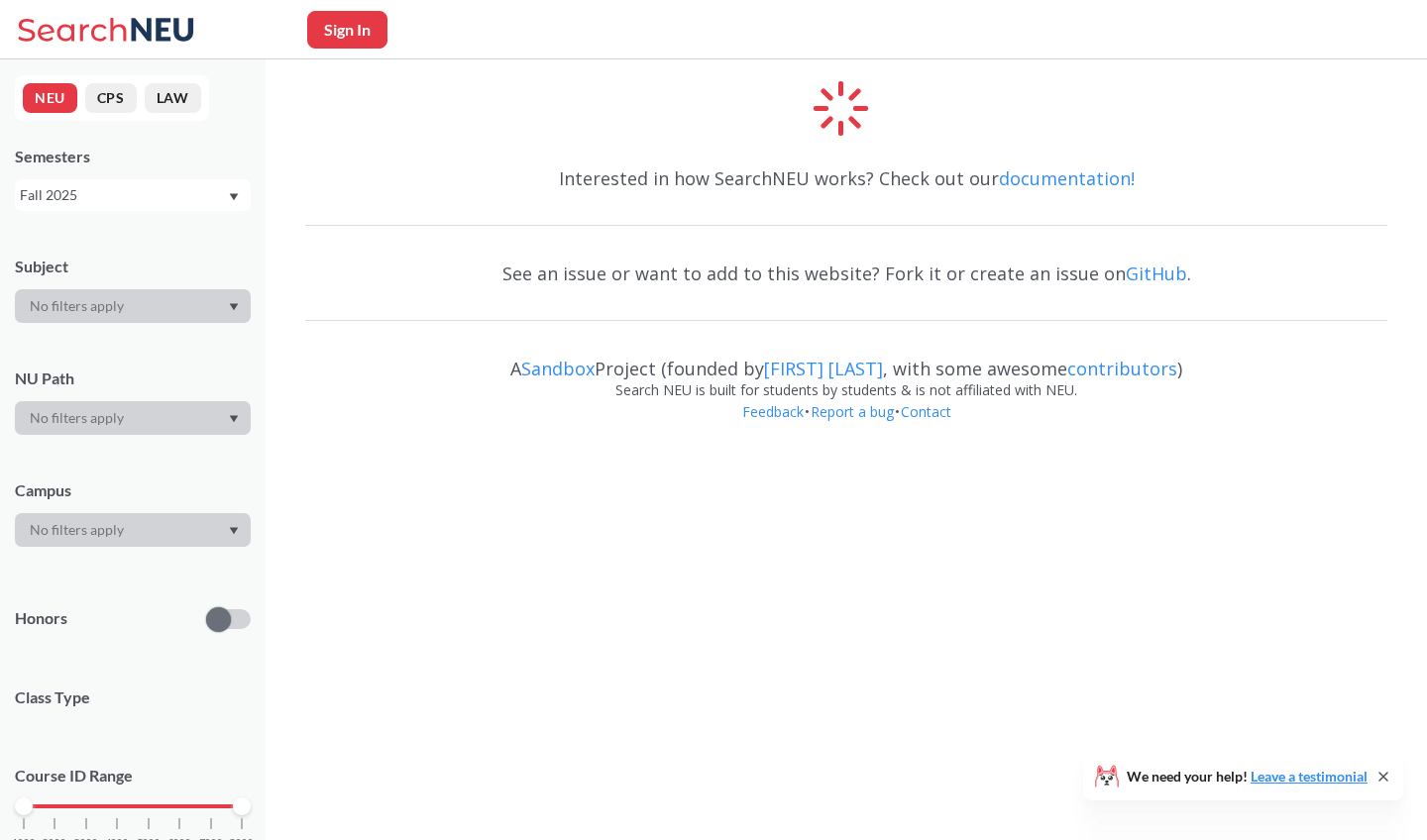 scroll, scrollTop: 0, scrollLeft: 0, axis: both 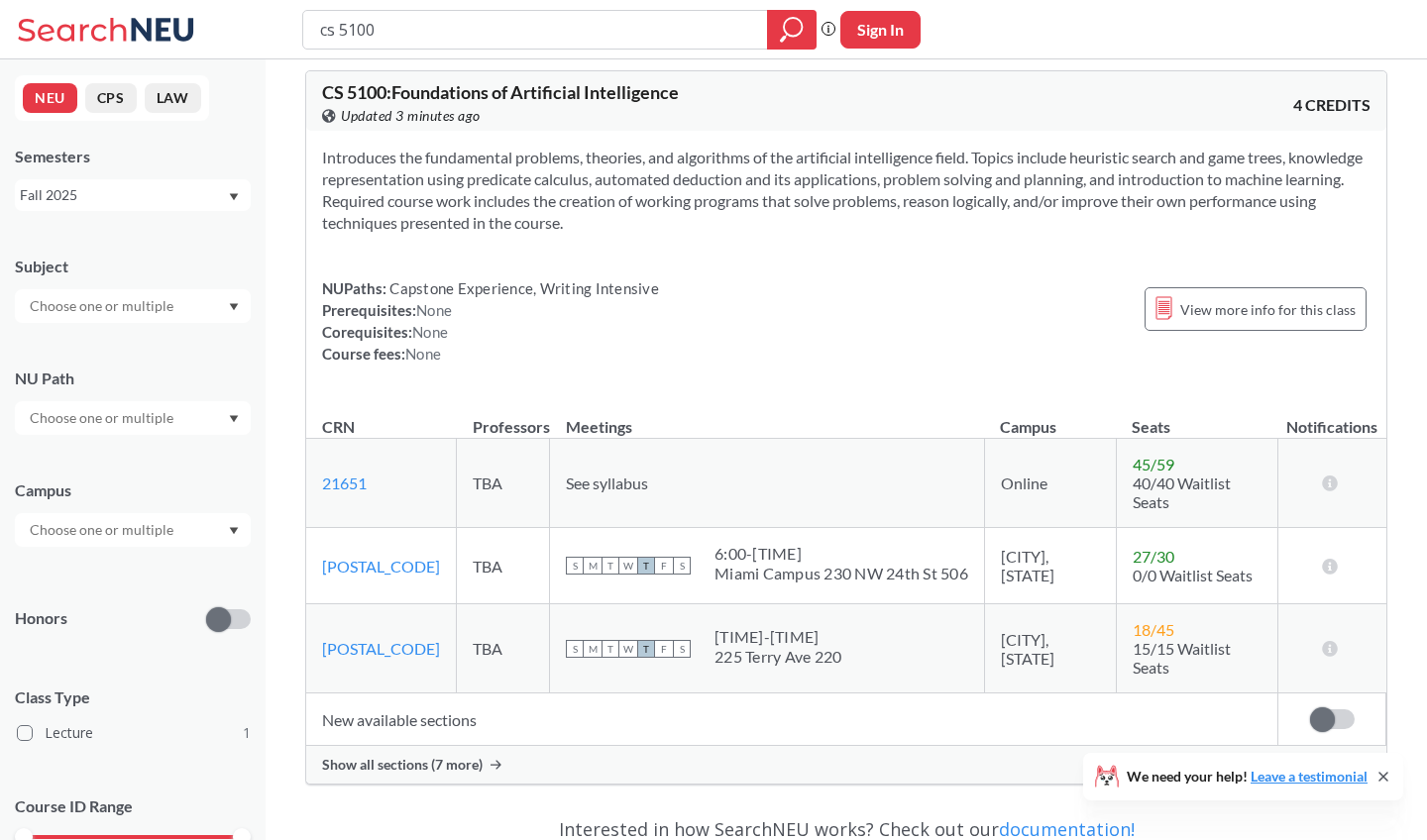 click on "cs 5100" at bounding box center (535, 30) 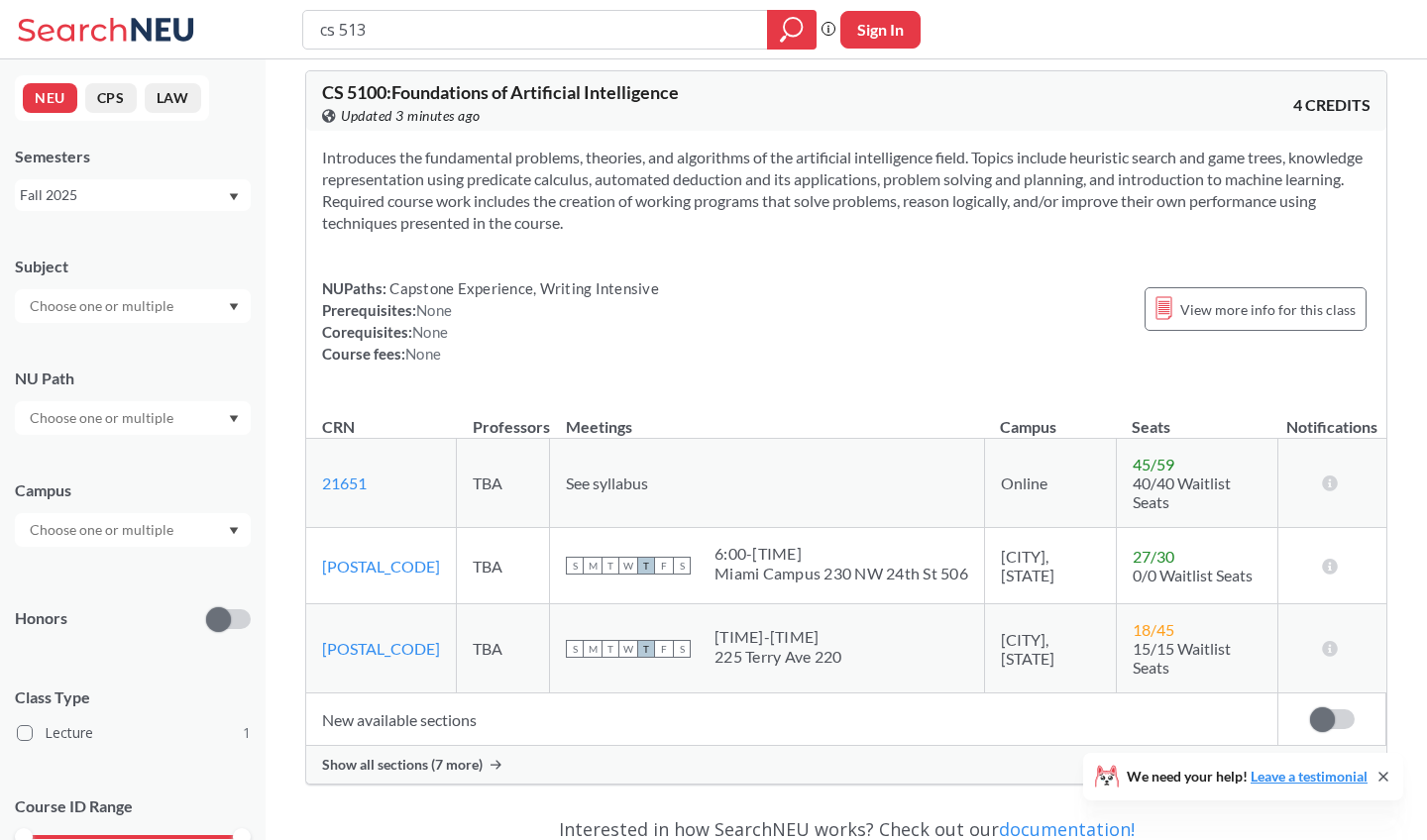 type on "cs [NUMBER]" 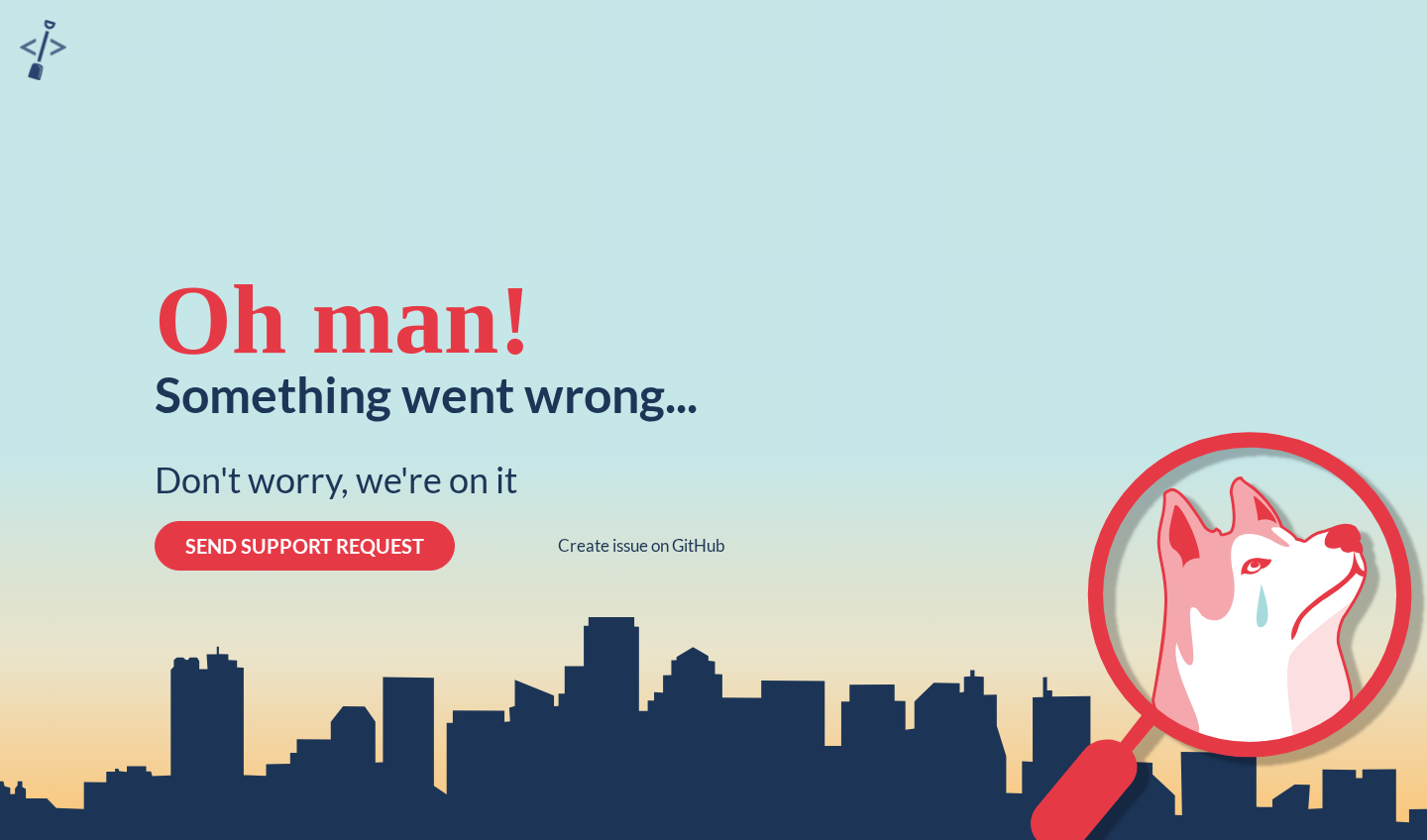 scroll, scrollTop: 0, scrollLeft: 0, axis: both 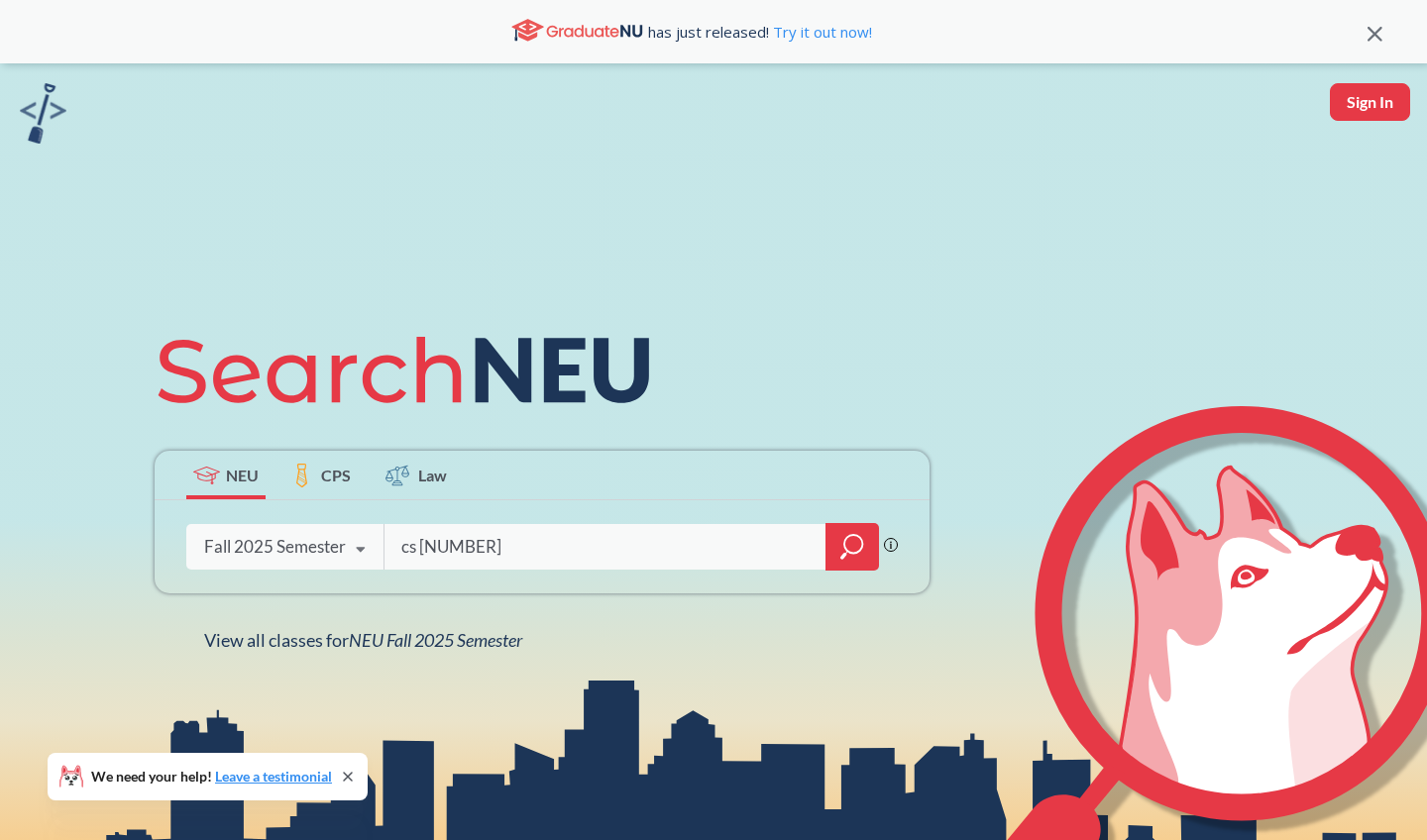 type on "cs [NUMBER]" 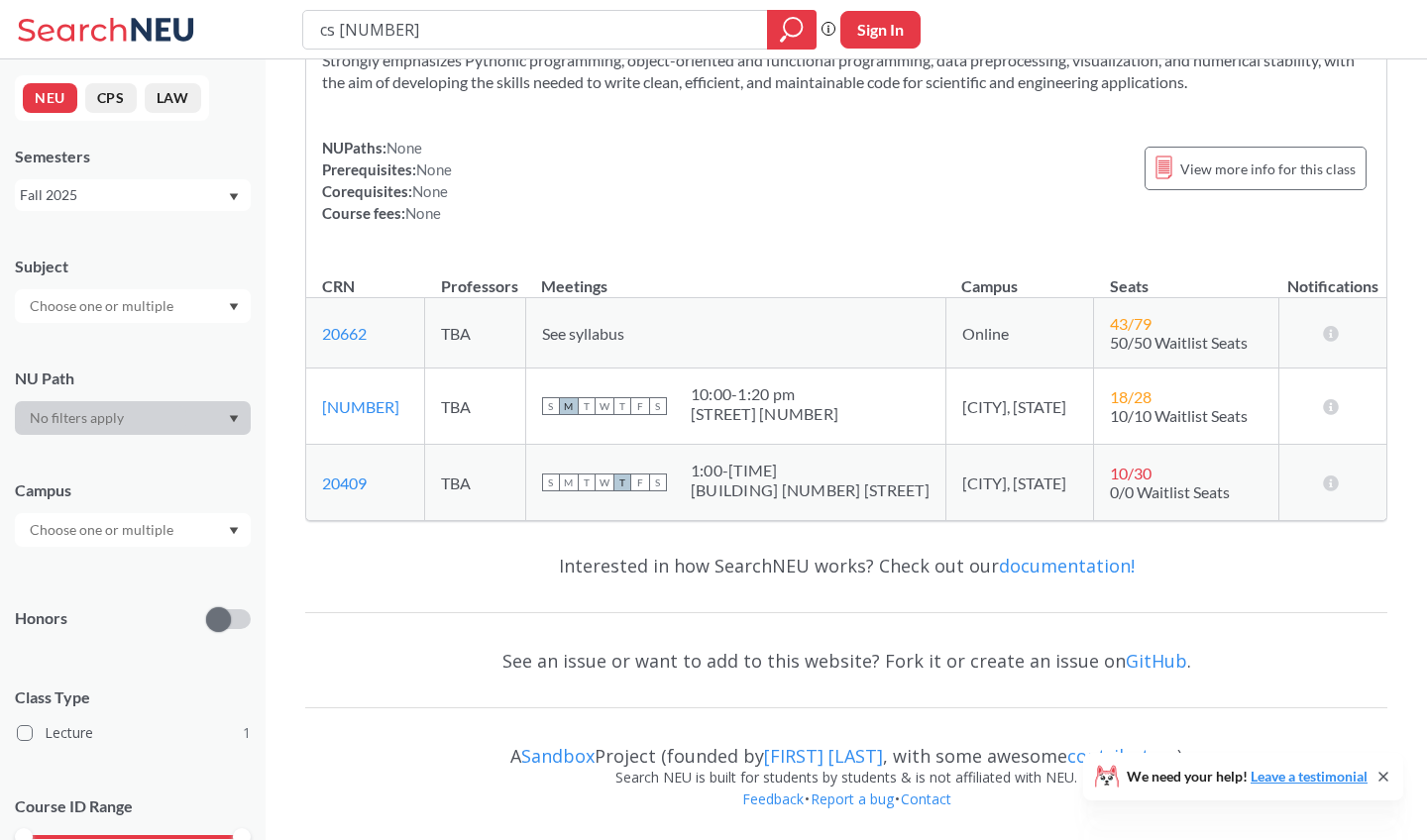 scroll, scrollTop: 177, scrollLeft: 0, axis: vertical 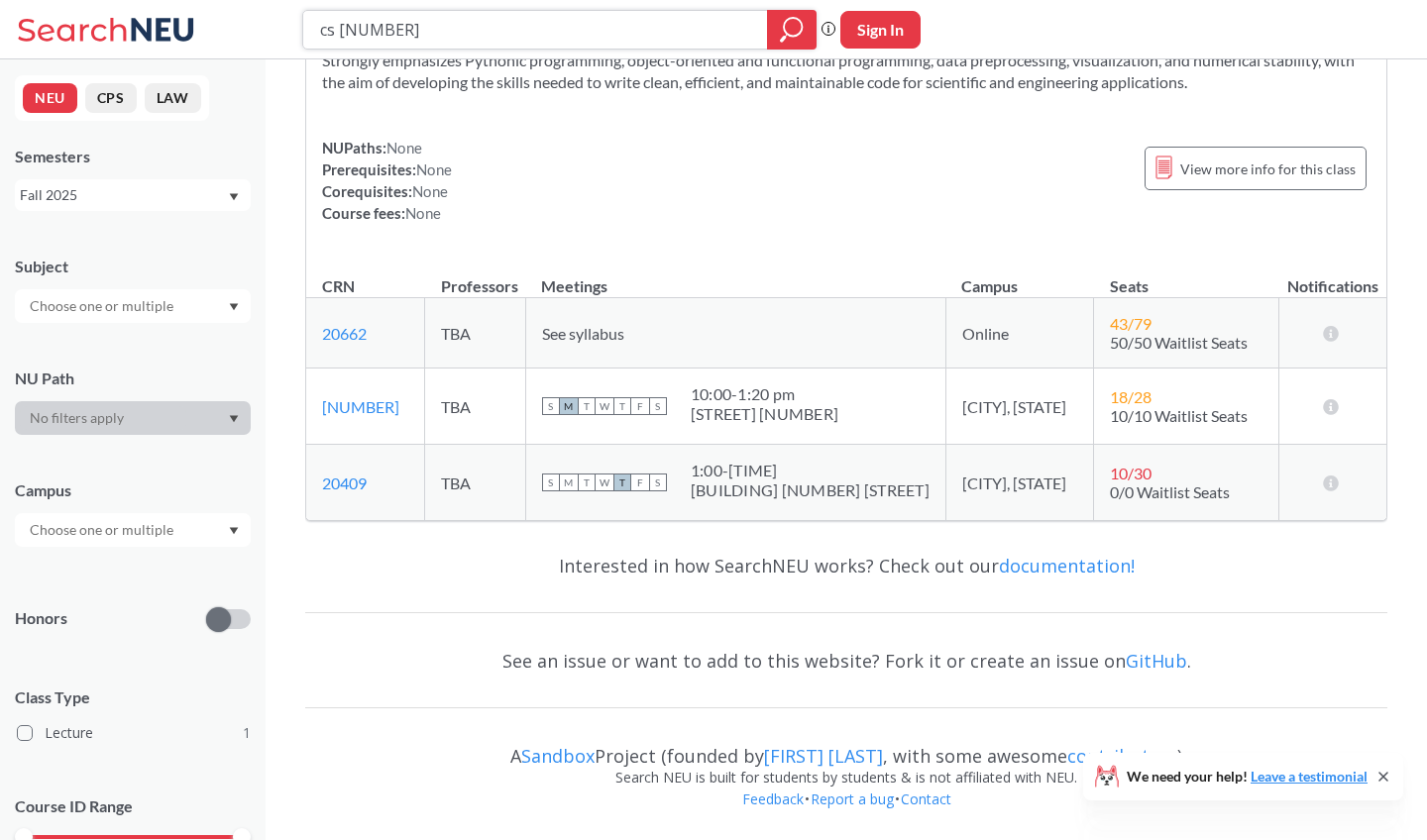 click on "cs [NUMBER]" at bounding box center [535, 30] 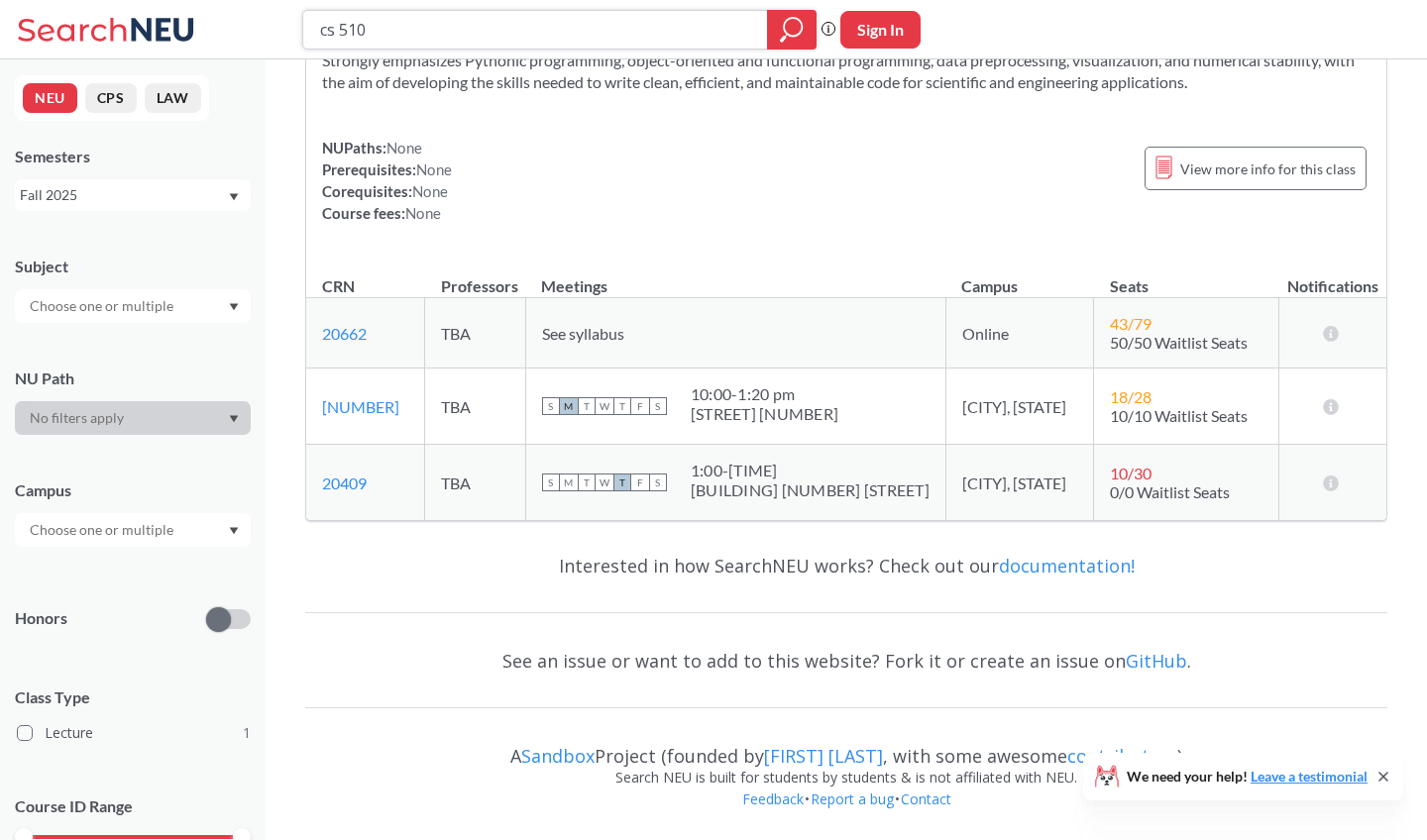 type on "cs 5100" 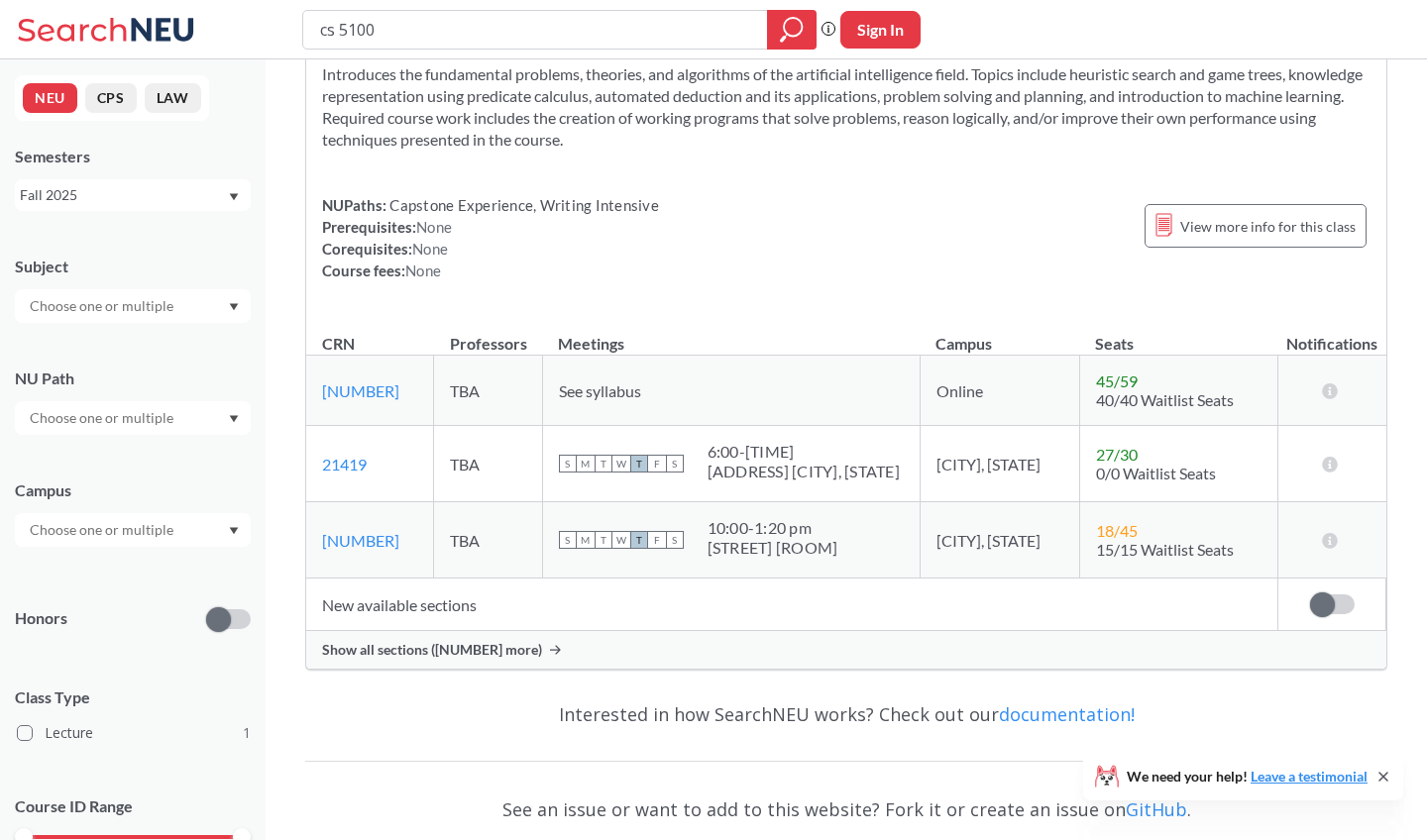 scroll, scrollTop: 144, scrollLeft: 0, axis: vertical 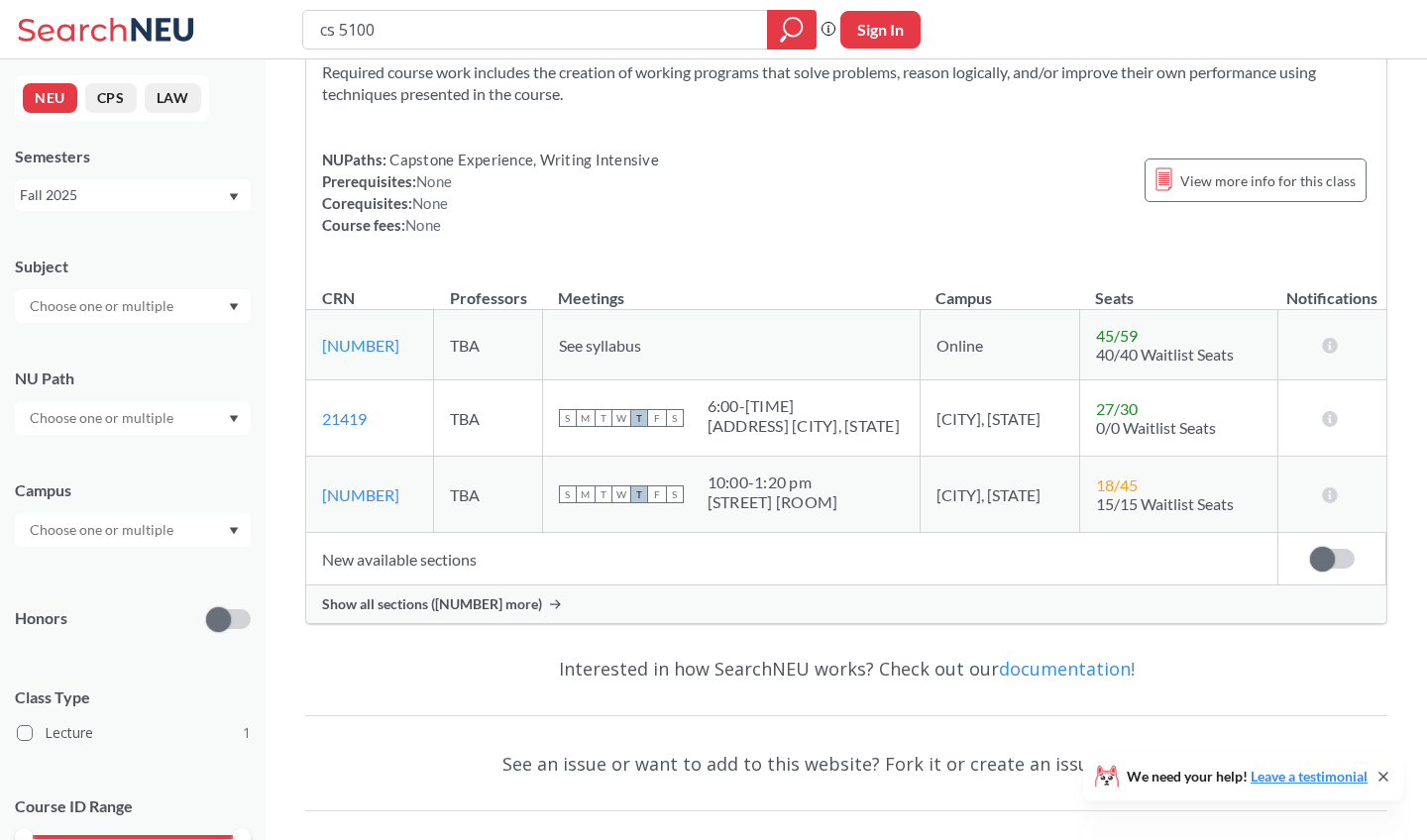 click on "Show all sections ([NUMBER] more)" at bounding box center (432, 604) 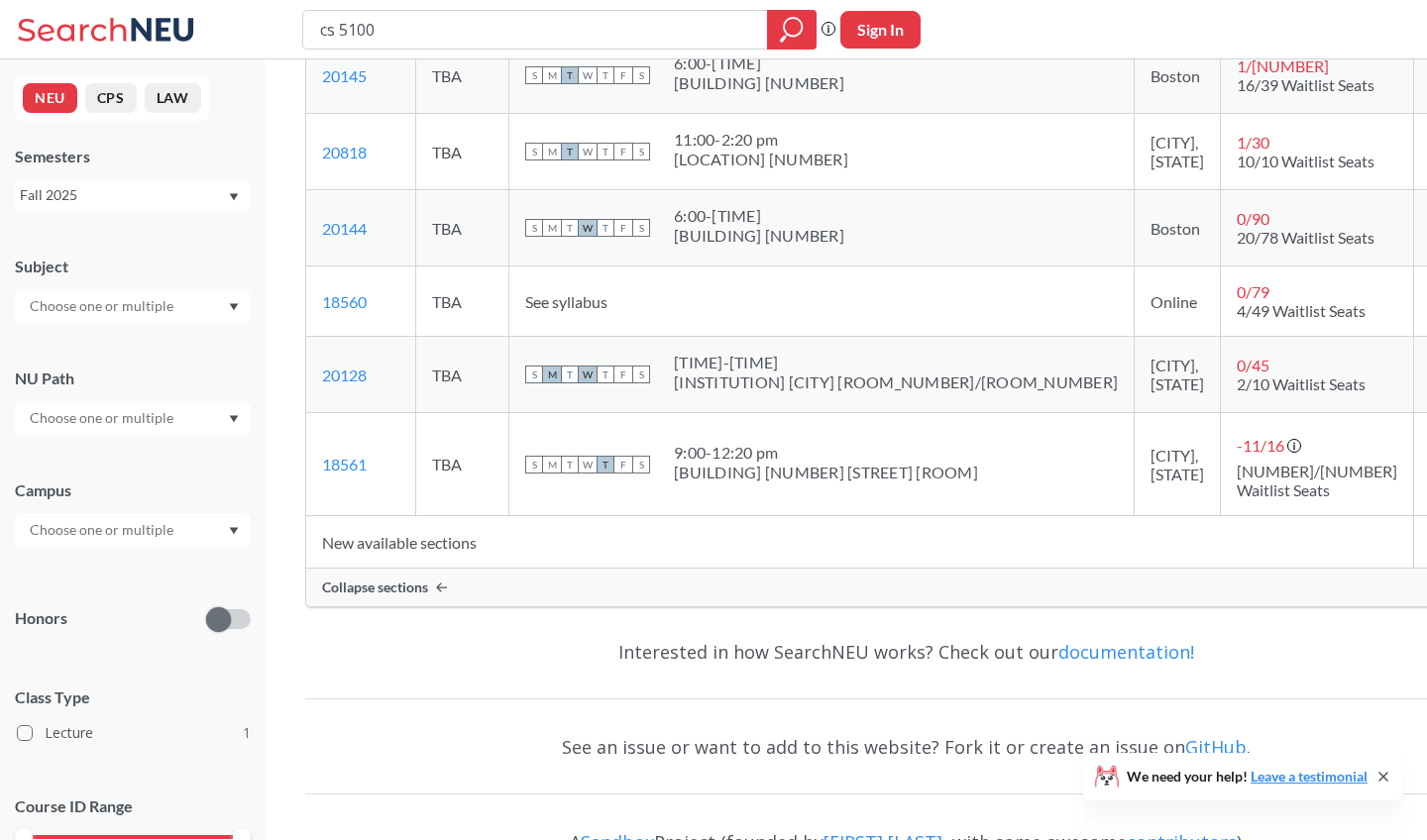 scroll, scrollTop: 720, scrollLeft: 0, axis: vertical 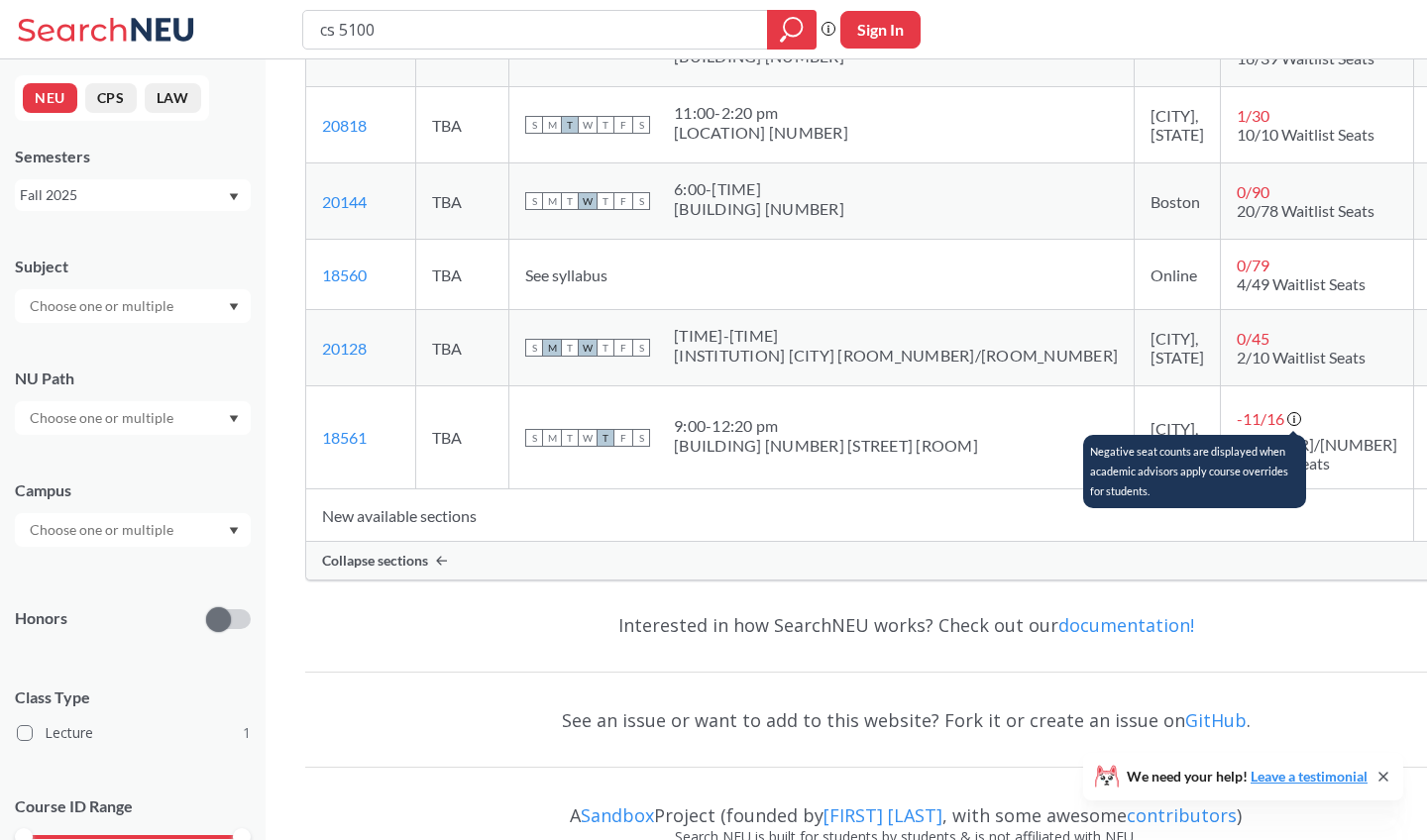 click 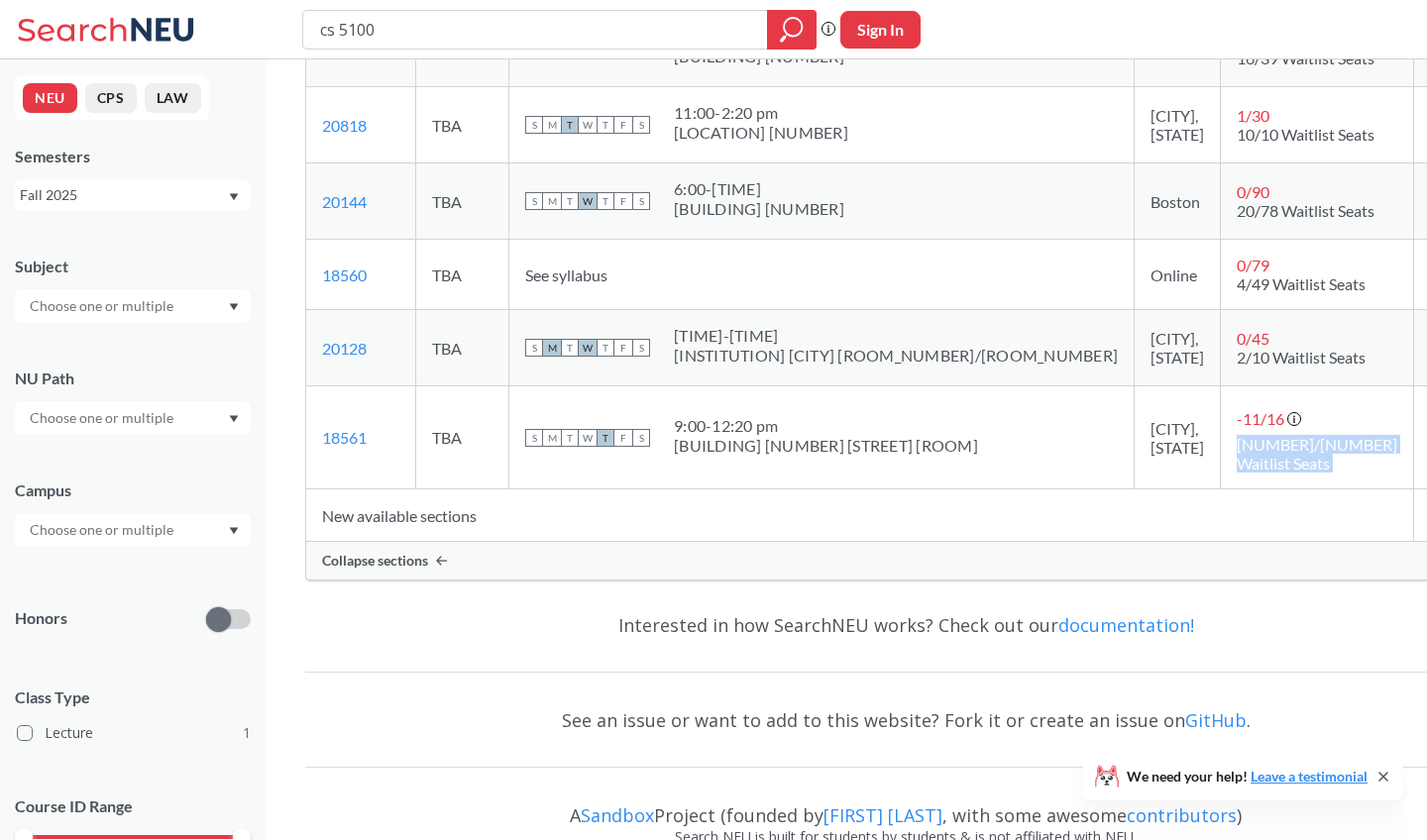 drag, startPoint x: 1171, startPoint y: 442, endPoint x: 1160, endPoint y: 503, distance: 61.983869 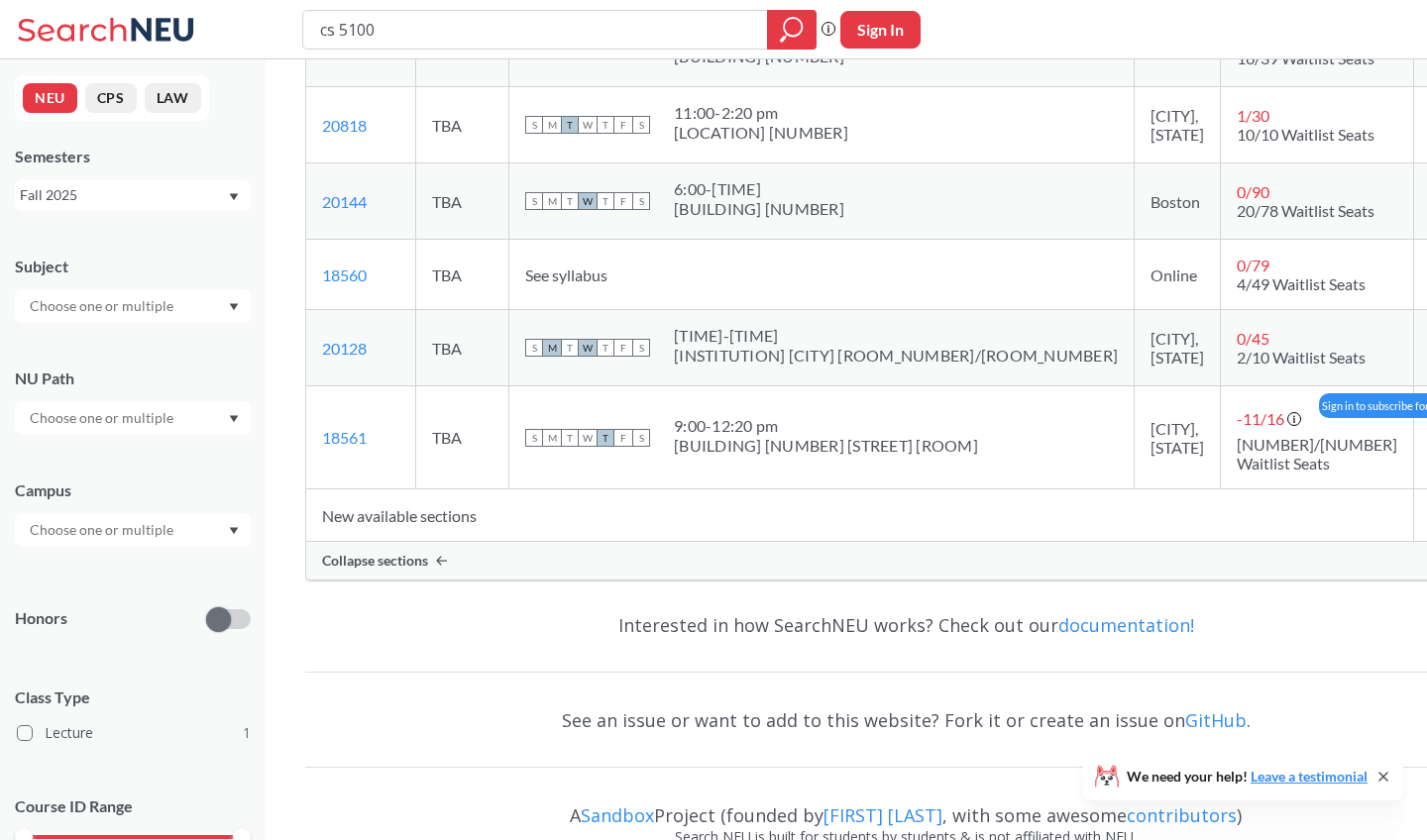 click at bounding box center [1449, 437] 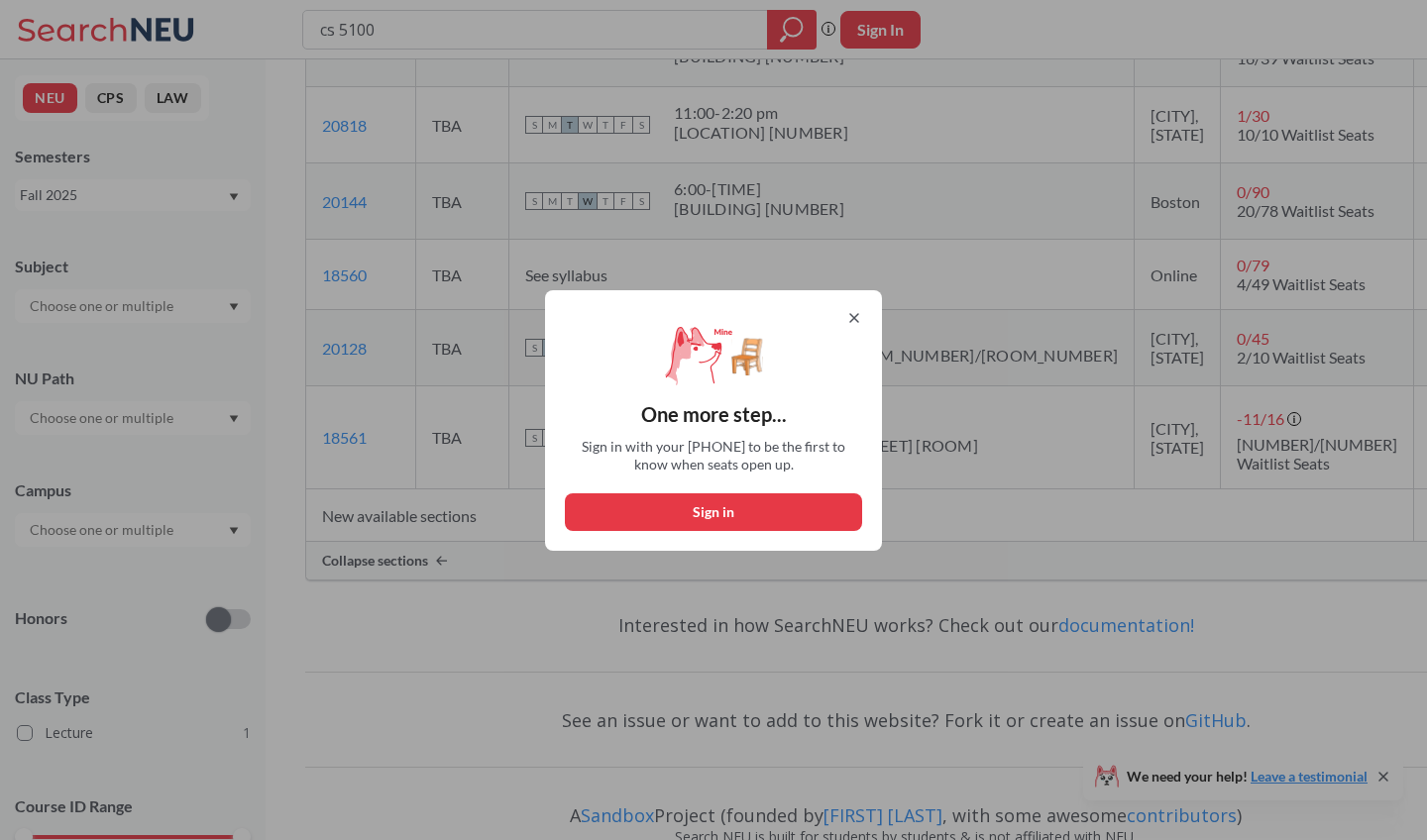 click 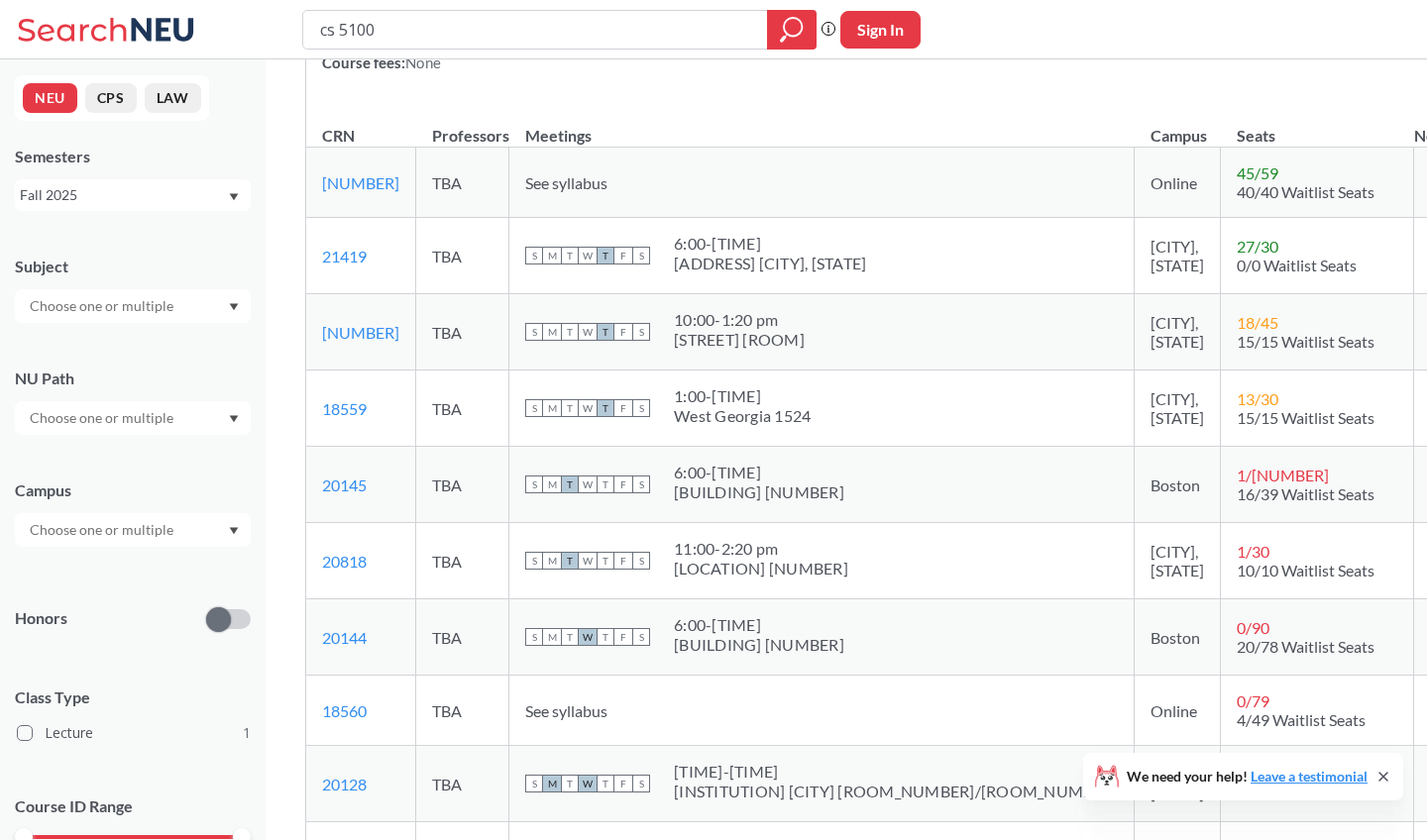scroll, scrollTop: 268, scrollLeft: 0, axis: vertical 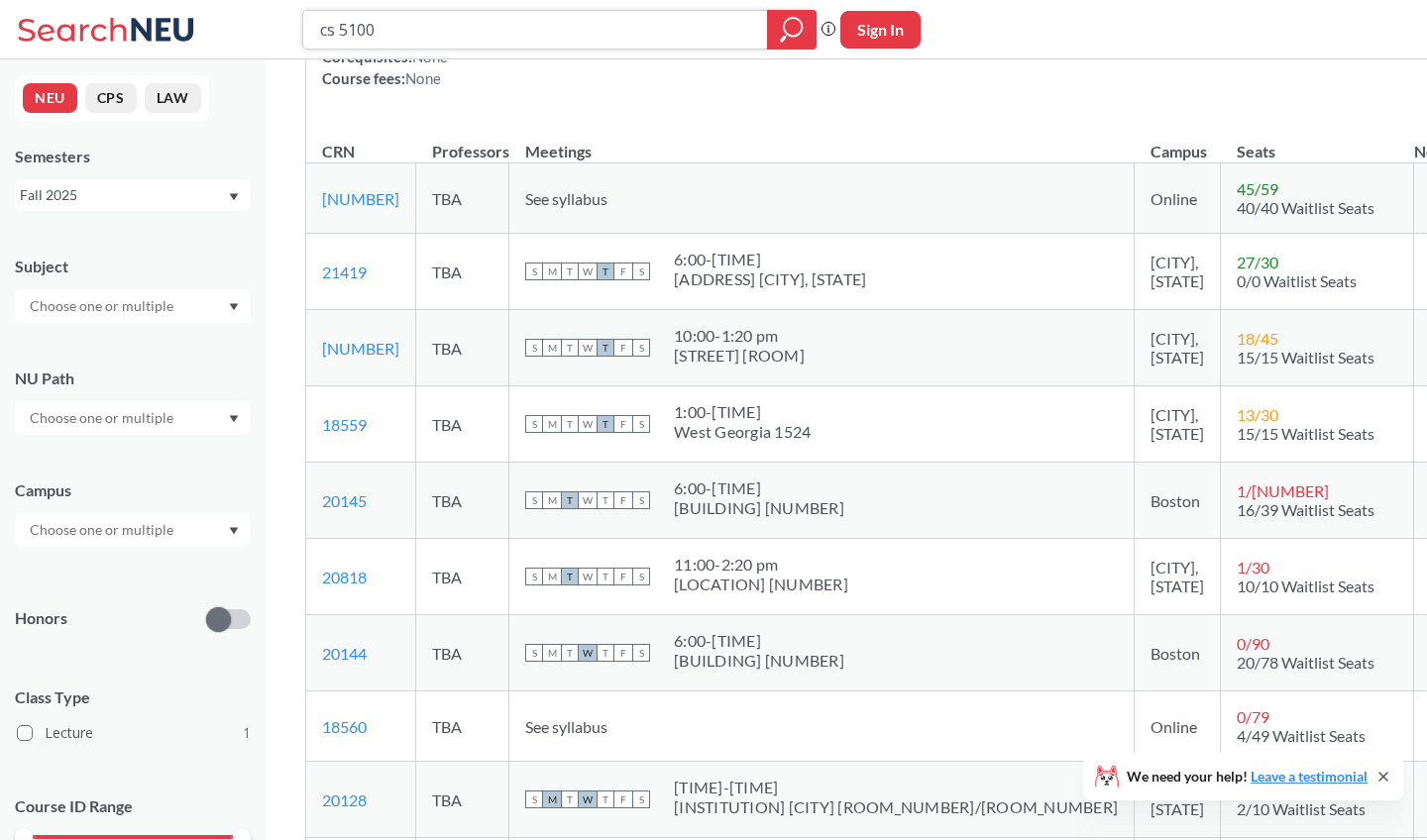 click on "cs 5100" at bounding box center (535, 30) 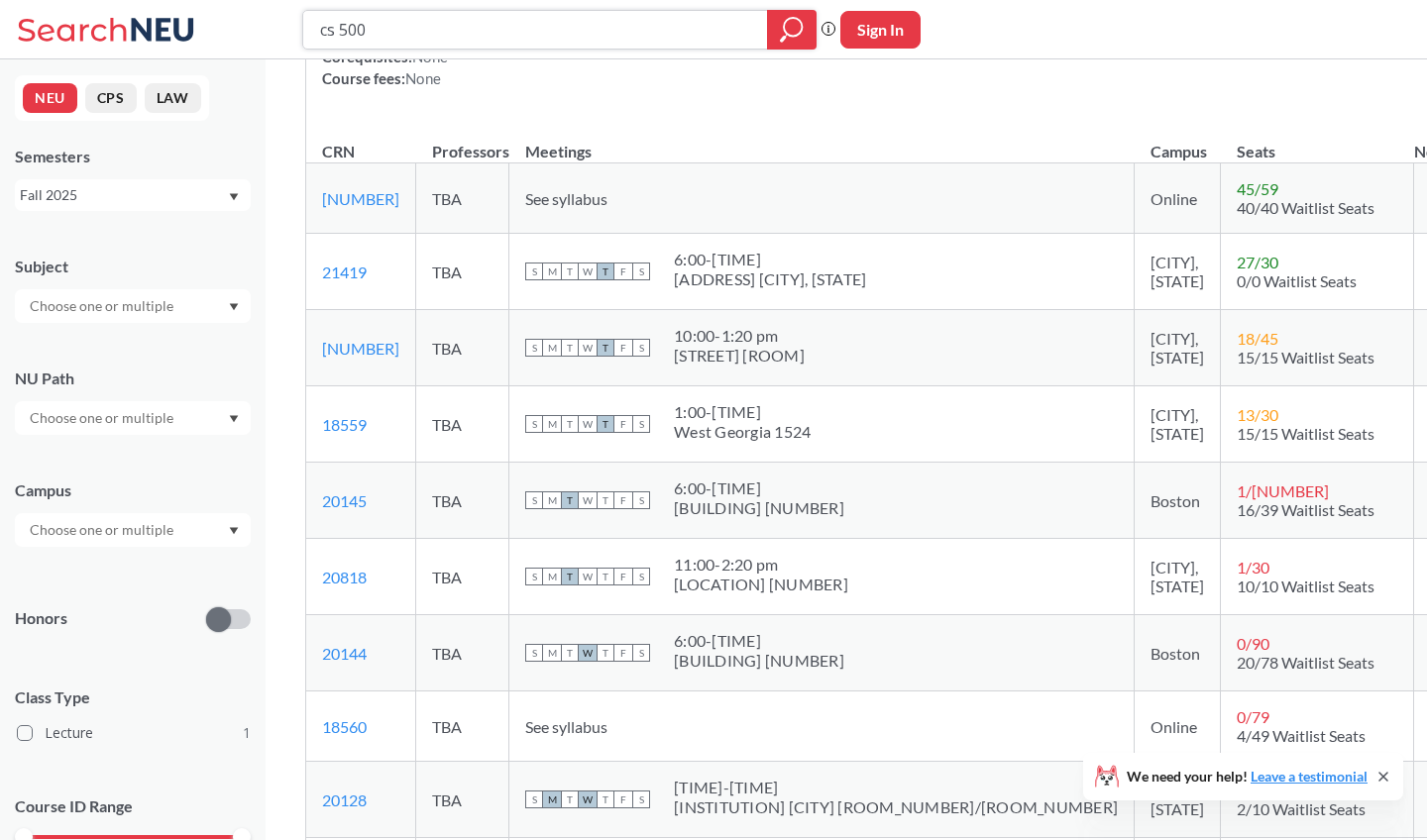 type on "cs 5800" 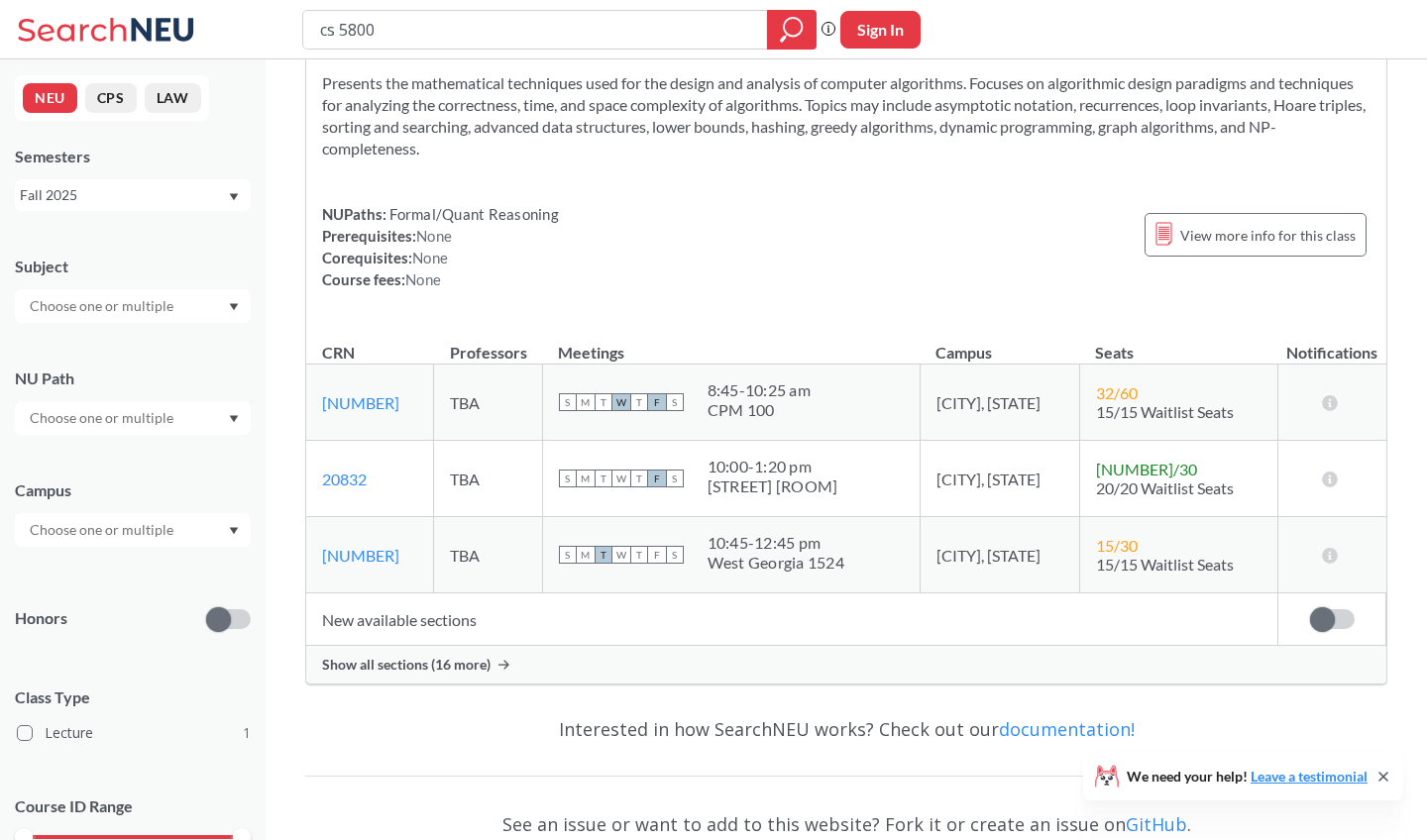 scroll, scrollTop: 90, scrollLeft: 0, axis: vertical 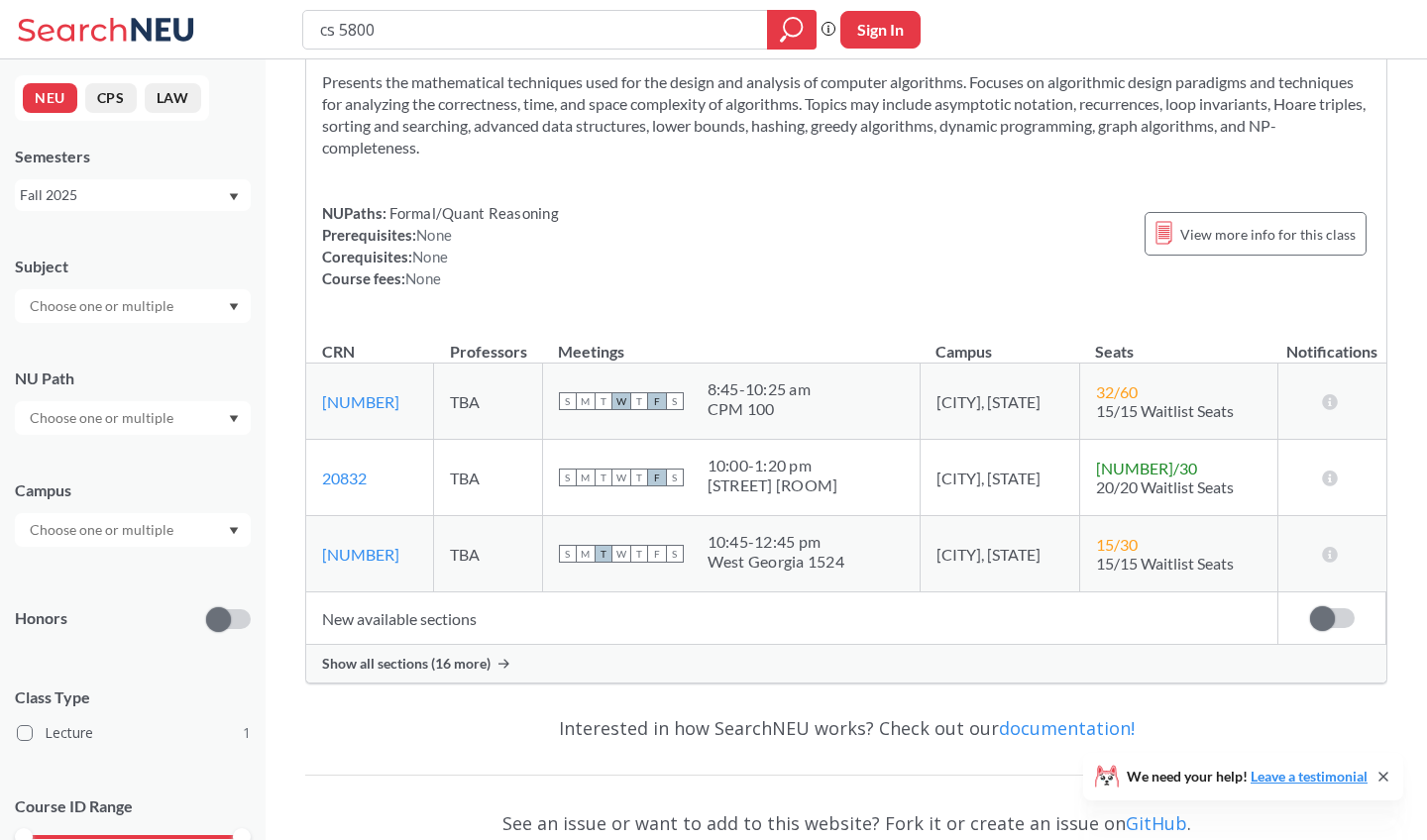 click on "Show all sections (16 more)" at bounding box center [406, 664] 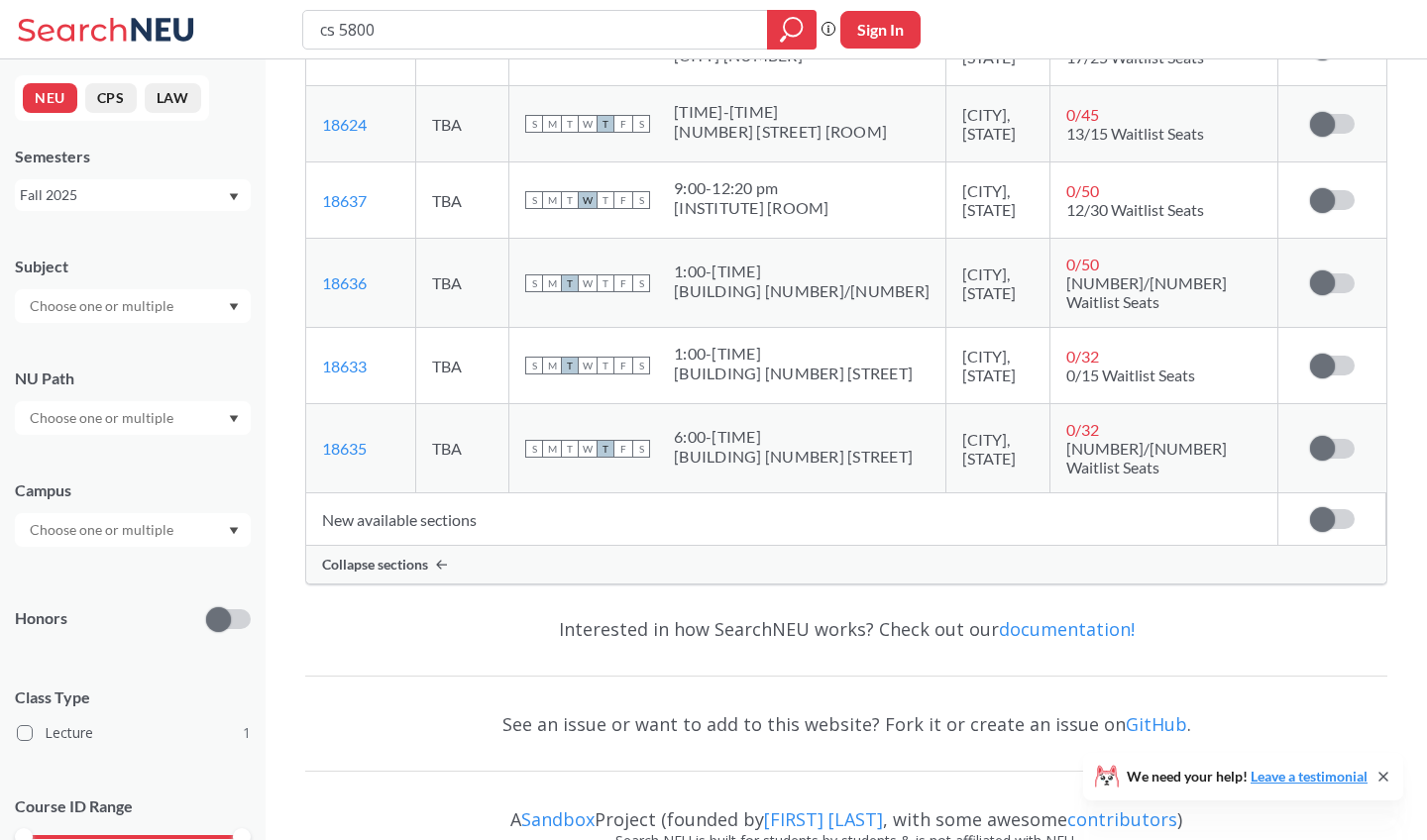 scroll, scrollTop: 1433, scrollLeft: 0, axis: vertical 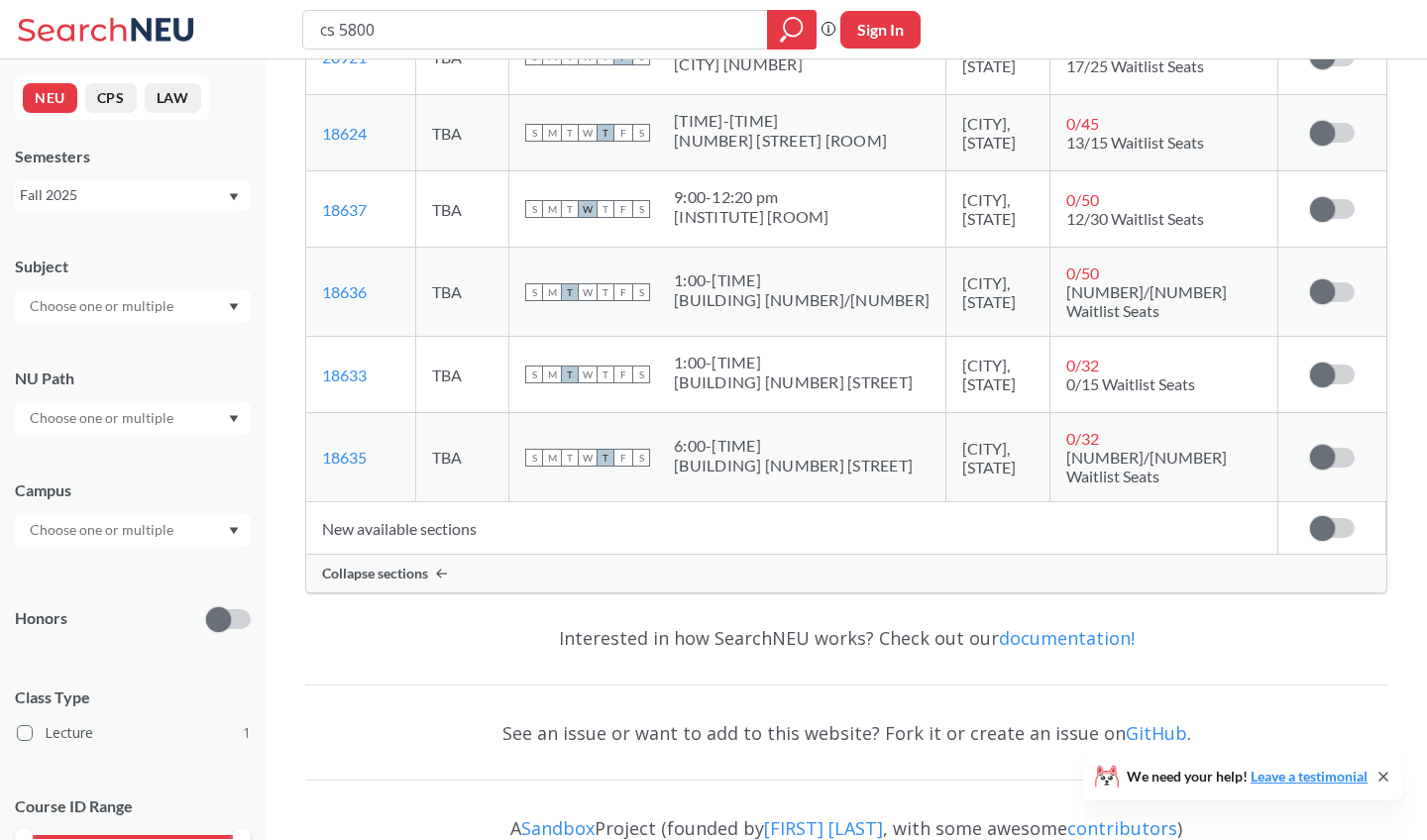 click on "0 / 32" at bounding box center [1082, 438] 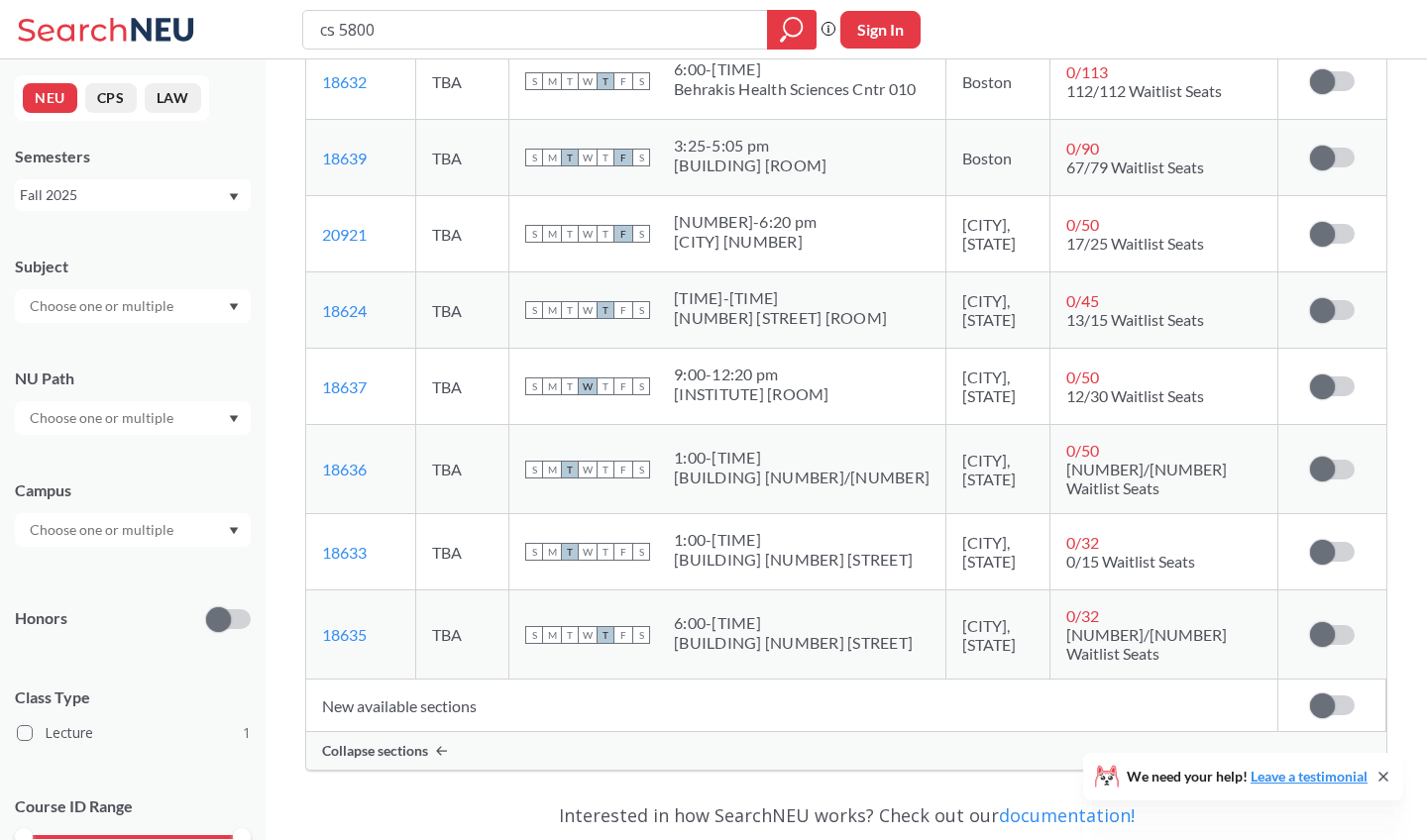 scroll, scrollTop: 1238, scrollLeft: 0, axis: vertical 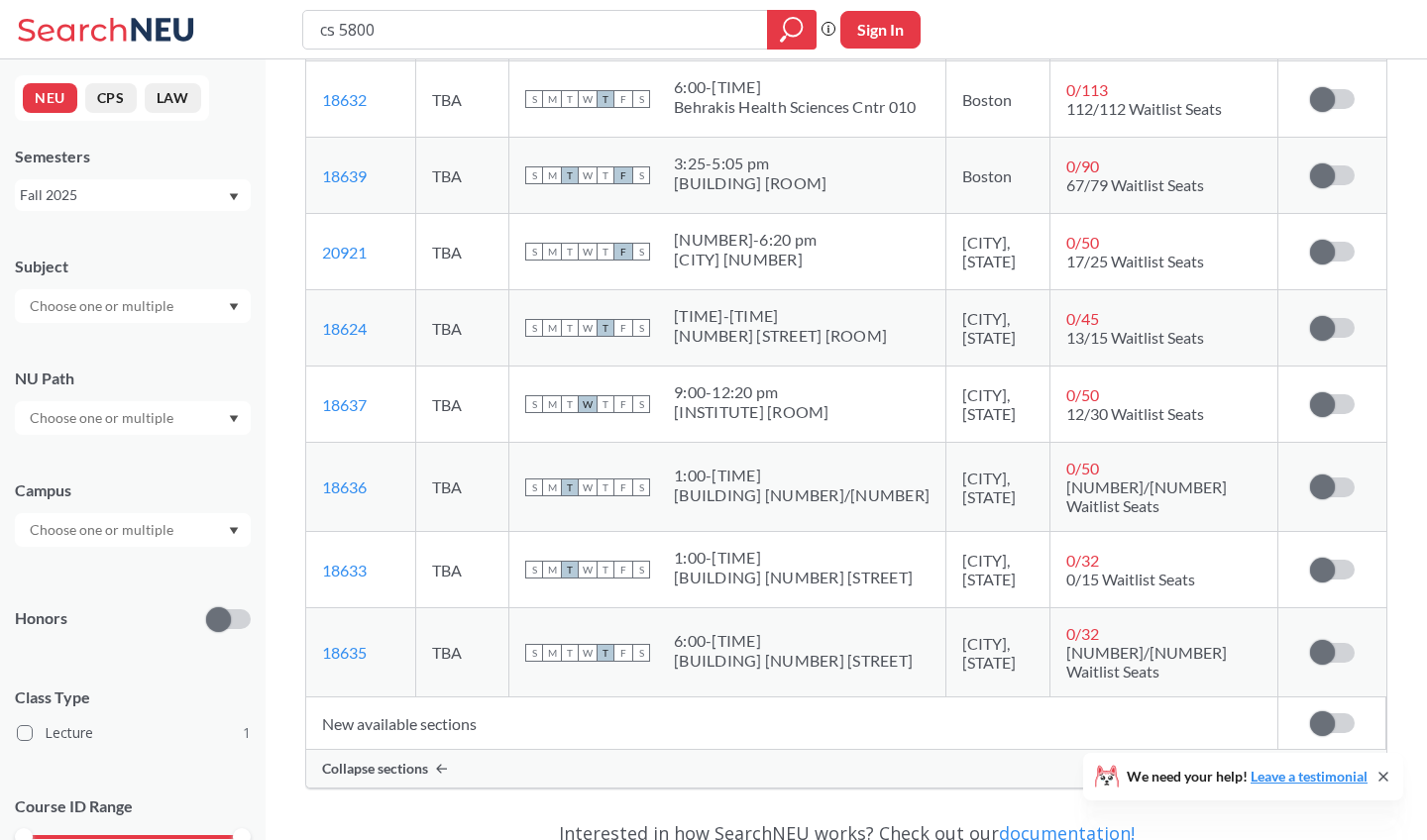 click on "CPS" at bounding box center [111, 98] 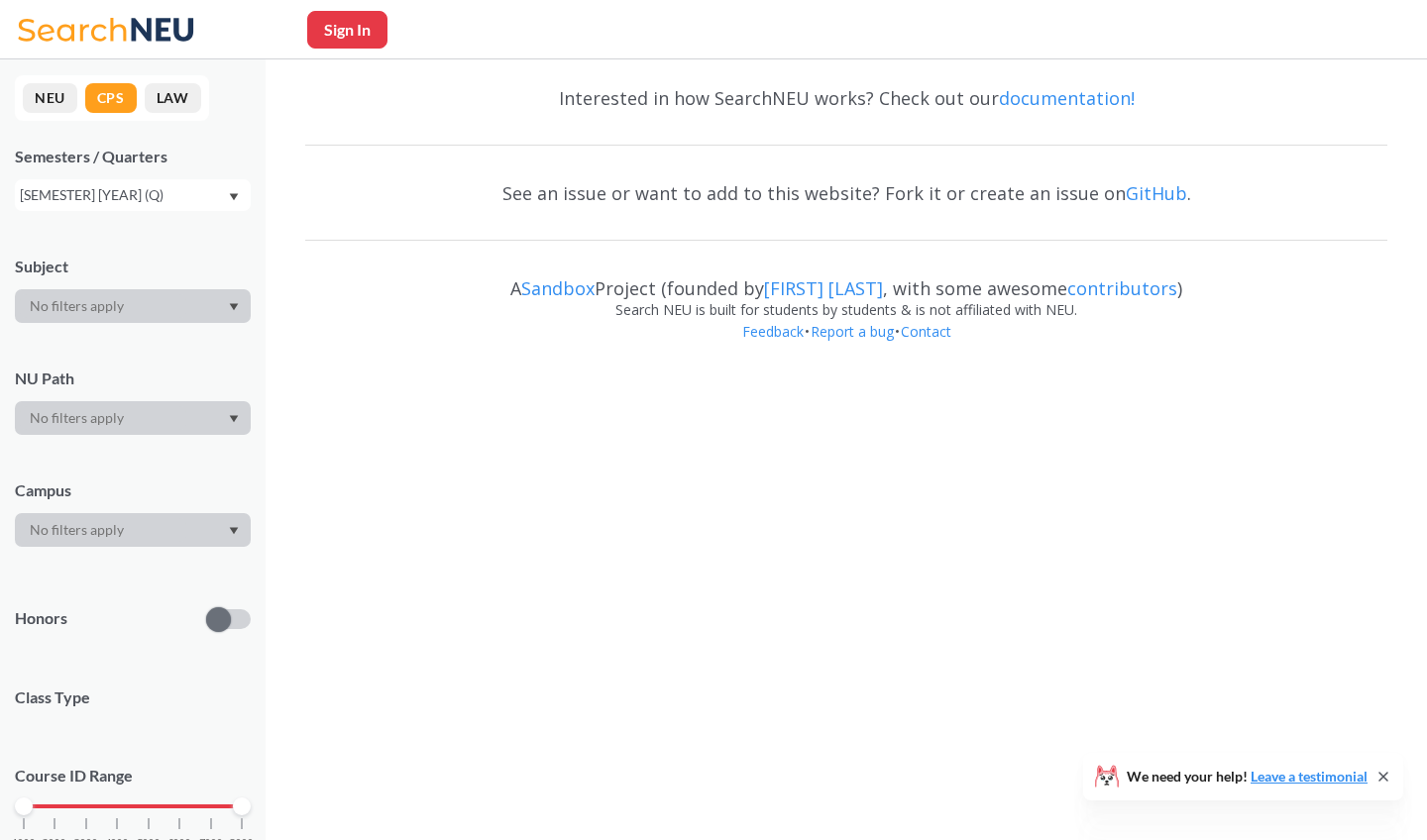 scroll, scrollTop: 0, scrollLeft: 0, axis: both 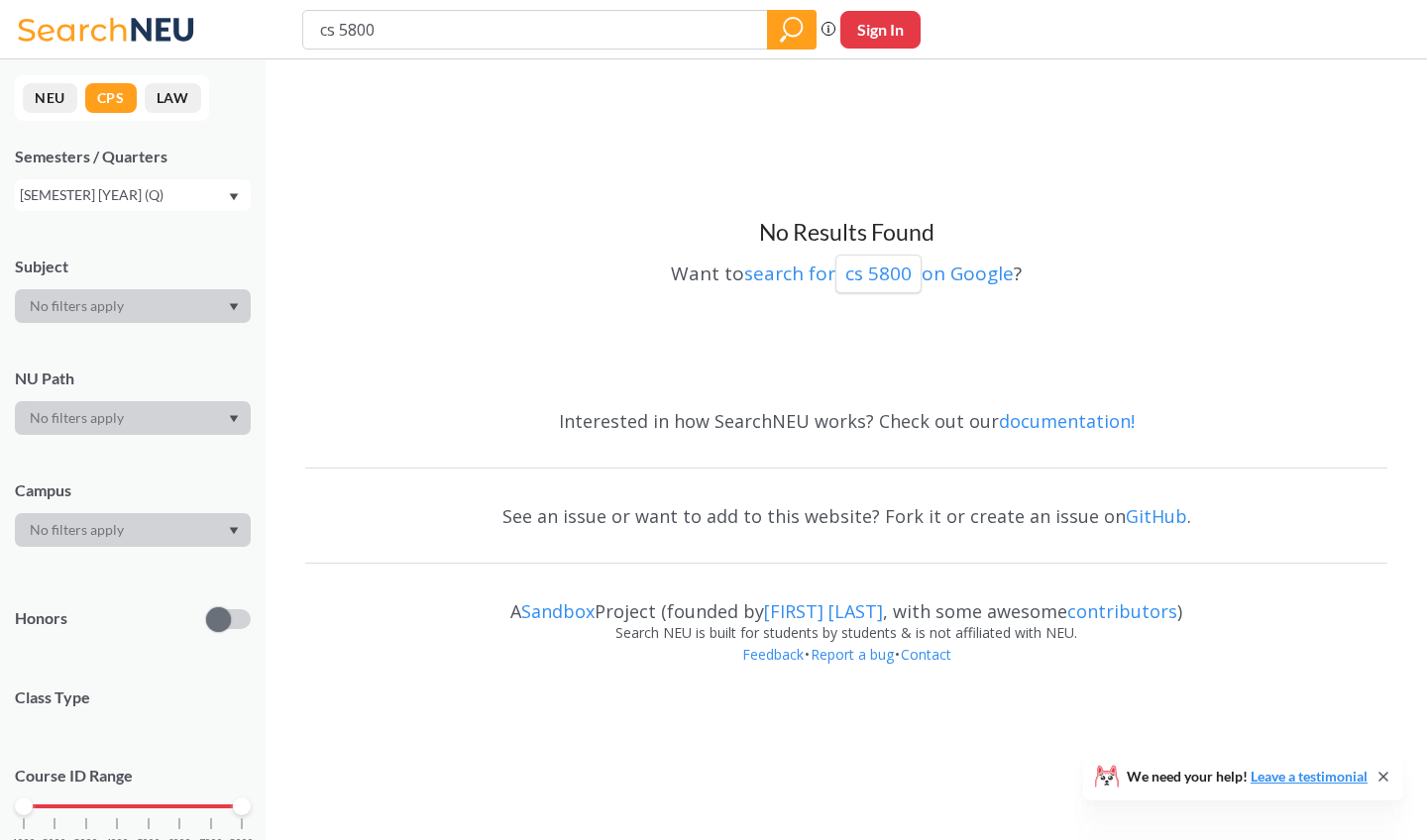 click on "LAW" at bounding box center [172, 98] 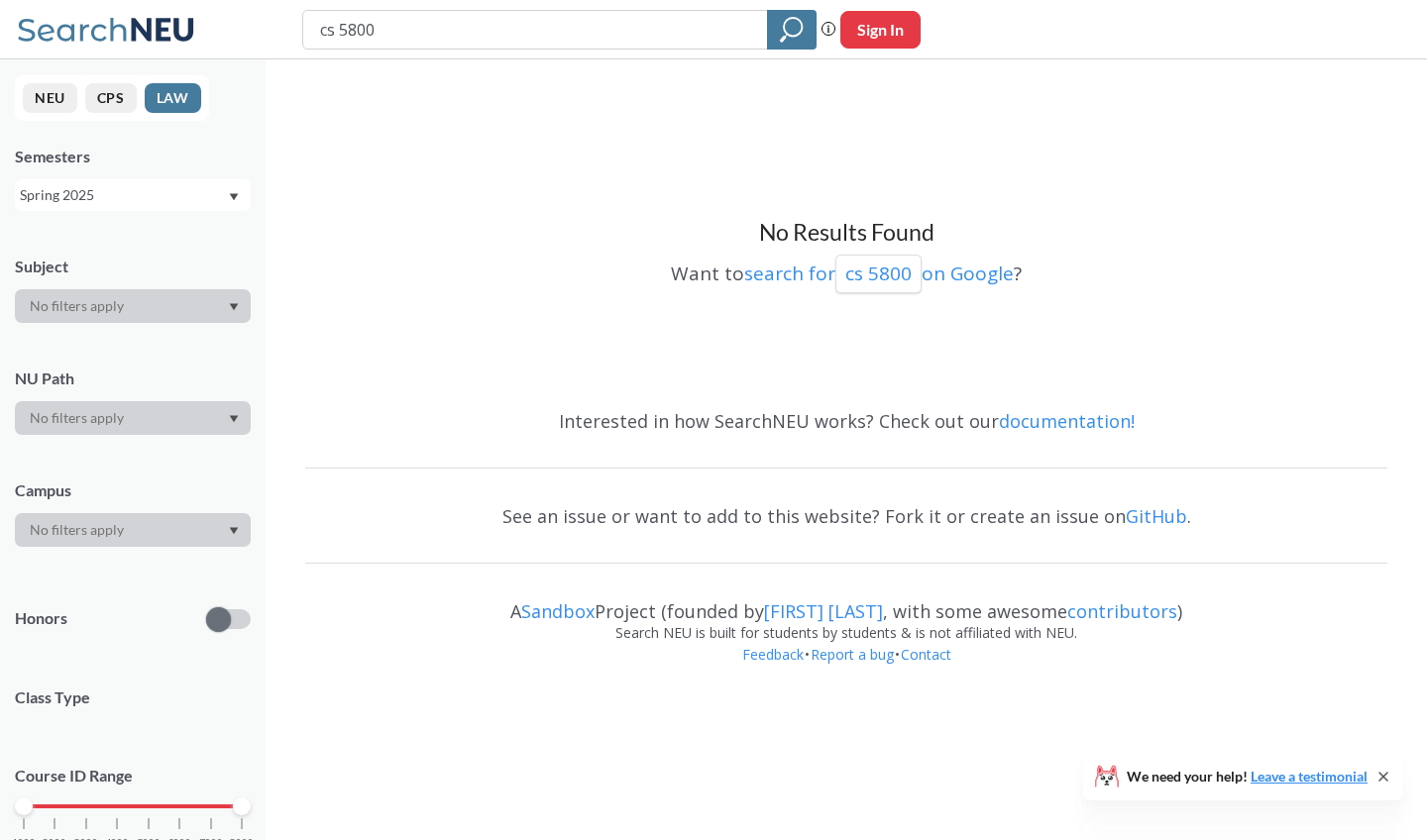 click on "NEU" at bounding box center (50, 98) 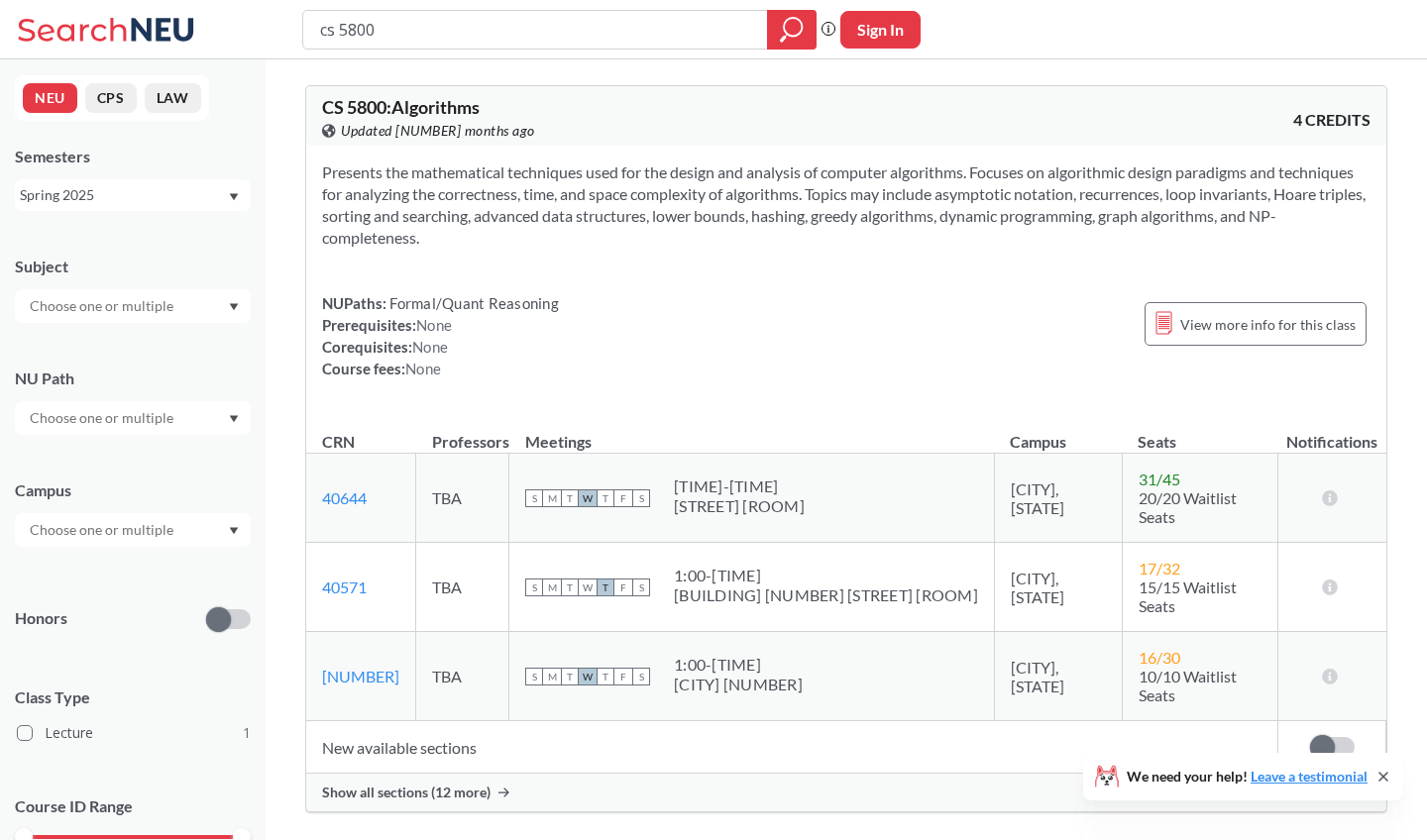 click on "Spring 2025" at bounding box center (123, 195) 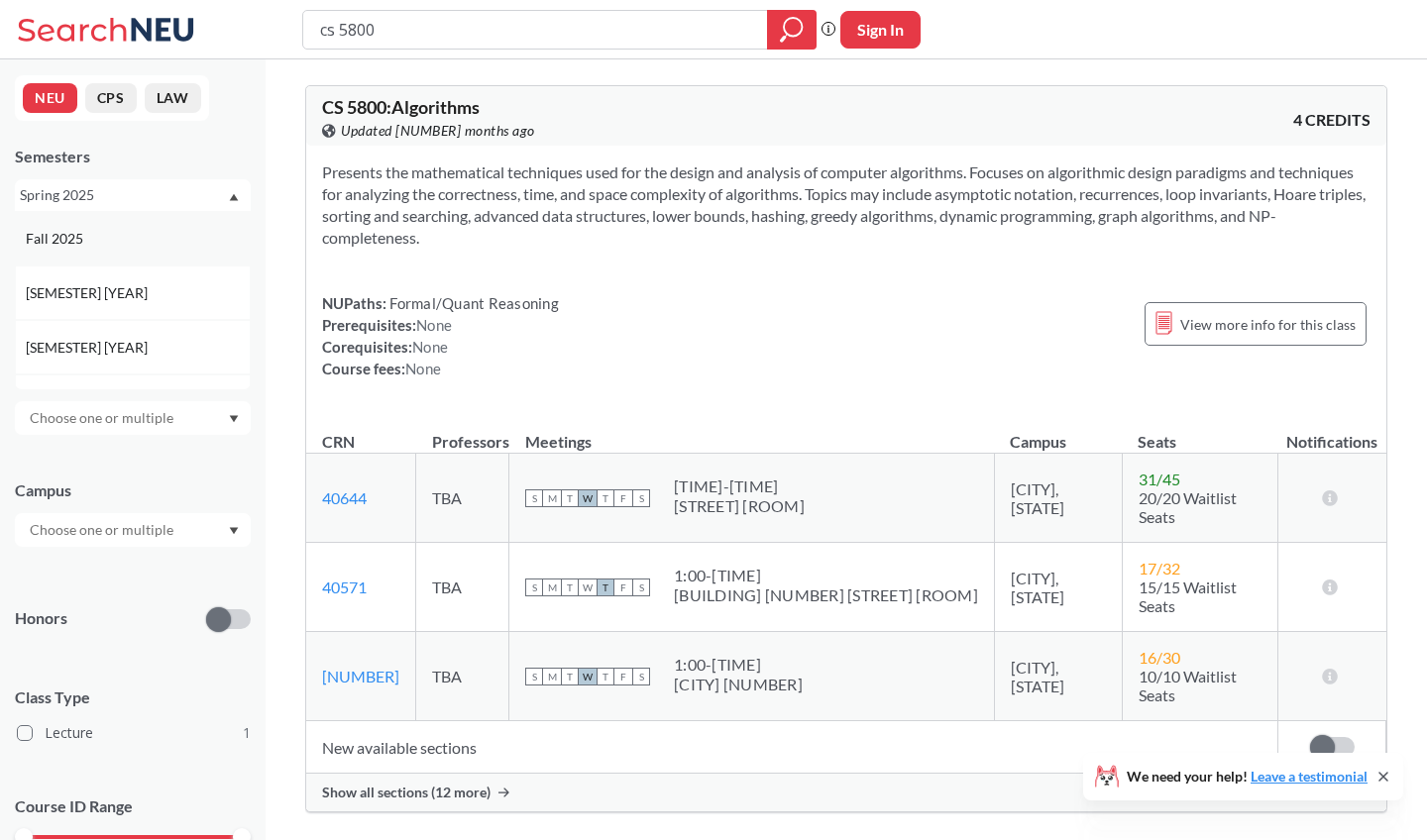 click on "Fall 2025" at bounding box center [138, 239] 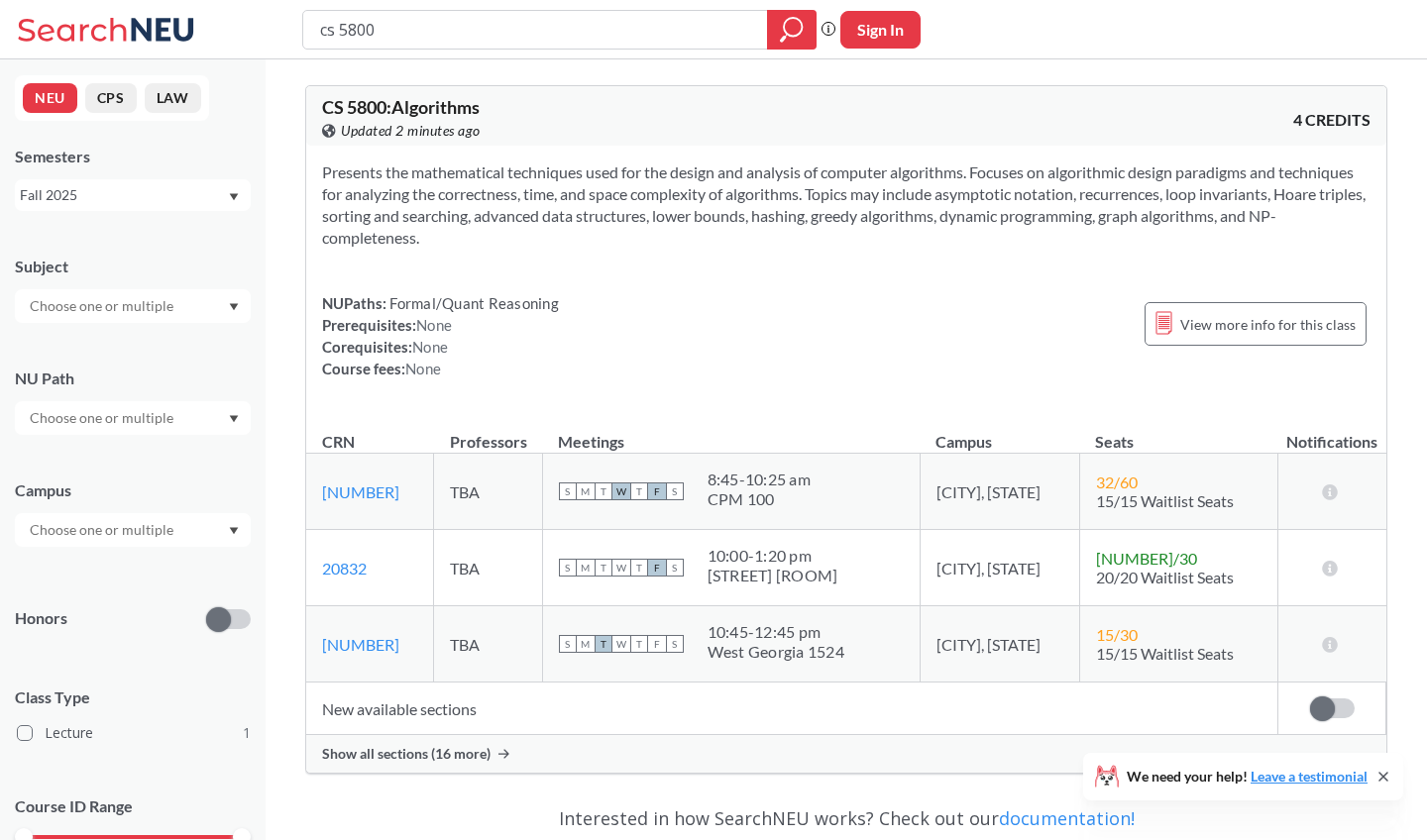 click at bounding box center (103, 306) 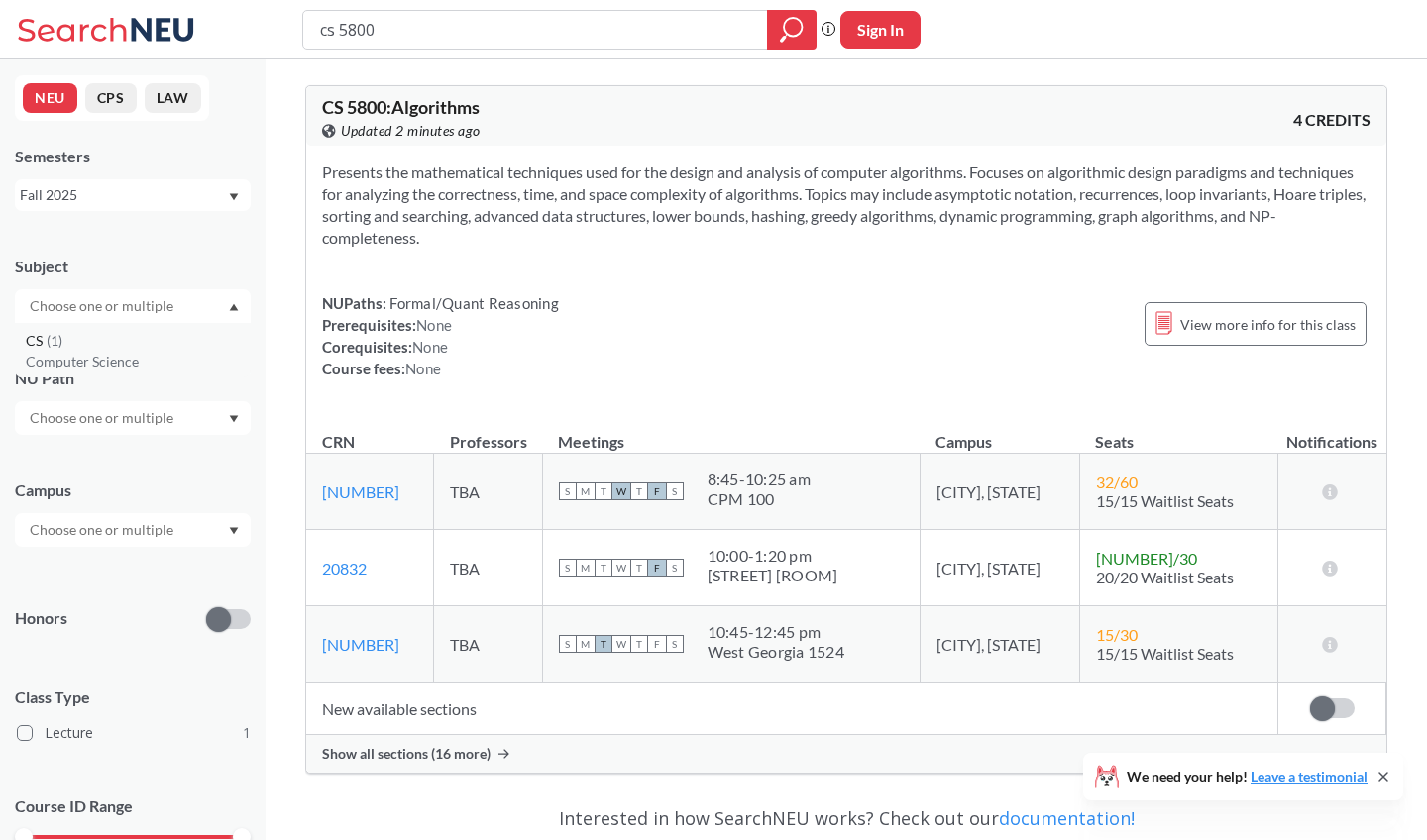 click on "Computer Science" at bounding box center [138, 362] 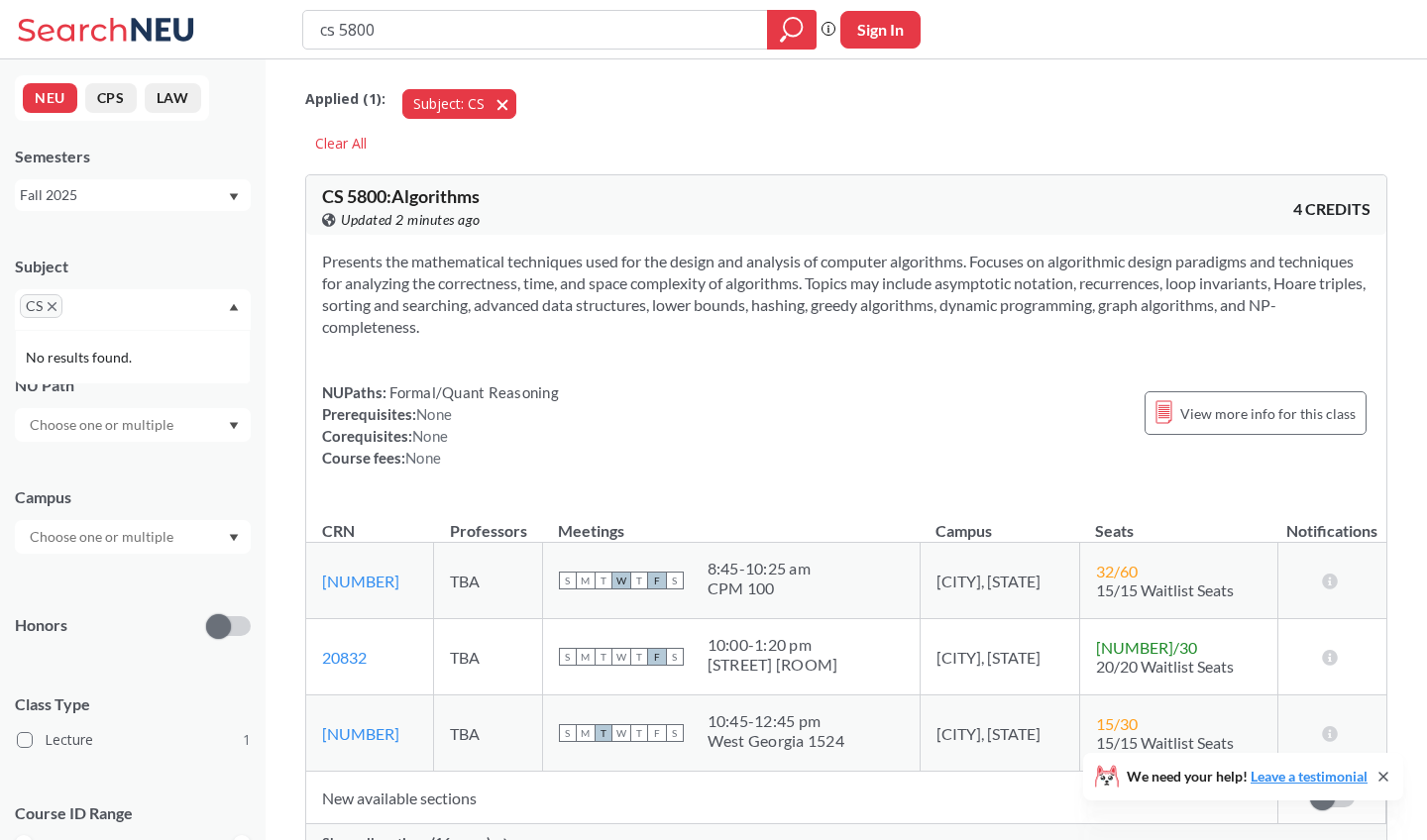 click on "Subject: CS CS" at bounding box center [459, 104] 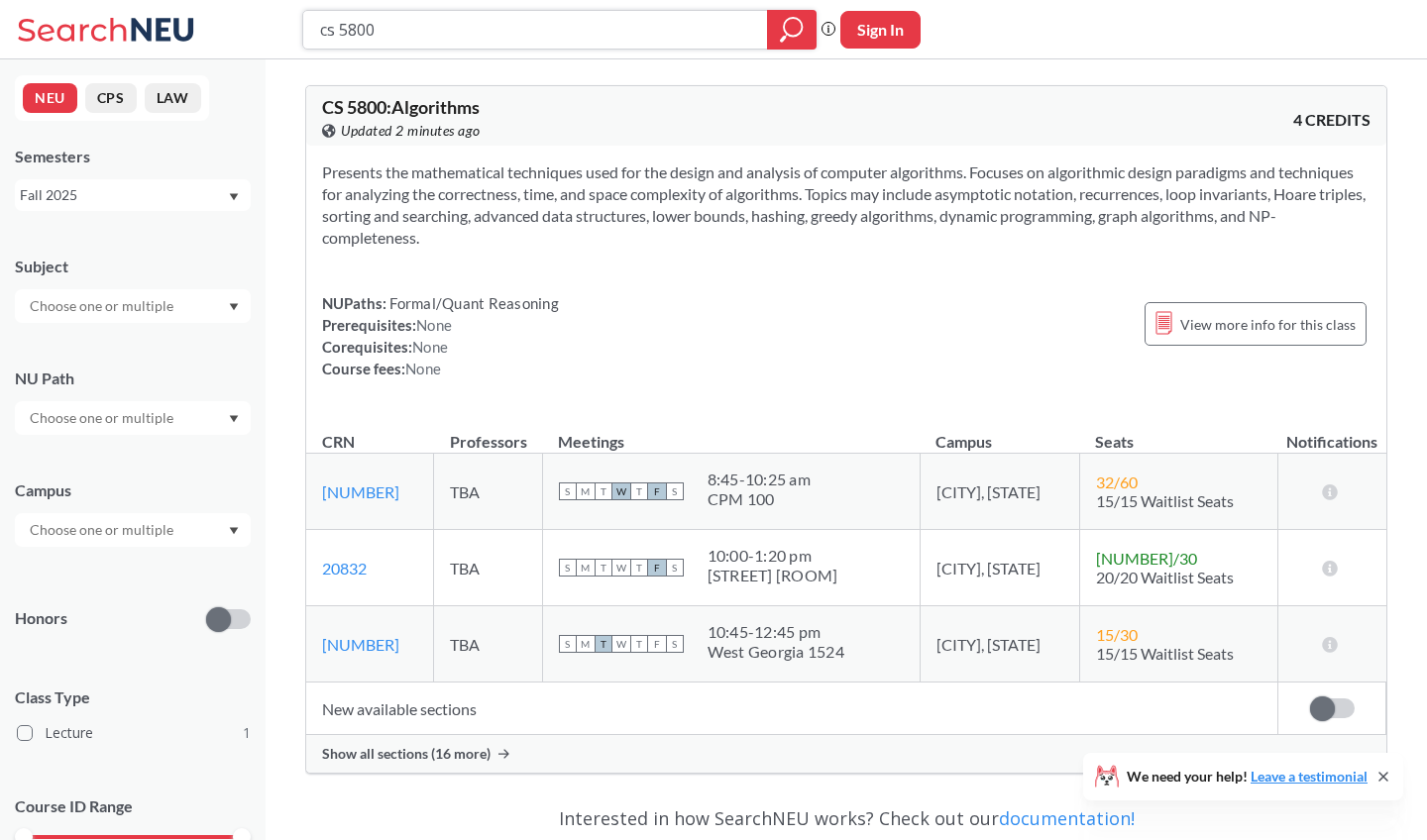 drag, startPoint x: 422, startPoint y: 33, endPoint x: 349, endPoint y: 33, distance: 73 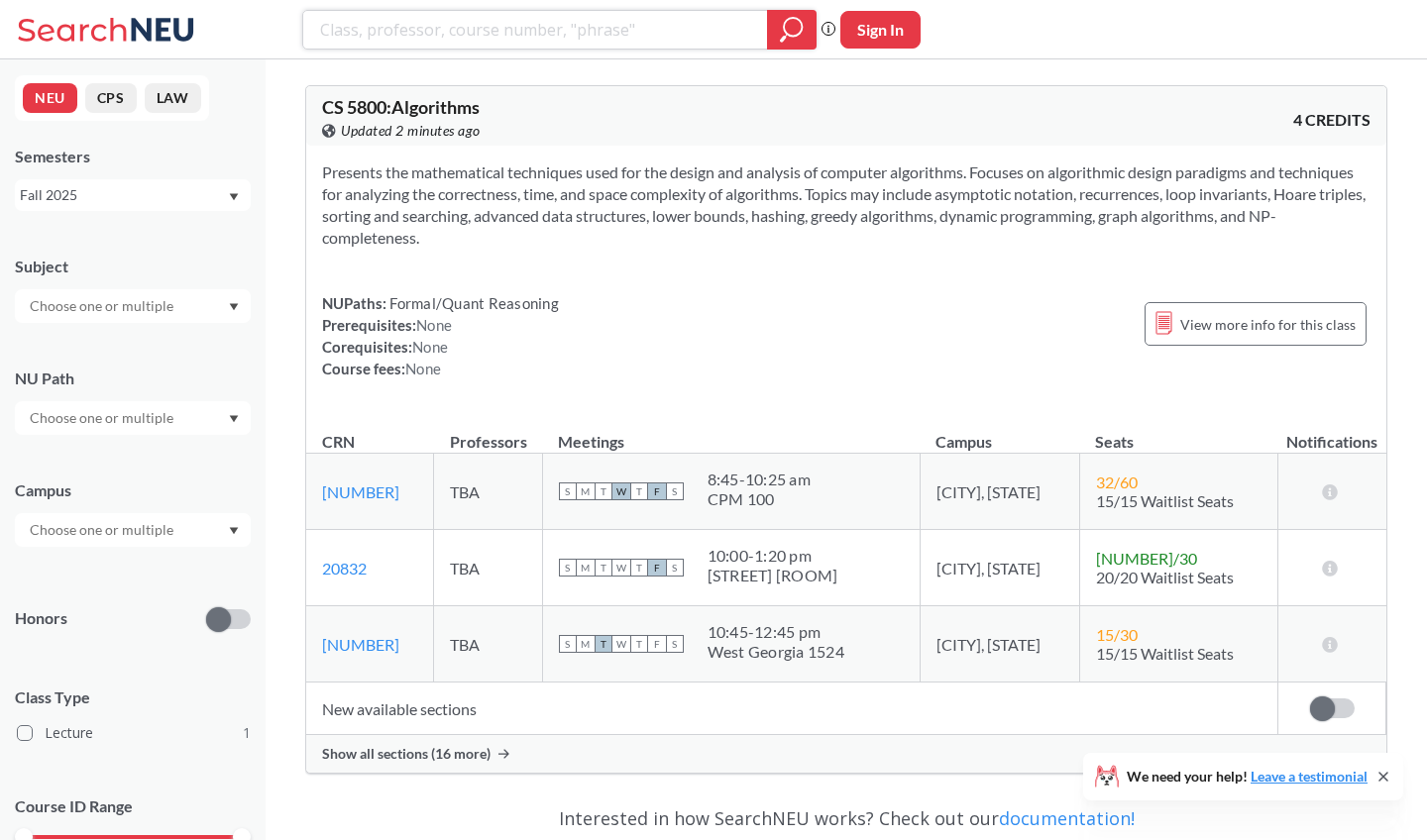 type 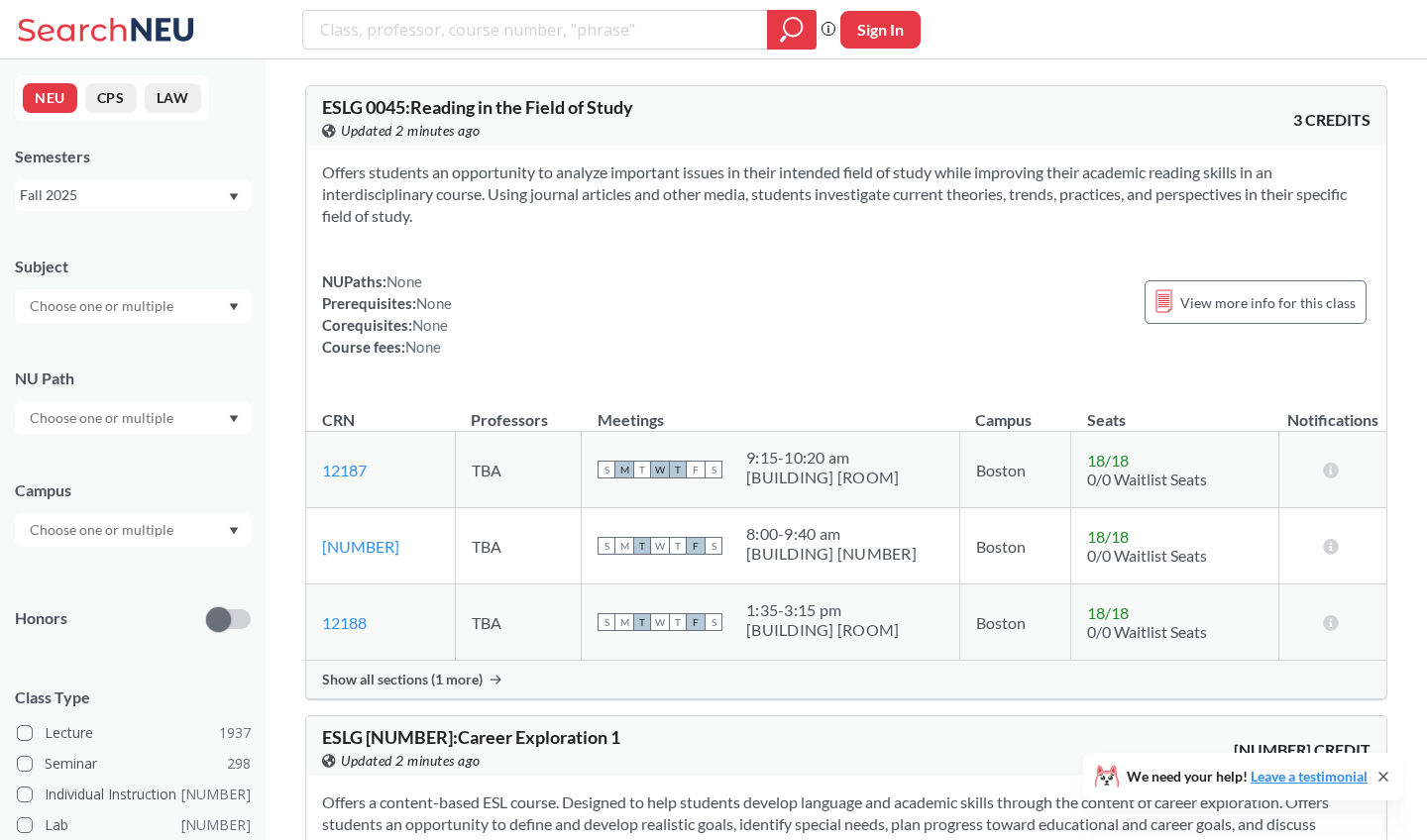 click at bounding box center [103, 306] 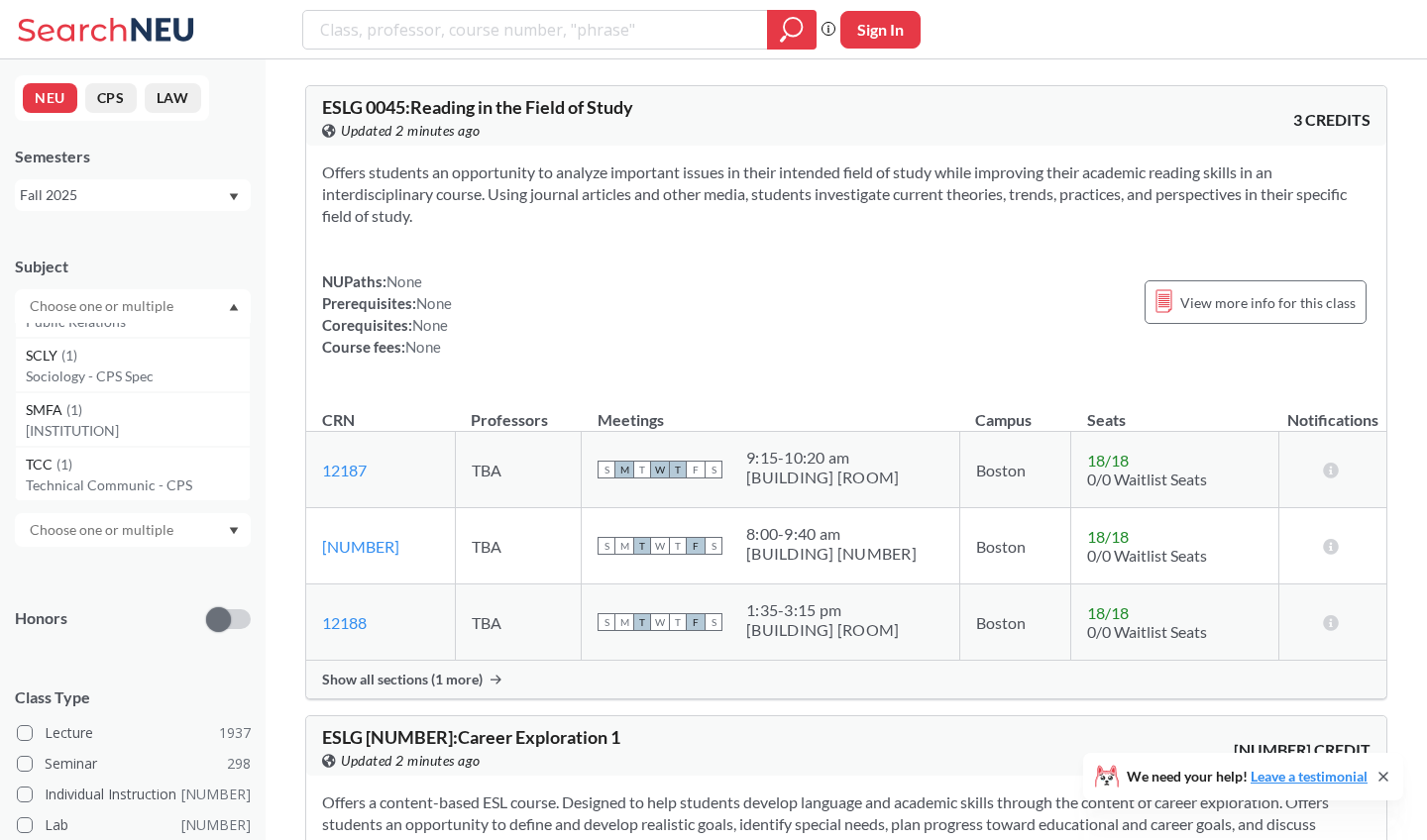 scroll, scrollTop: 10391, scrollLeft: 0, axis: vertical 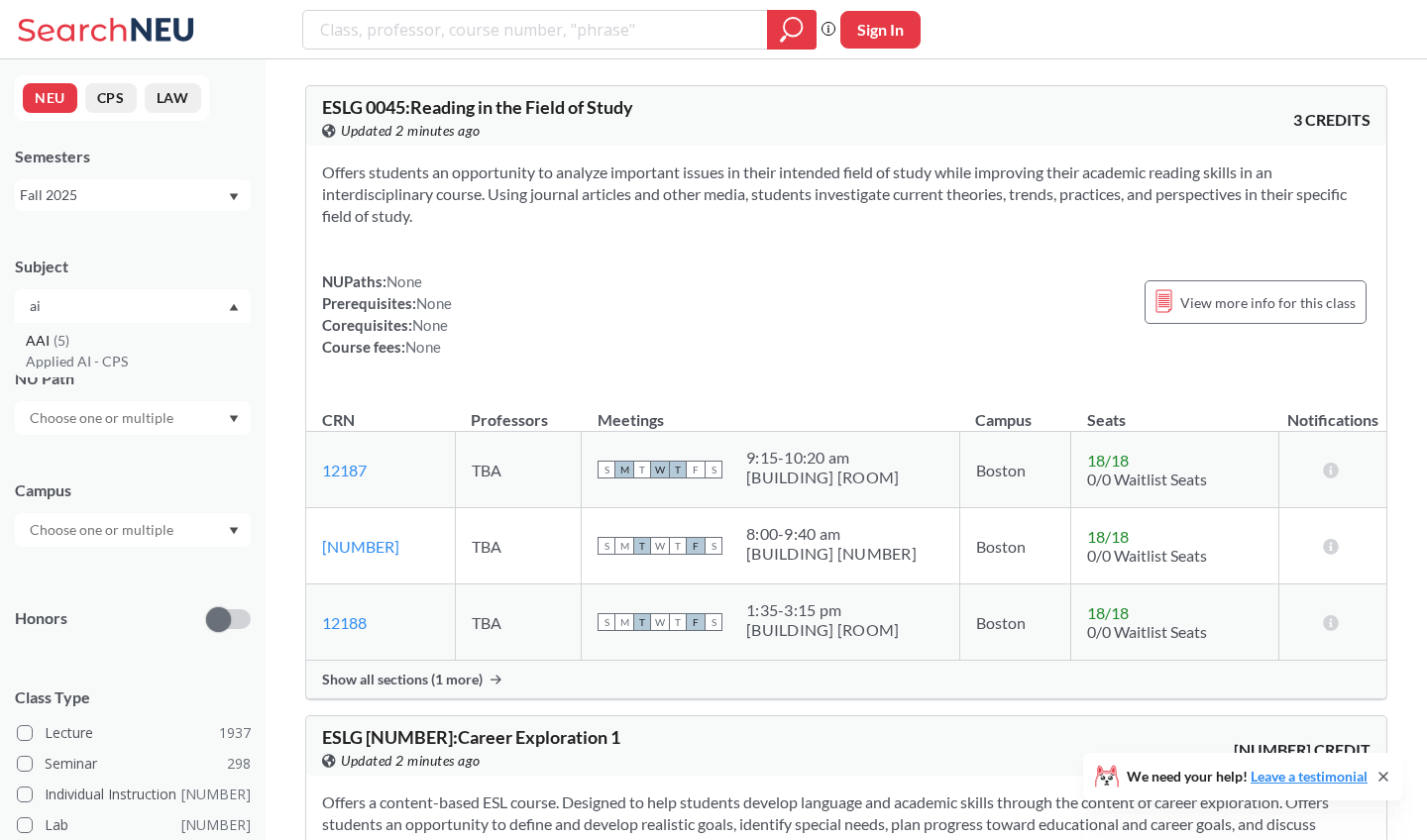 type on "ai" 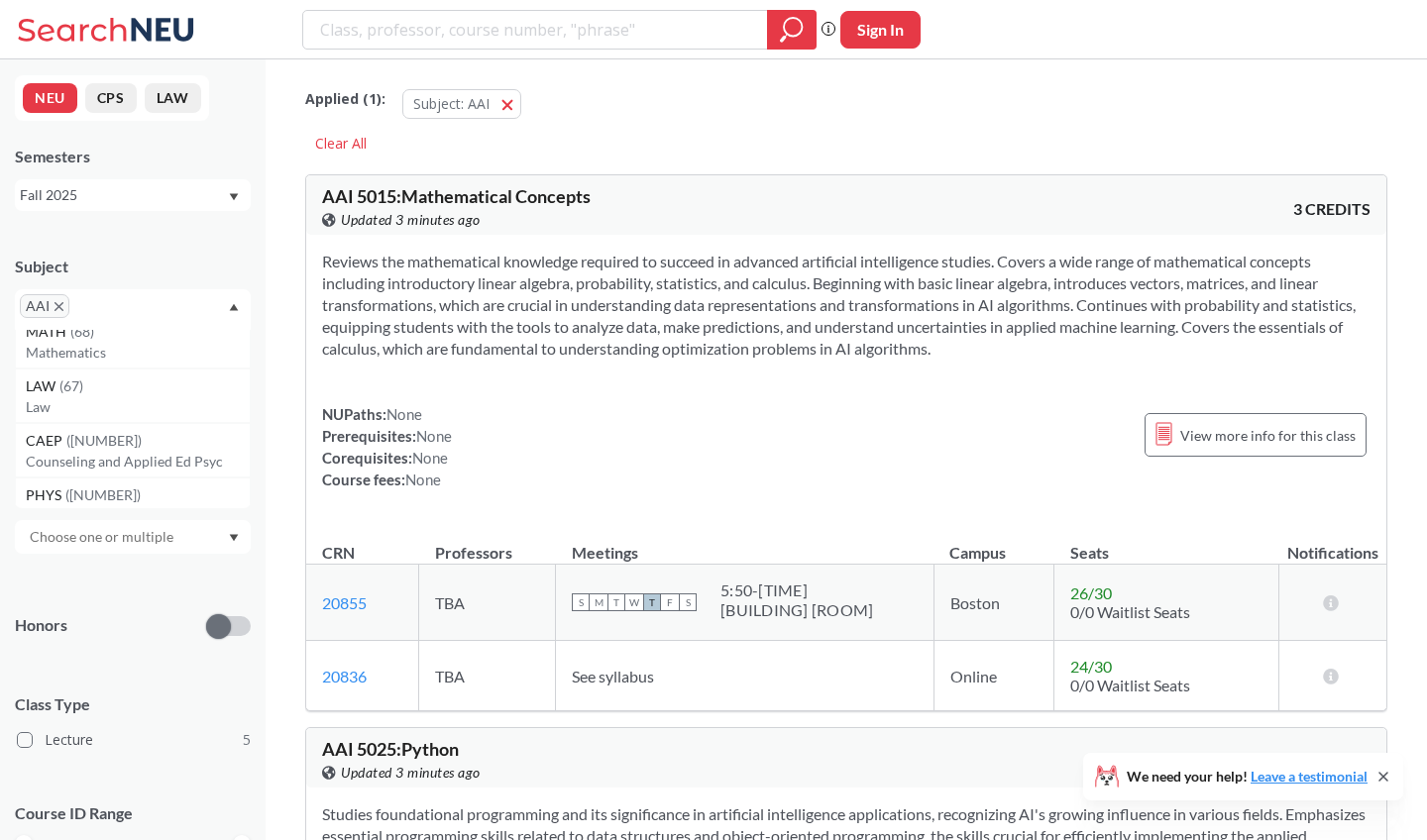 scroll, scrollTop: 236, scrollLeft: 0, axis: vertical 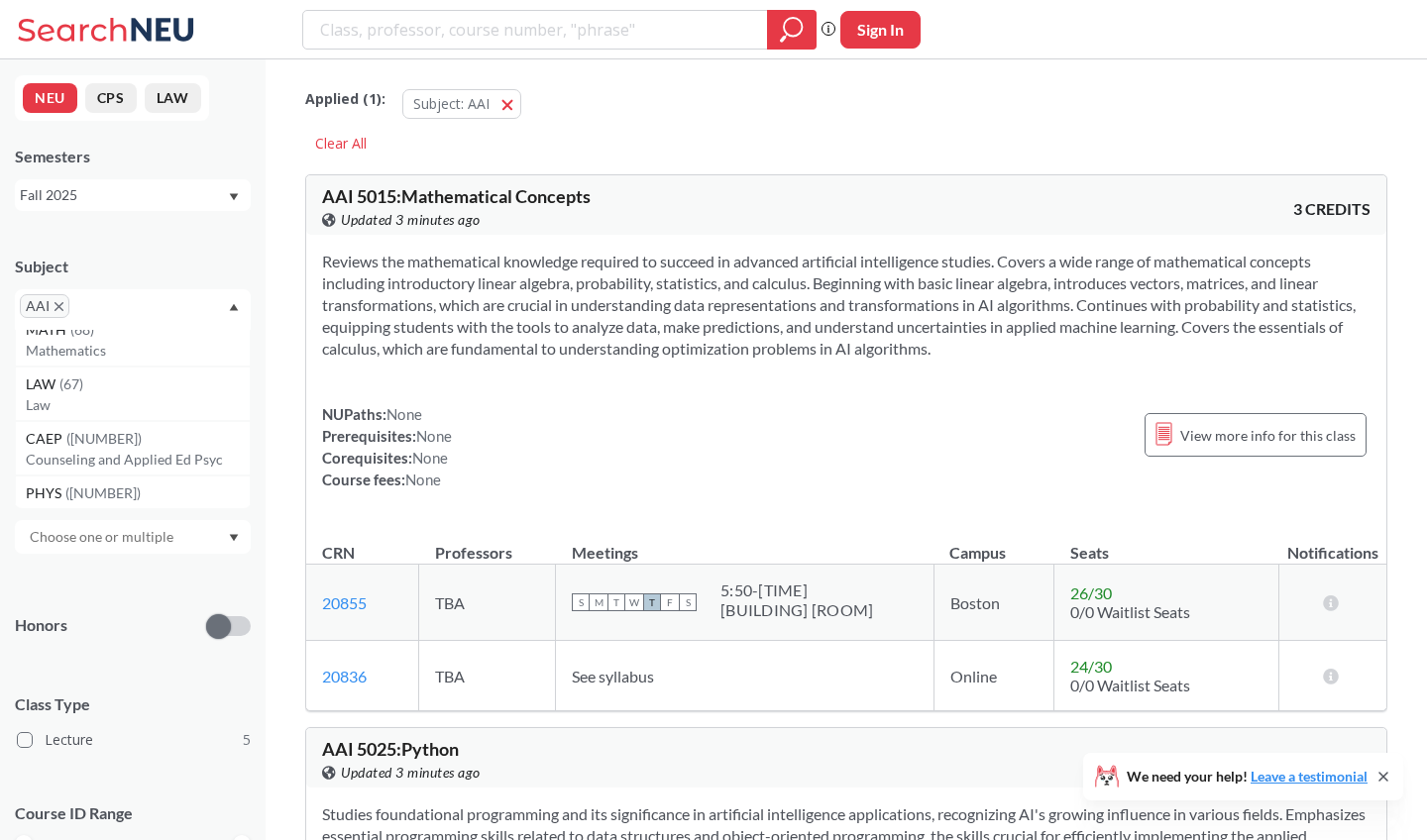click 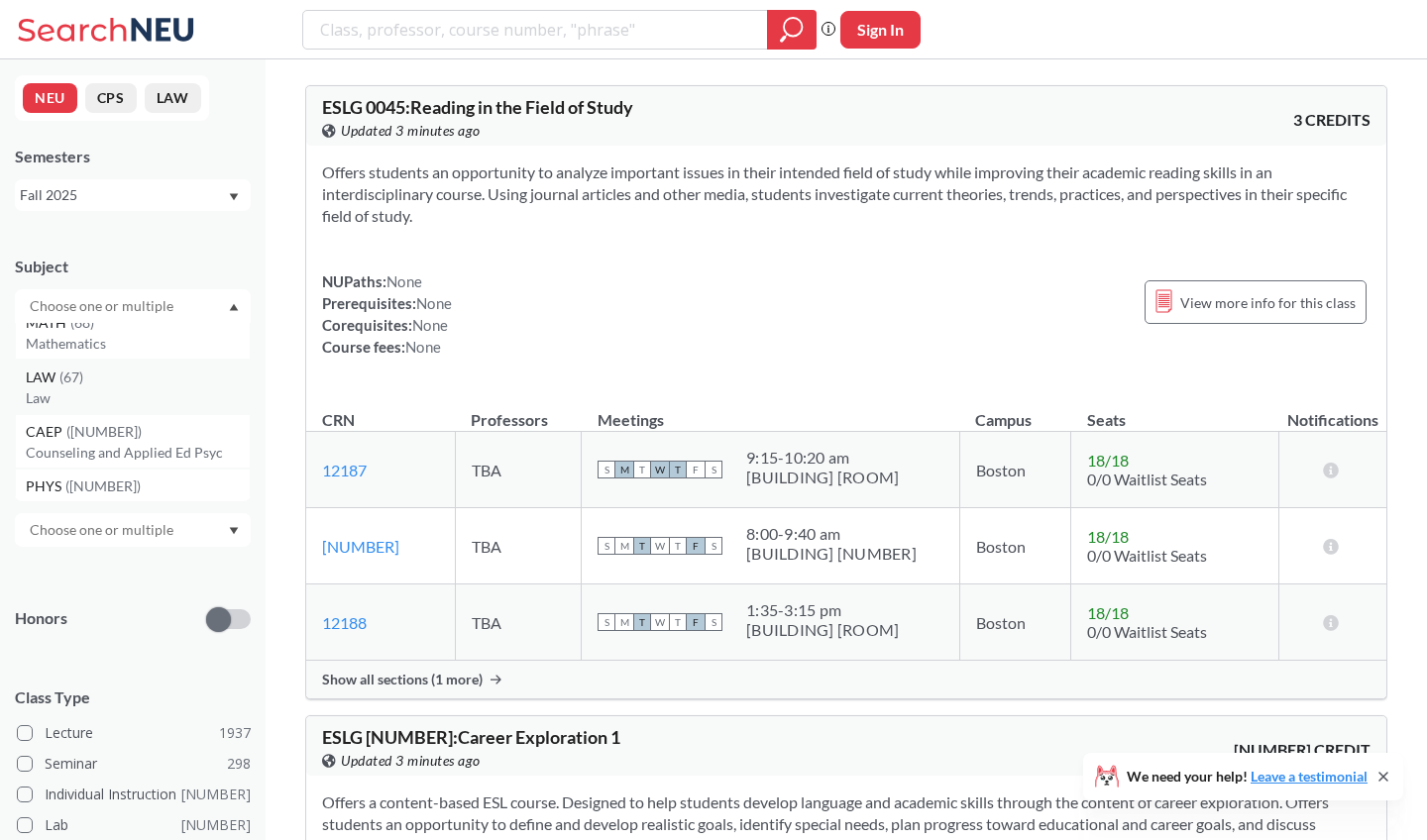 click on "LAW ( [NUMBER] ) Law" at bounding box center [133, 386] 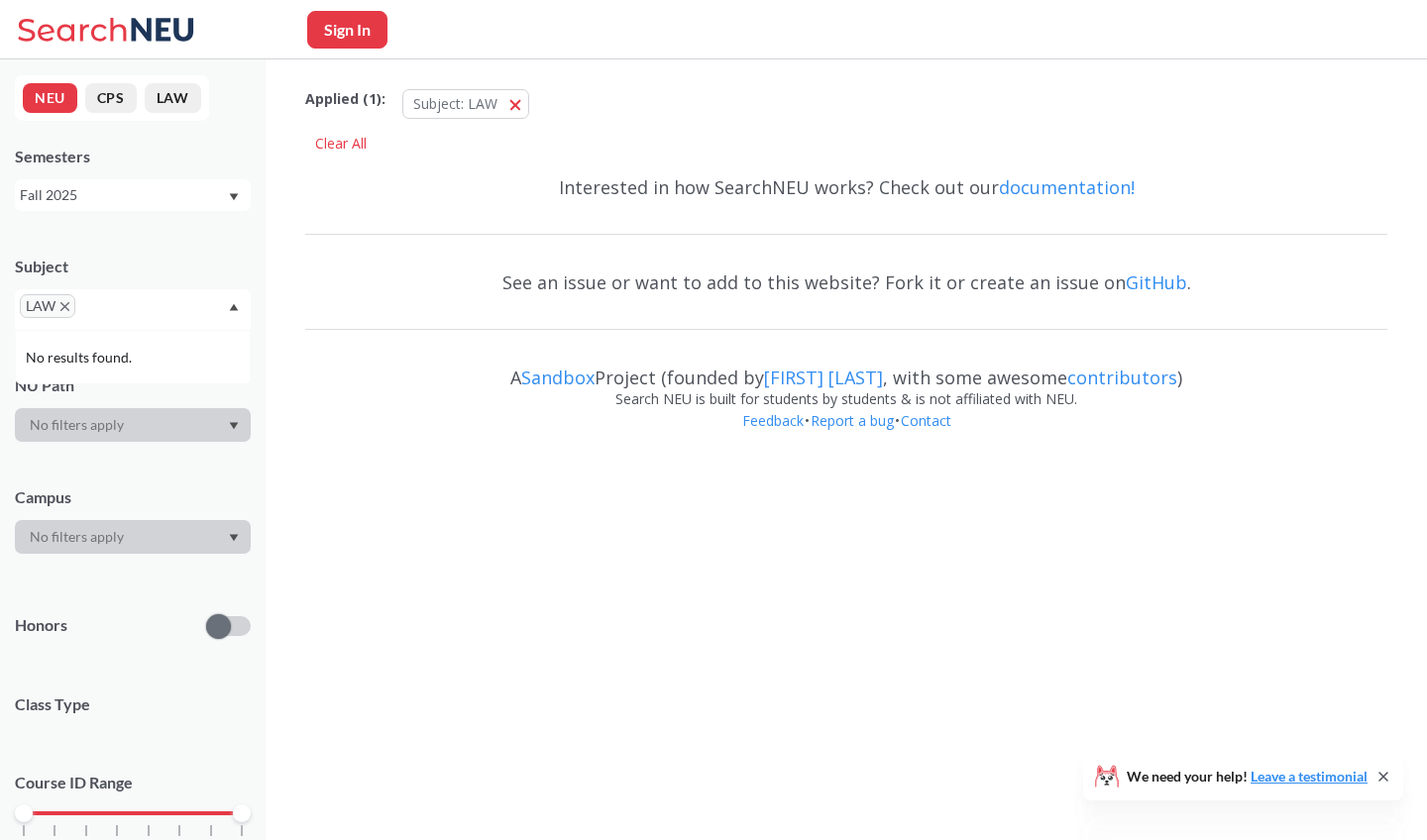 scroll, scrollTop: 0, scrollLeft: 0, axis: both 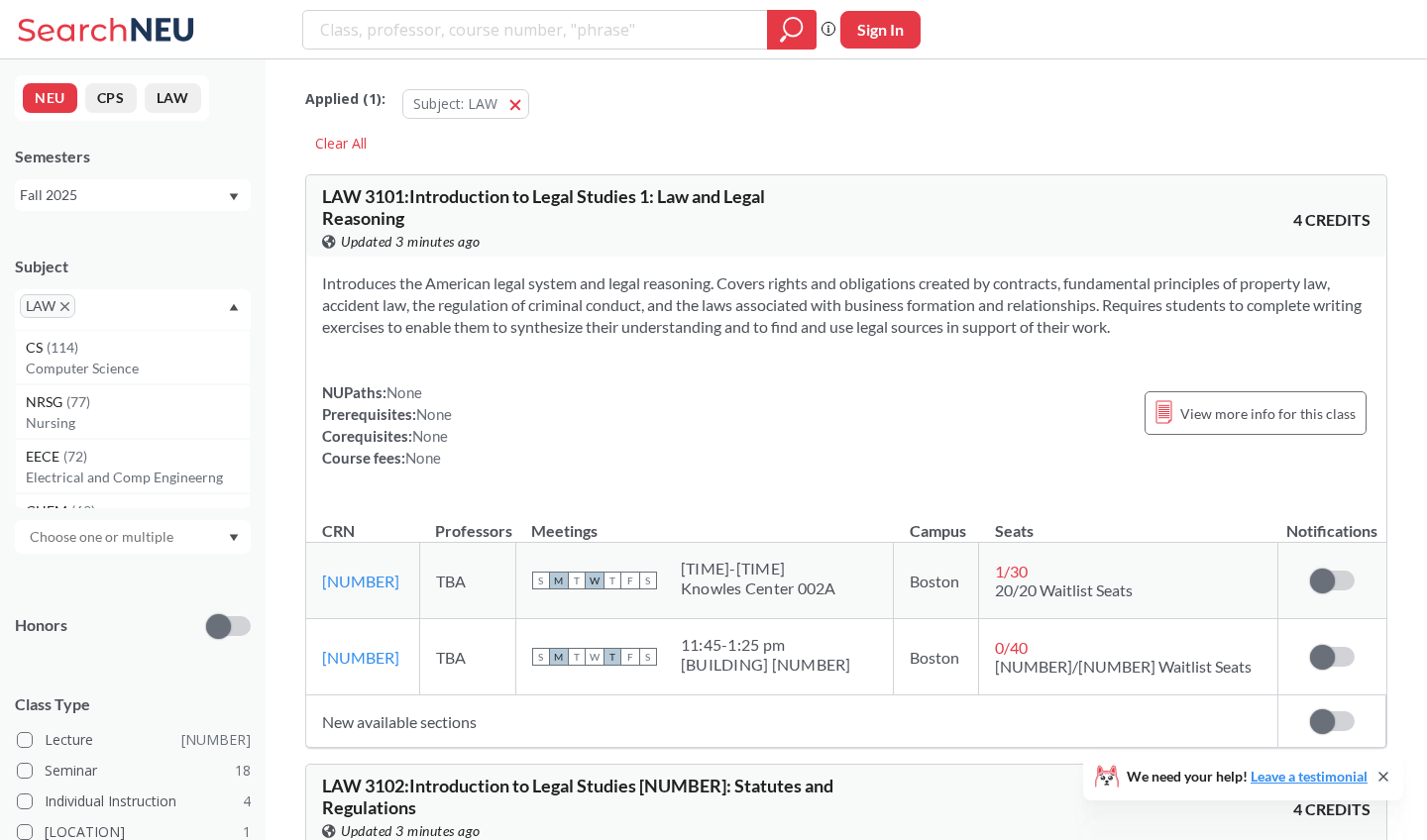 click 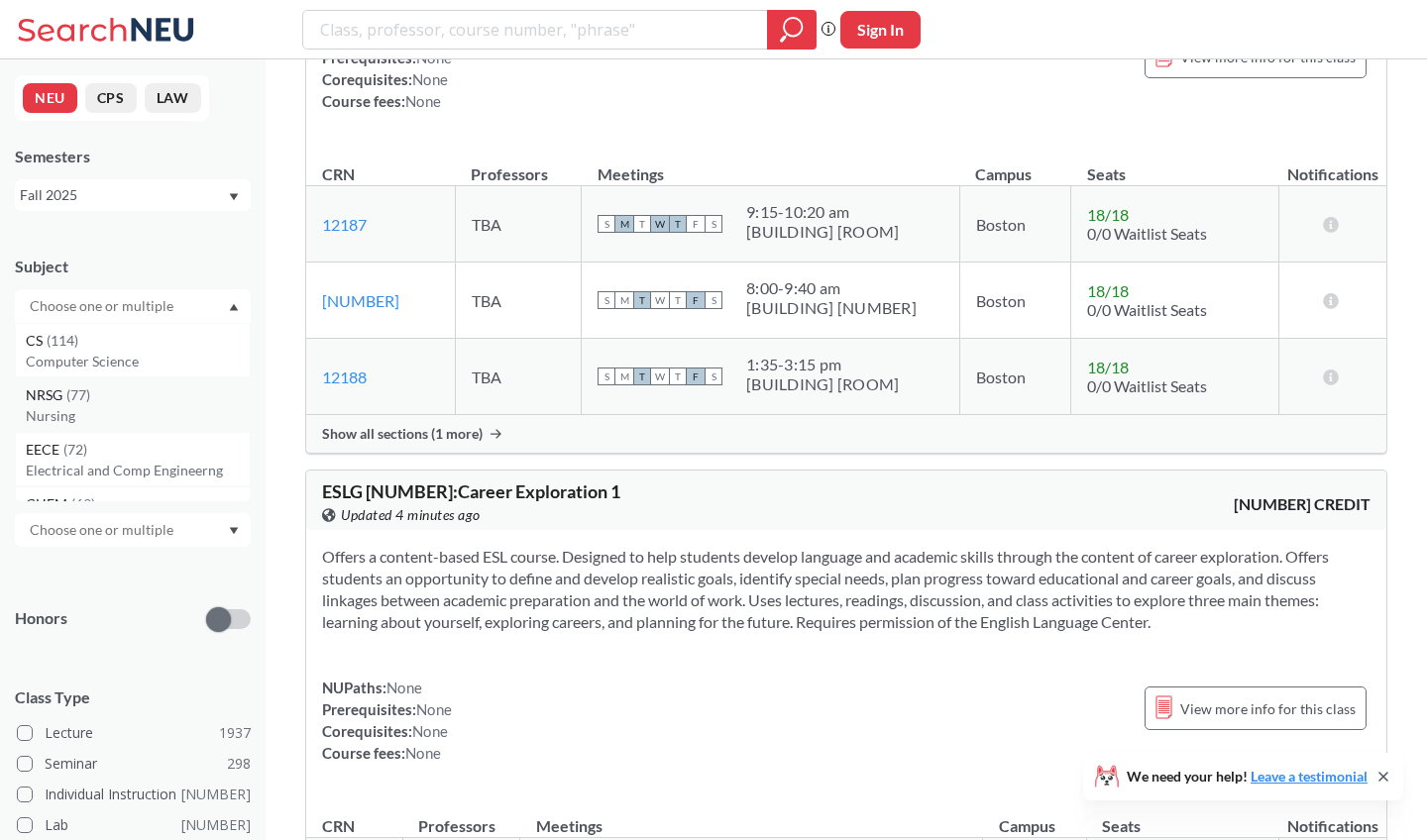 scroll, scrollTop: 368, scrollLeft: 0, axis: vertical 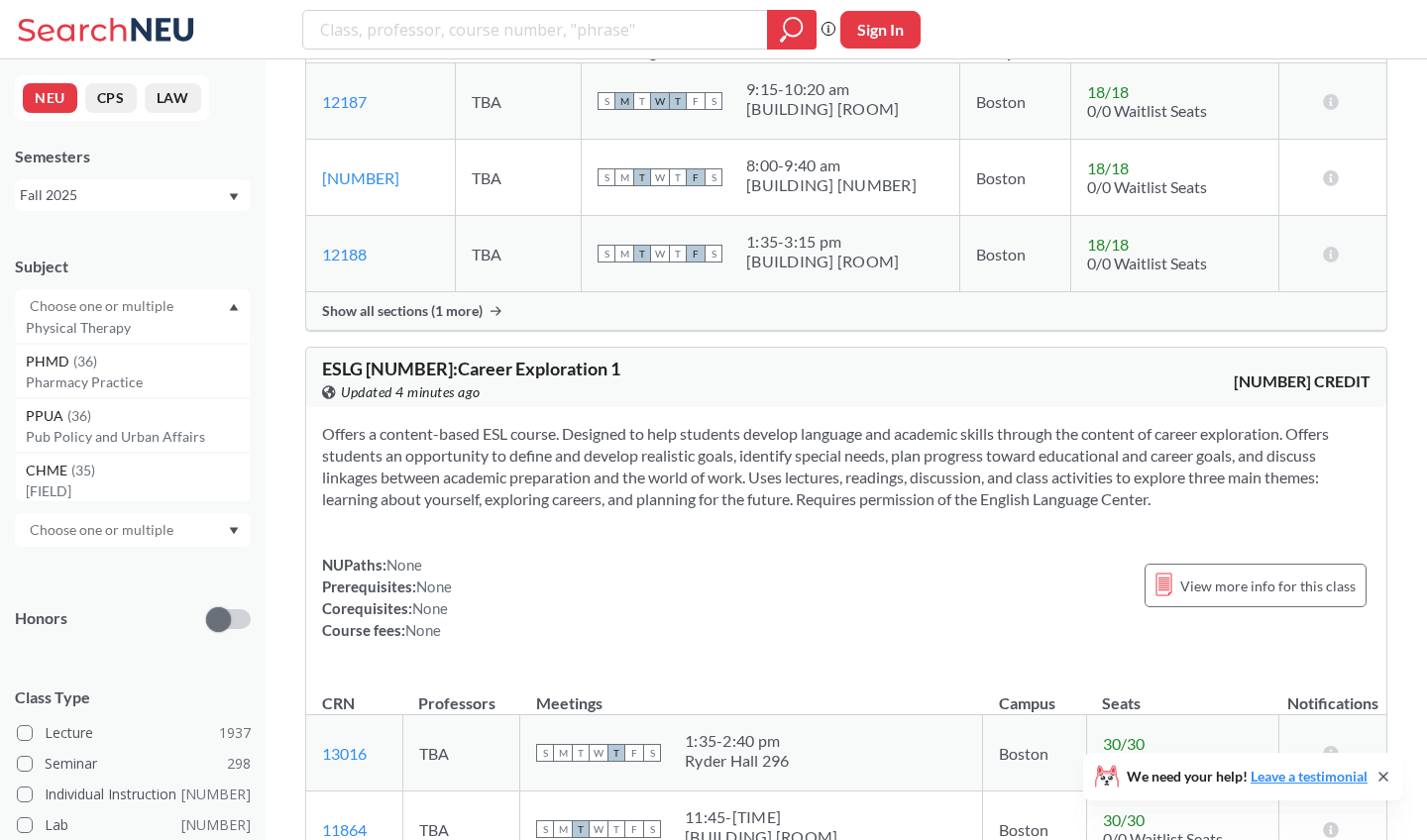 click on "Subject CS ( [NUMBER] ) Computer Science NRSG ( [NUMBER] ) Electrical and Comp Engineerng CHEM ( [NUMBER] ) Chemistry & Chemical Biology MATH ( [NUMBER] ) Mathematics LAW ( [NUMBER] ) Law CAEP ( [NUMBER] ) Counseling and Applied Ed Psyc PHYS ( [NUMBER] ) Physics CRIM ( [NUMBER] ) Criminal Justice ME ( [NUMBER] ) Mechanical Engineering CIVE ( [NUMBER] ) Civil & Environmental Engineer FINA ( [NUMBER] ) Finance & Insurance IE ( [NUMBER] ) Industrial Engineering COMM ( [NUMBER] ) Communication Studies PSYC ( [NUMBER] ) Psychology BIOL ( [NUMBER] ) Biology ECON ( [NUMBER] ) Economics HIST ( [NUMBER] ) History MUSC ( [NUMBER] ) Music ARTG ( [NUMBER] ) Art - Design ENVR ( [NUMBER] ) Earth & Environmental Sciences BIOE ( [NUMBER] ) Bioengineering PHSC ( [NUMBER] ) Pharmaceutical Science PHTH ( [NUMBER] ) Public Health POLS ( [NUMBER] ) Political Science PT ( [NUMBER] ) Physical Therapy PHMD ( [NUMBER] ) Pharmacy Practice PPUA ( [NUMBER] ) Pub Policy and Urban Affairs CHME ( [NUMBER] ) Chemical Engineering ENGL ( [NUMBER] ) English JRNL ( [NUMBER] ) Journalism PHIL ( [NUMBER] ) Philosophy EEMB ( [NUMBER] ) Ecology, Evolutn & Marine Biol ARCH ( [NUMBER] ) Architecture INFO ( [NUMBER] ) BIOT ( [NUMBER] )" at bounding box center [133, 279] 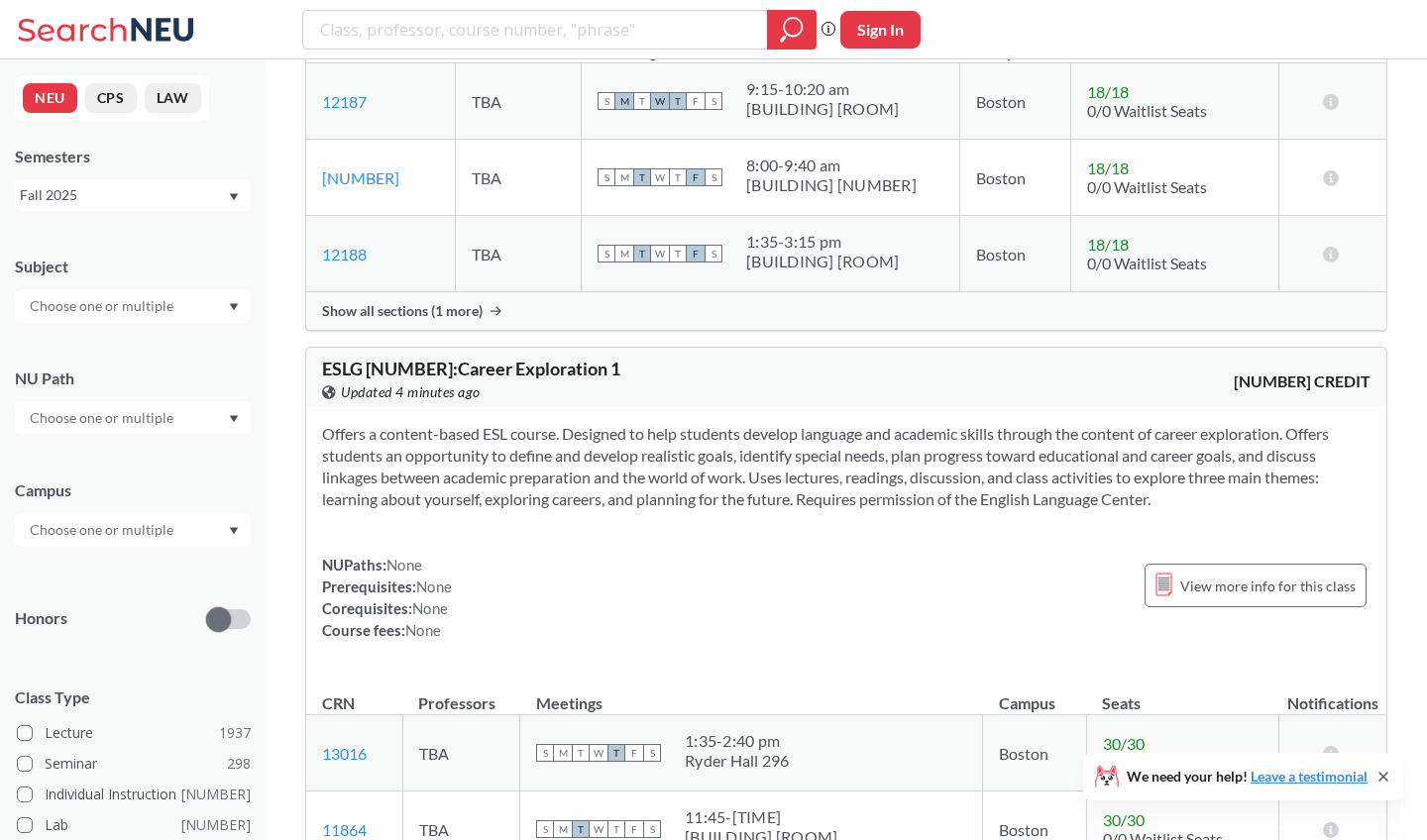 click at bounding box center (103, 418) 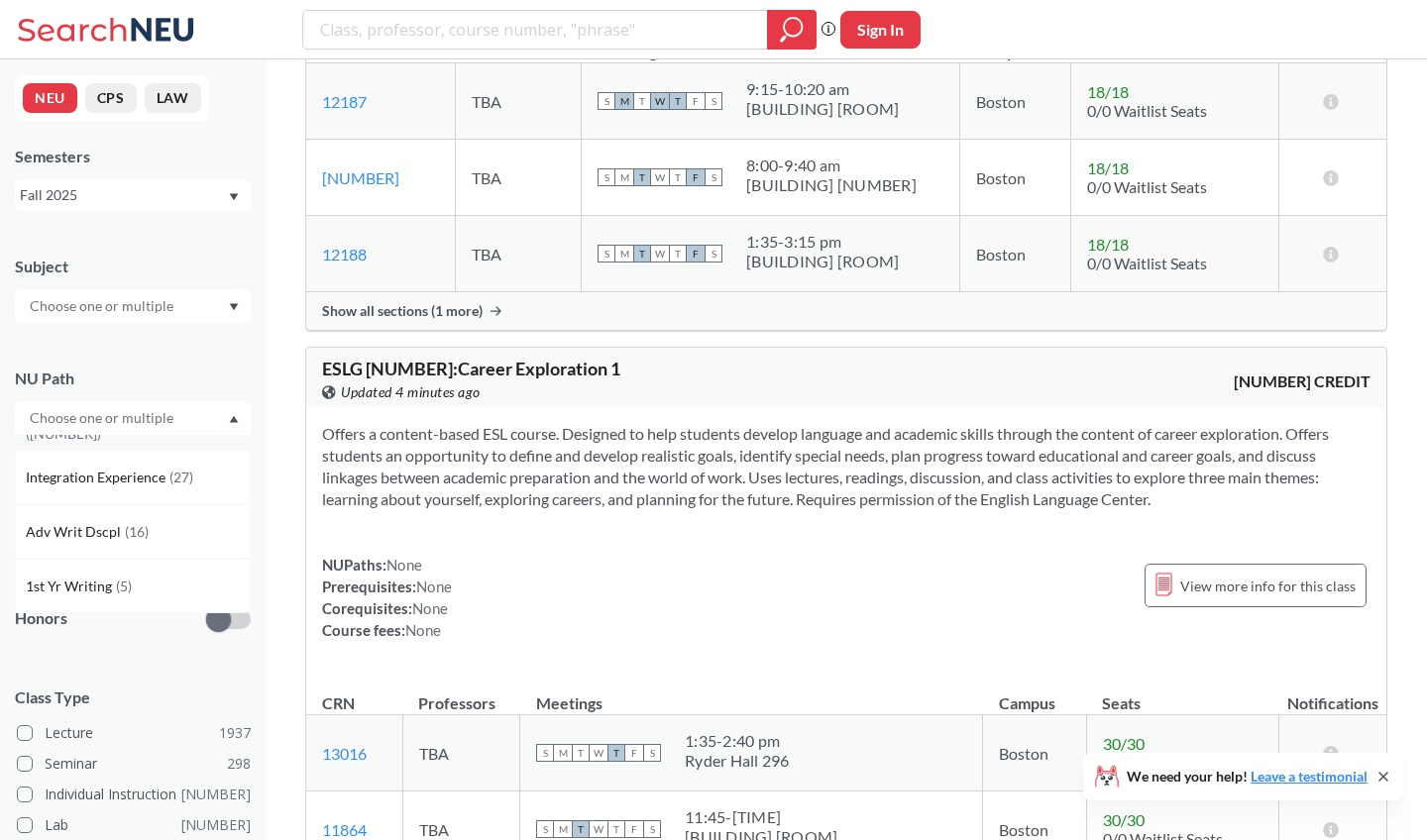 scroll, scrollTop: 530, scrollLeft: 0, axis: vertical 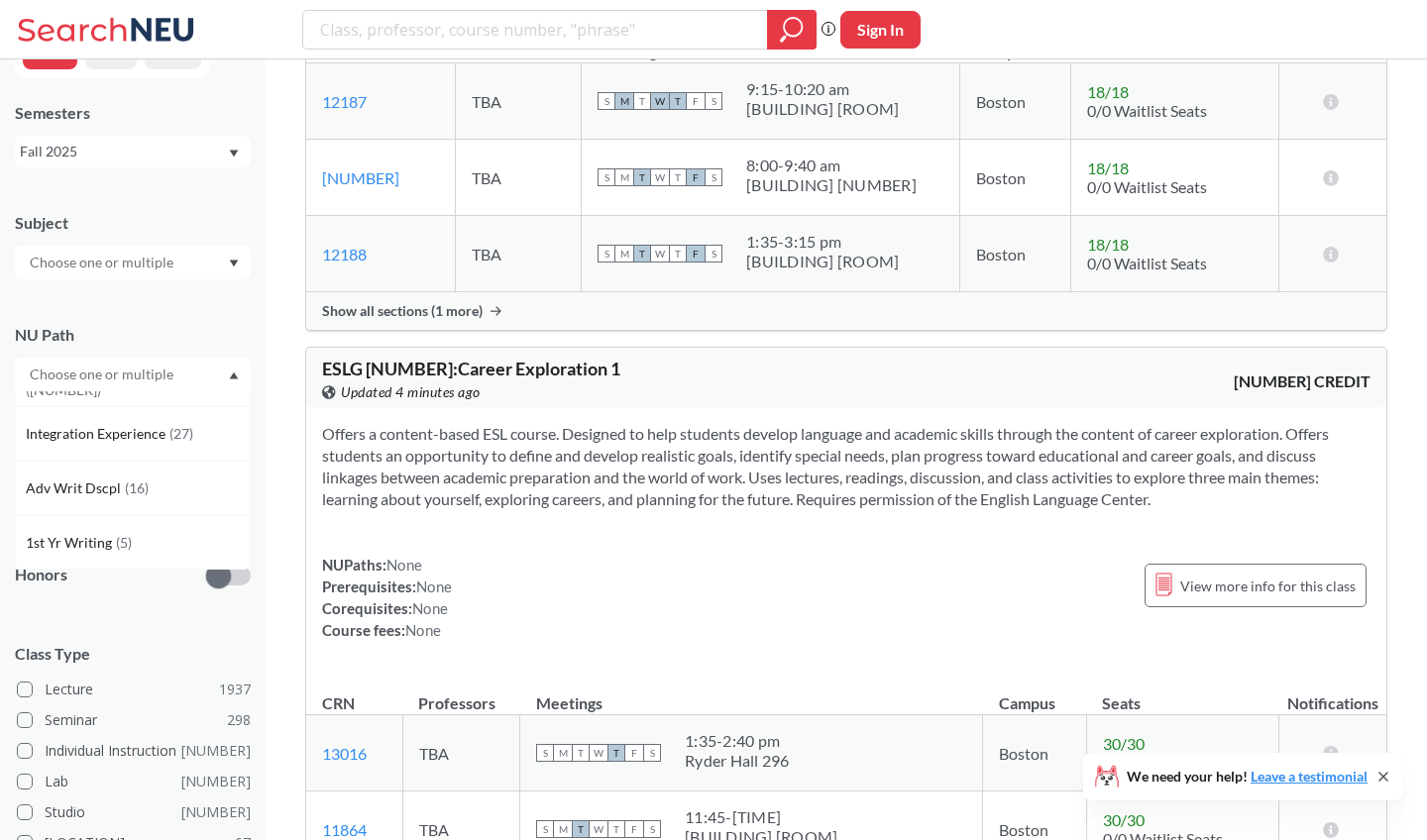 click on "NU Path" at bounding box center (133, 335) 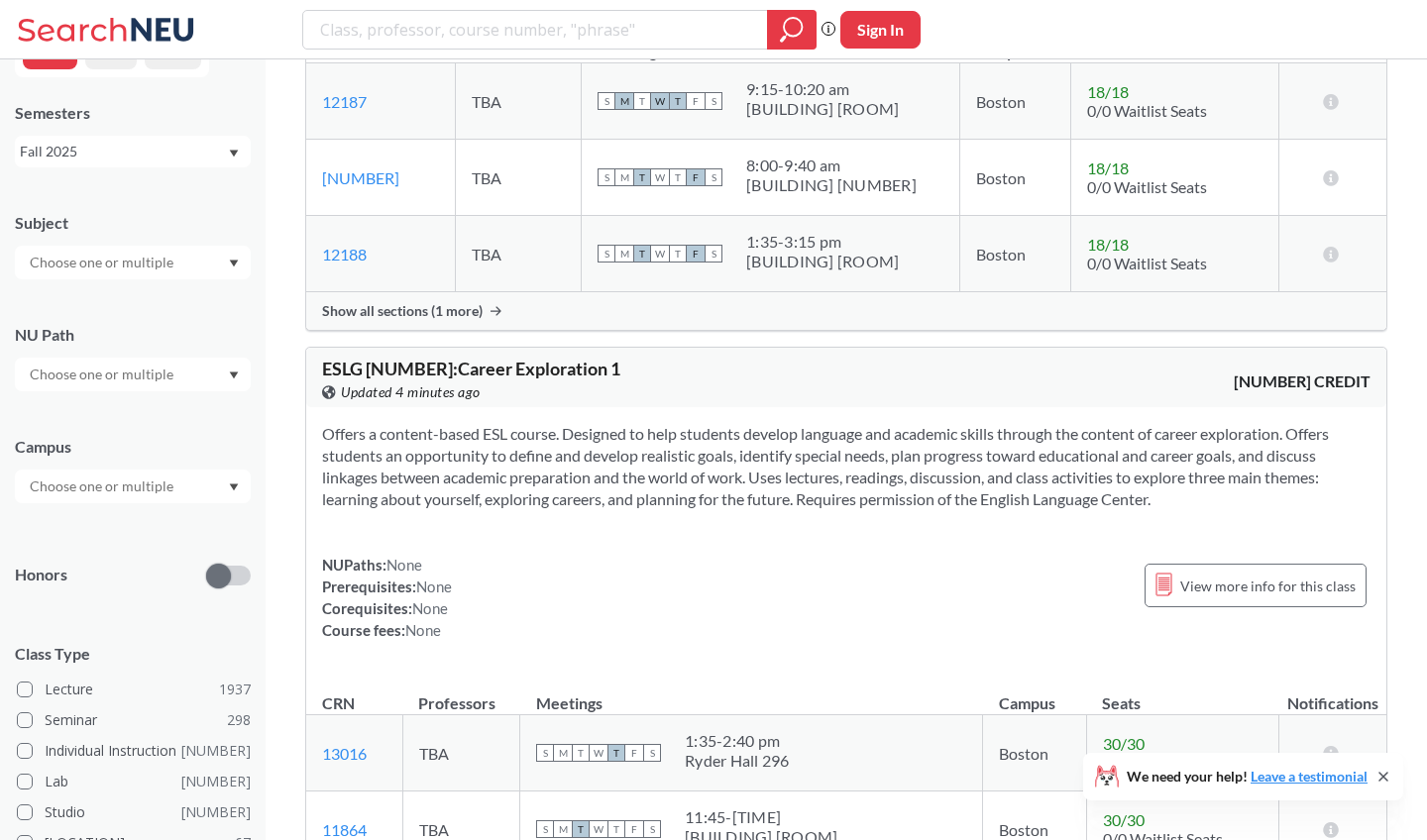click at bounding box center [103, 486] 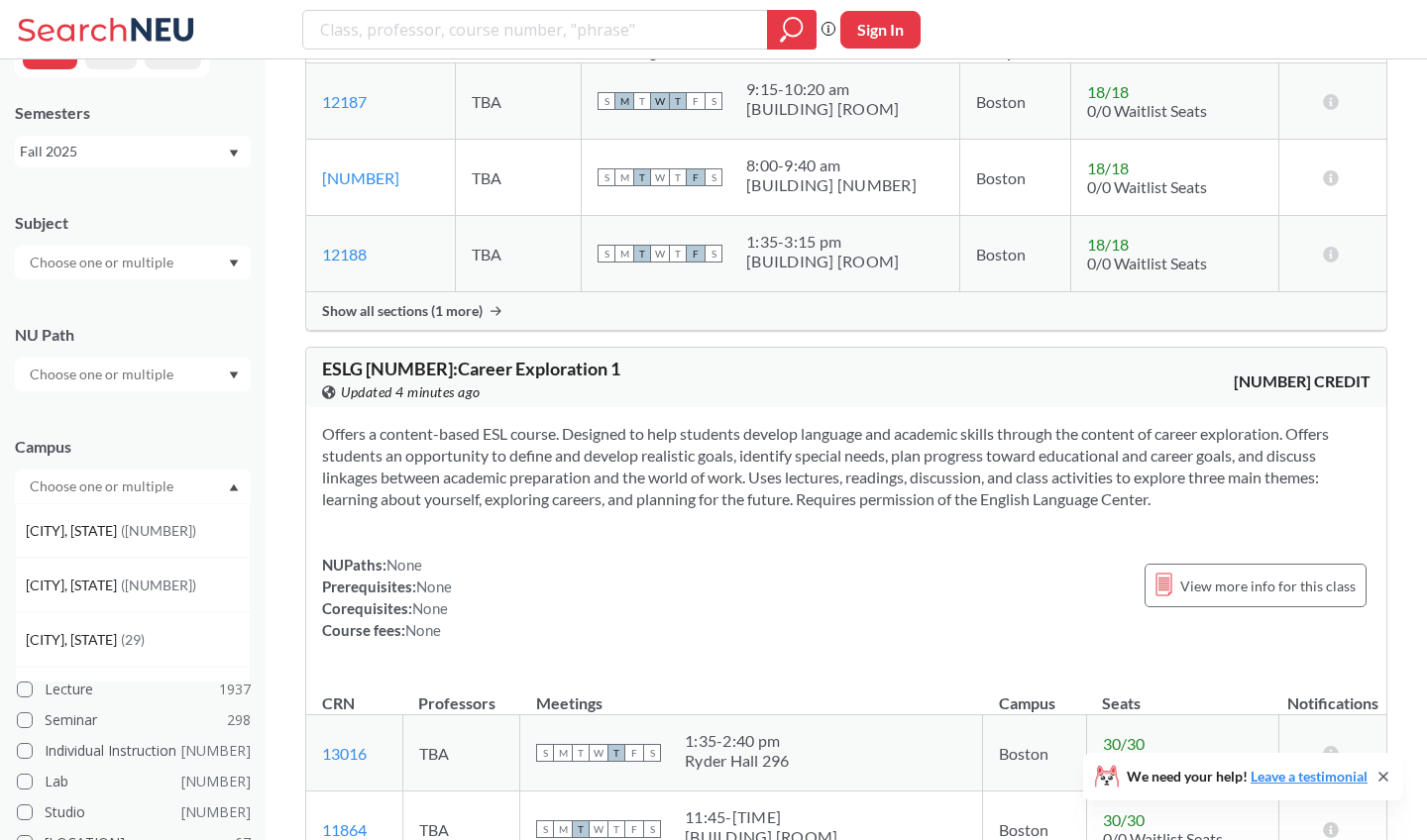 scroll, scrollTop: 340, scrollLeft: 0, axis: vertical 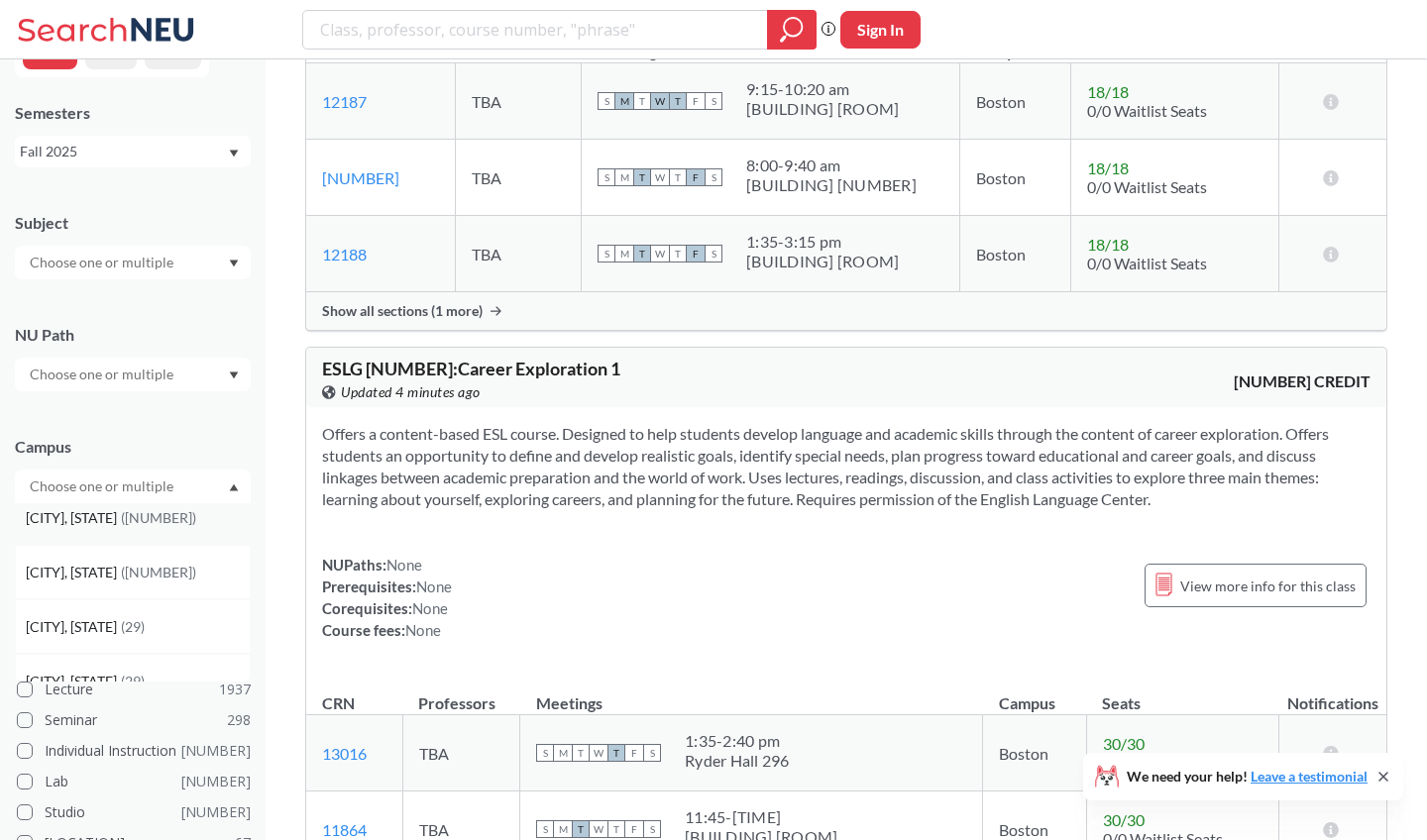 click on "[CITY], [STATE]" at bounding box center [73, 518] 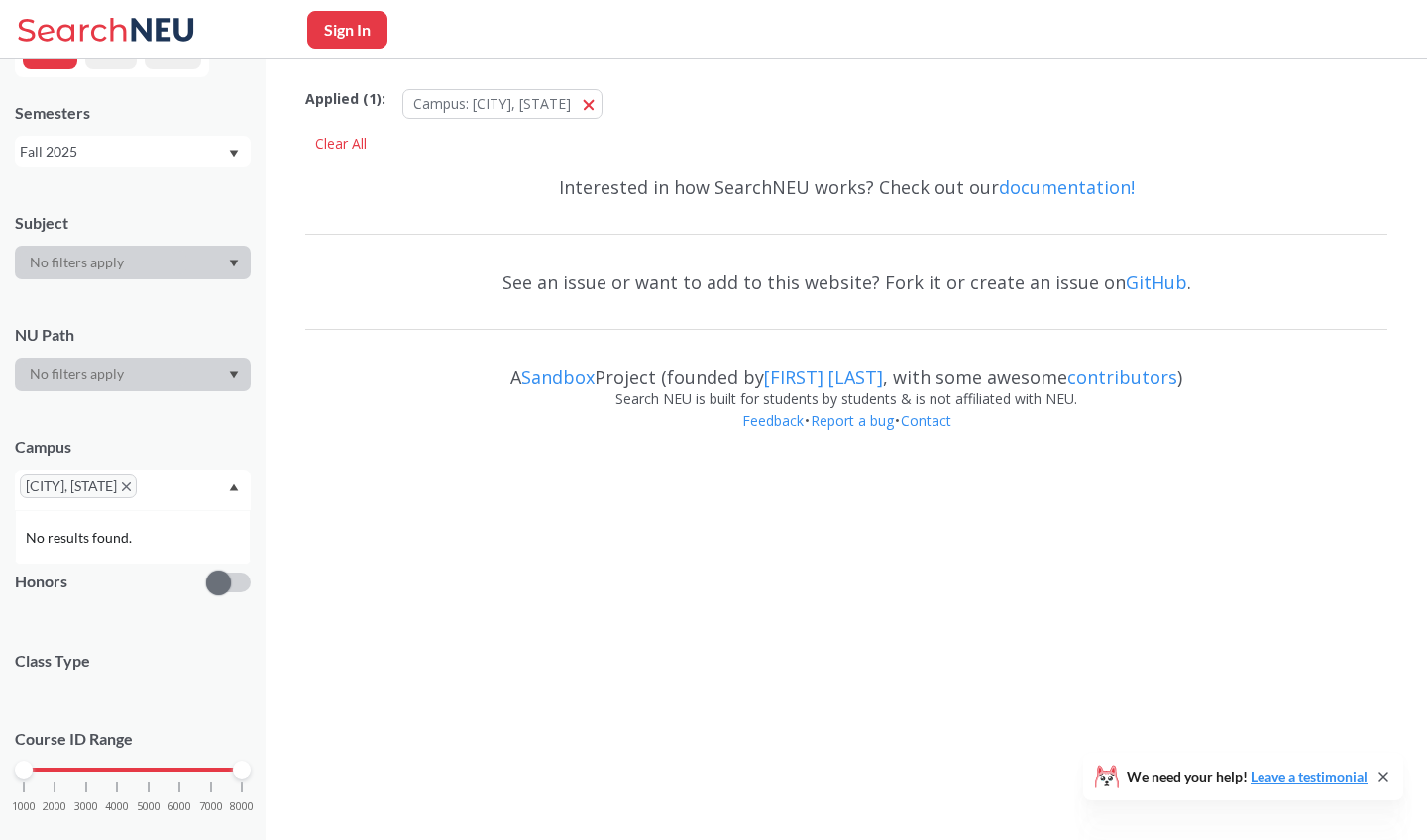 scroll, scrollTop: 0, scrollLeft: 0, axis: both 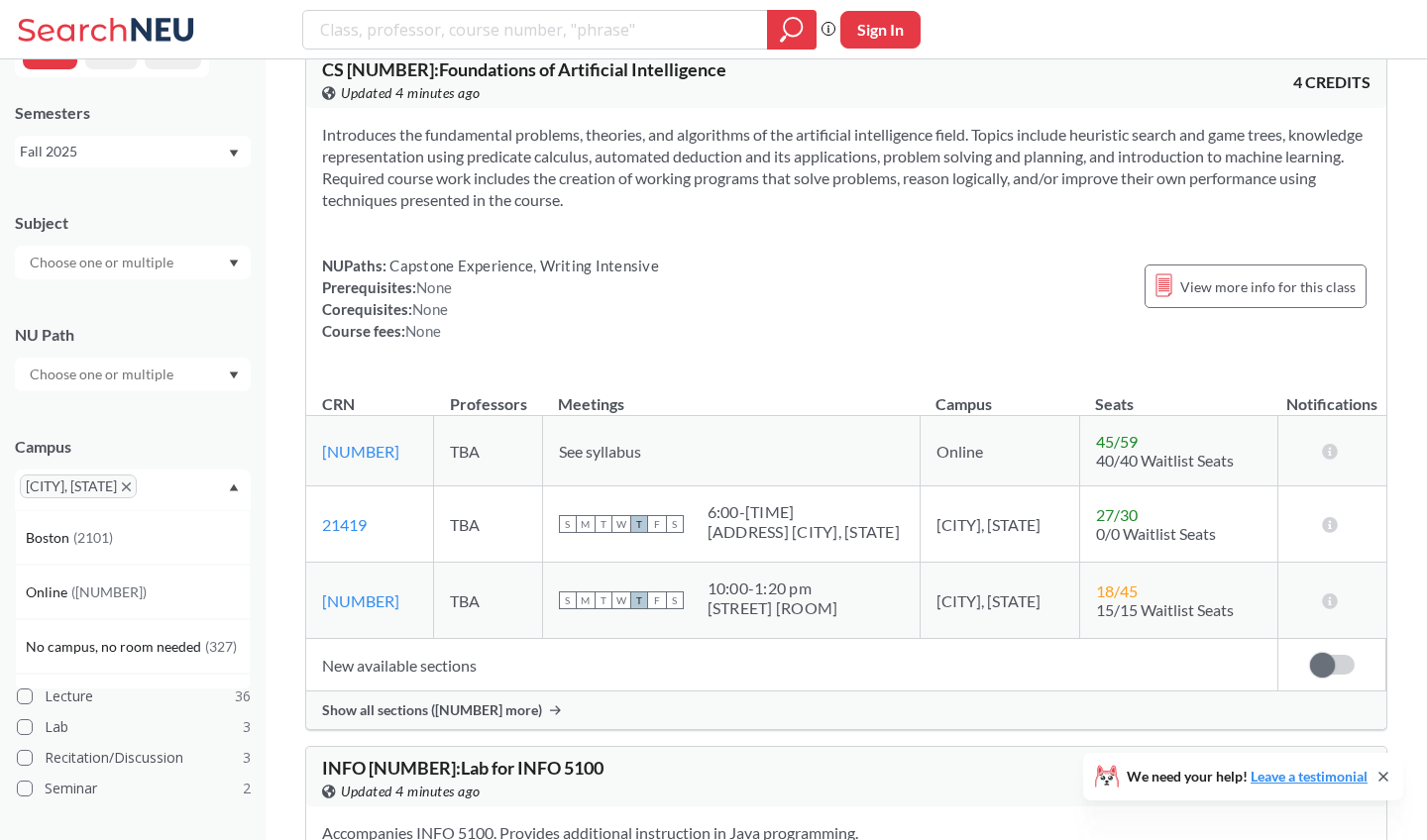 click on "Show all sections ([NUMBER] more)" at bounding box center (432, 710) 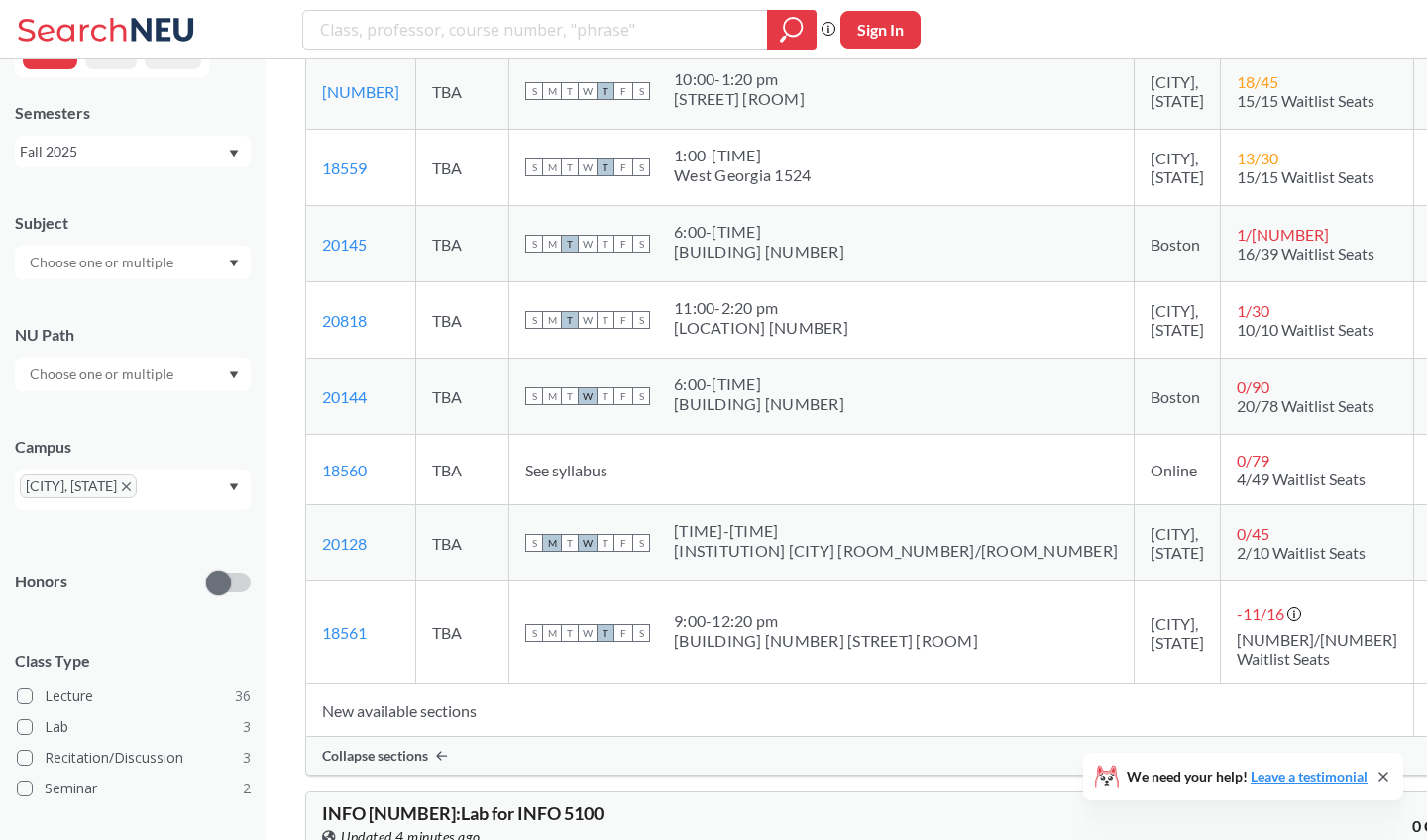 scroll, scrollTop: 7332, scrollLeft: 0, axis: vertical 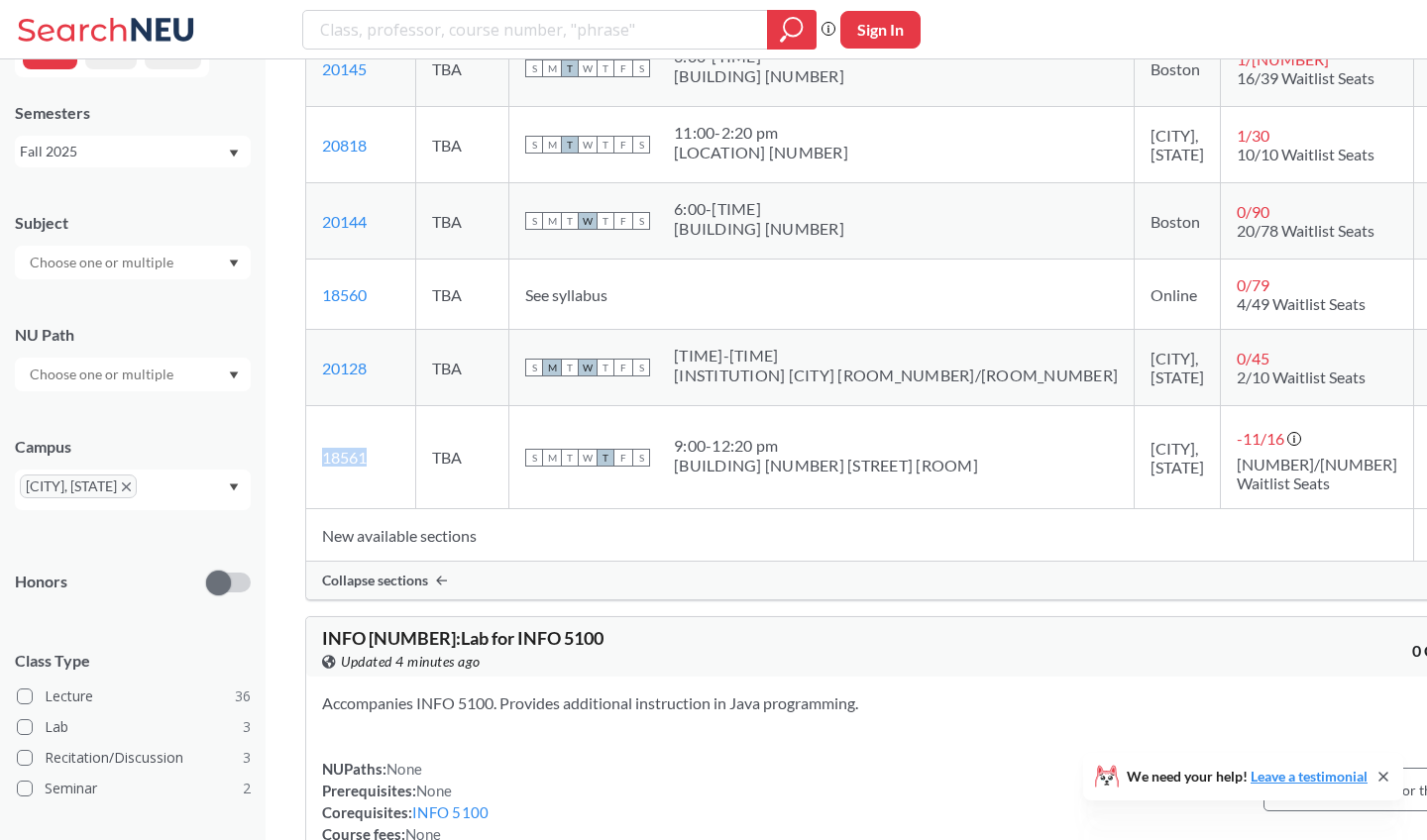 copy on "18561" 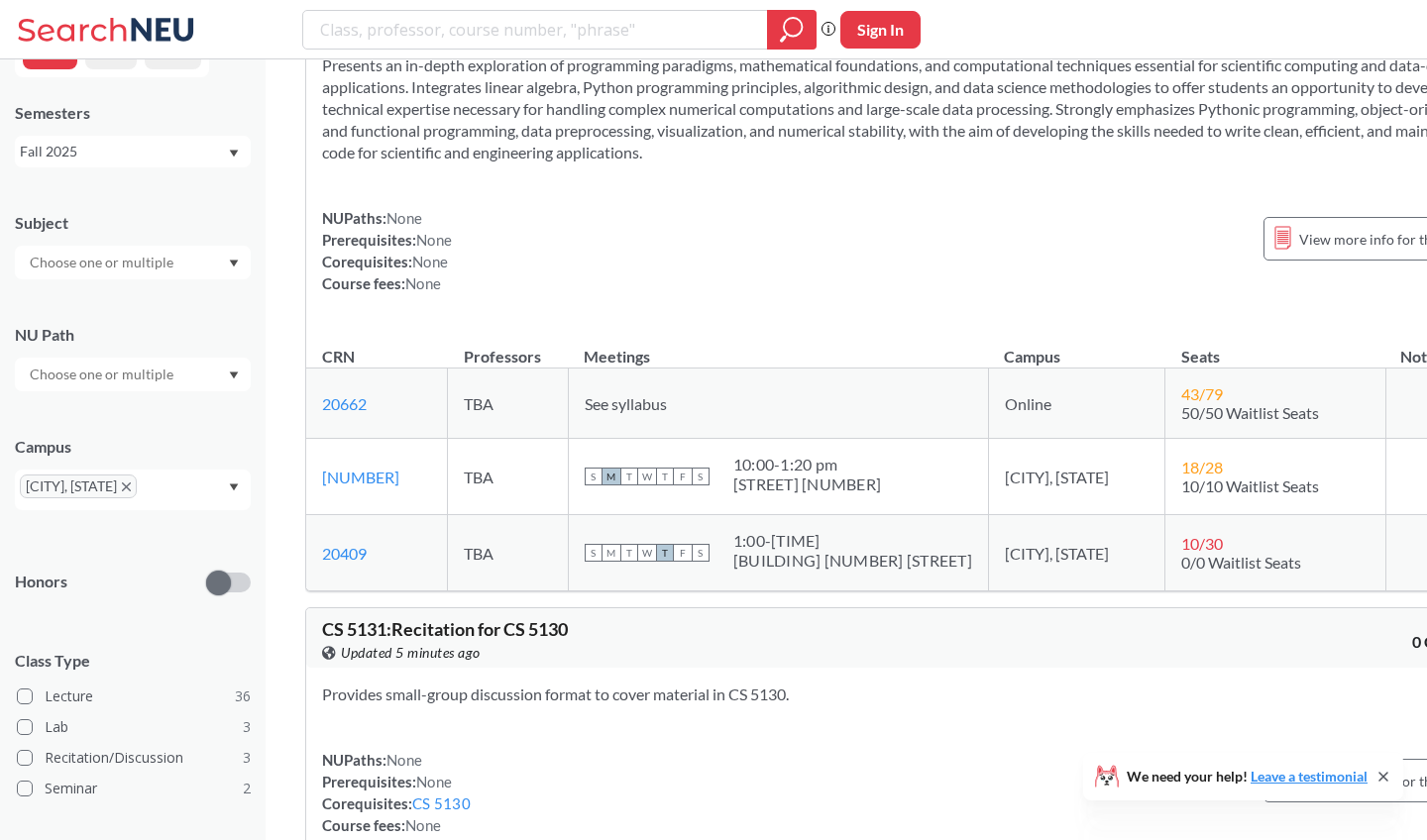 scroll, scrollTop: 10539, scrollLeft: 0, axis: vertical 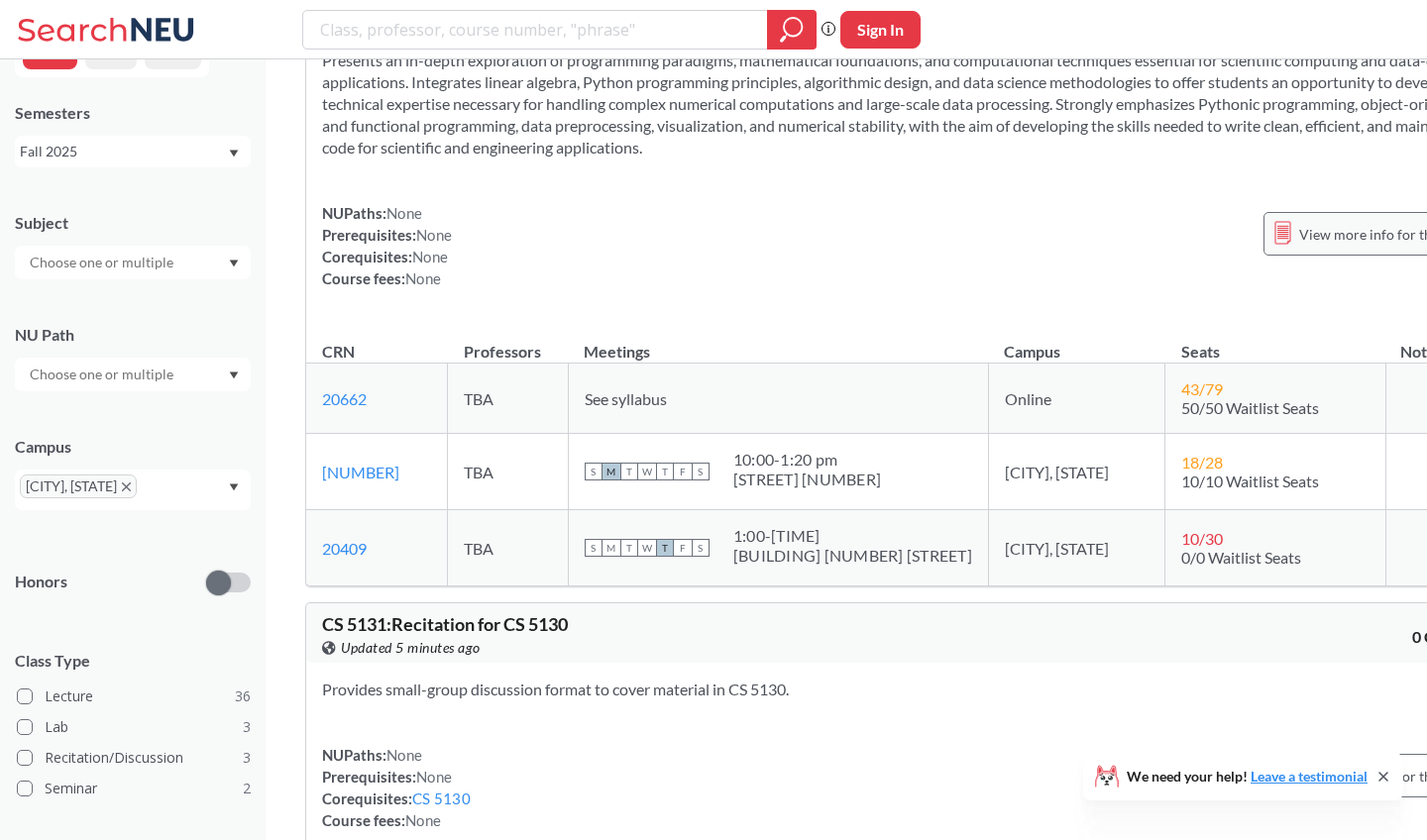 click on "View more info for this class" at bounding box center (1386, 234) 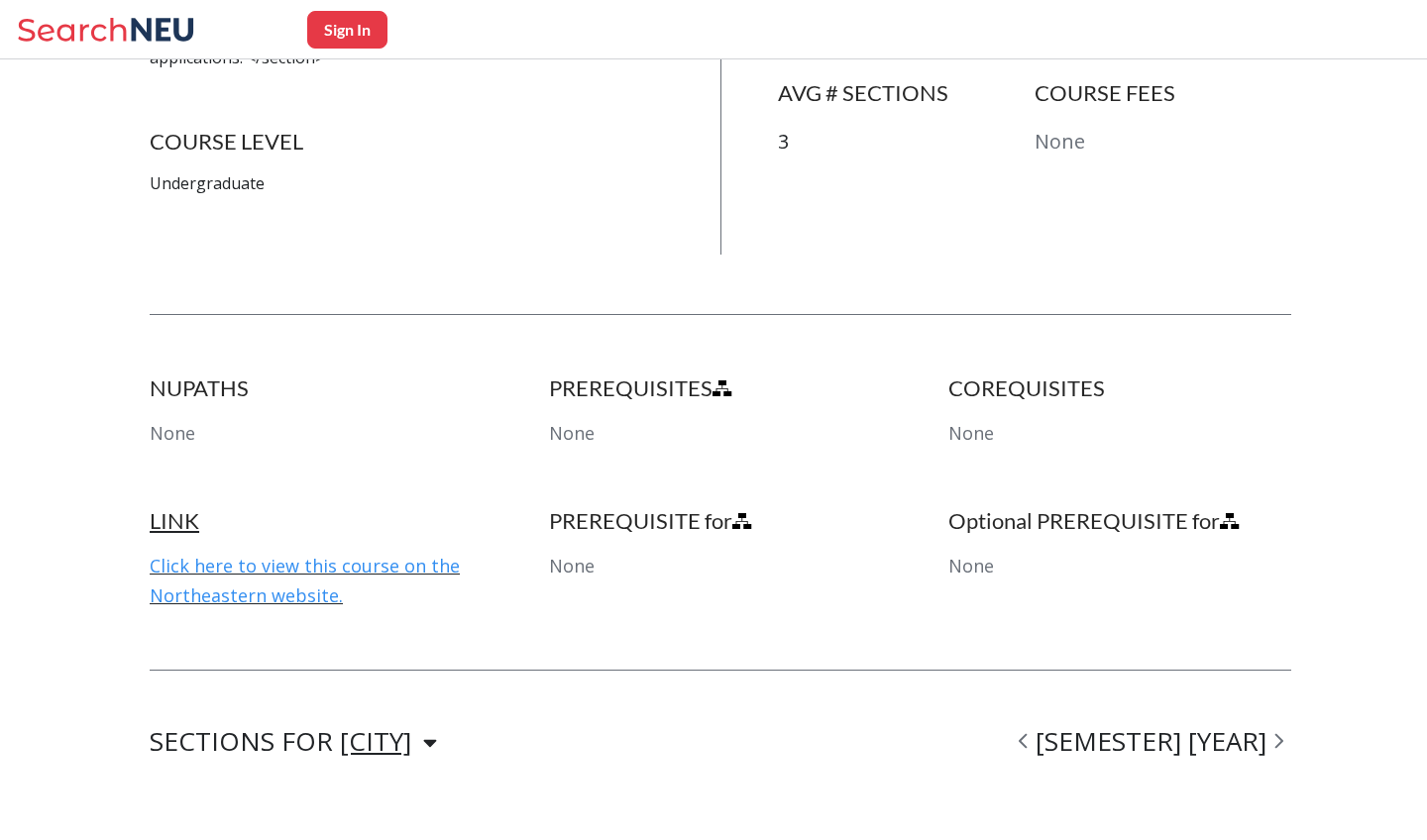 scroll, scrollTop: 762, scrollLeft: 0, axis: vertical 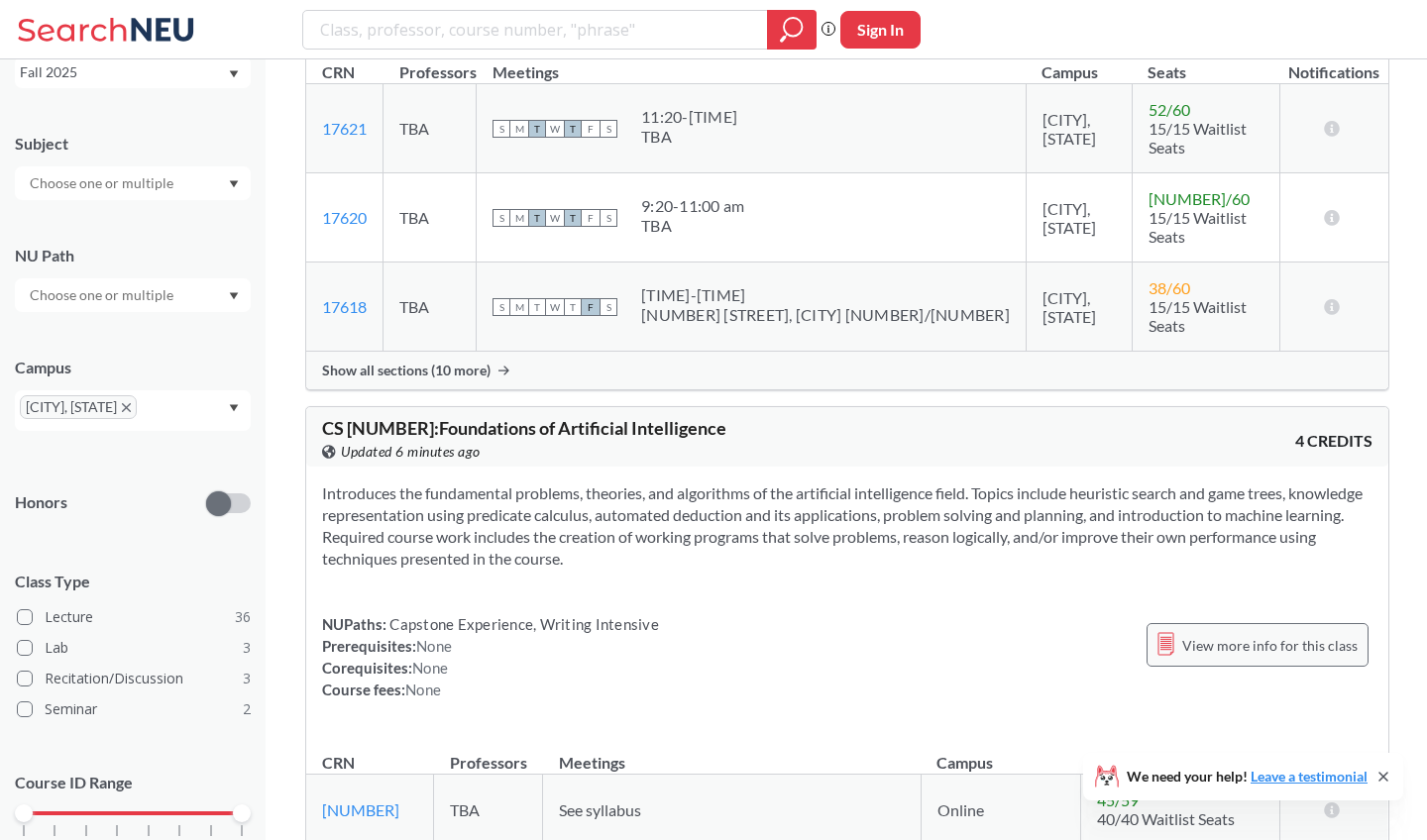 click on "View more info for this class" at bounding box center (1269, 645) 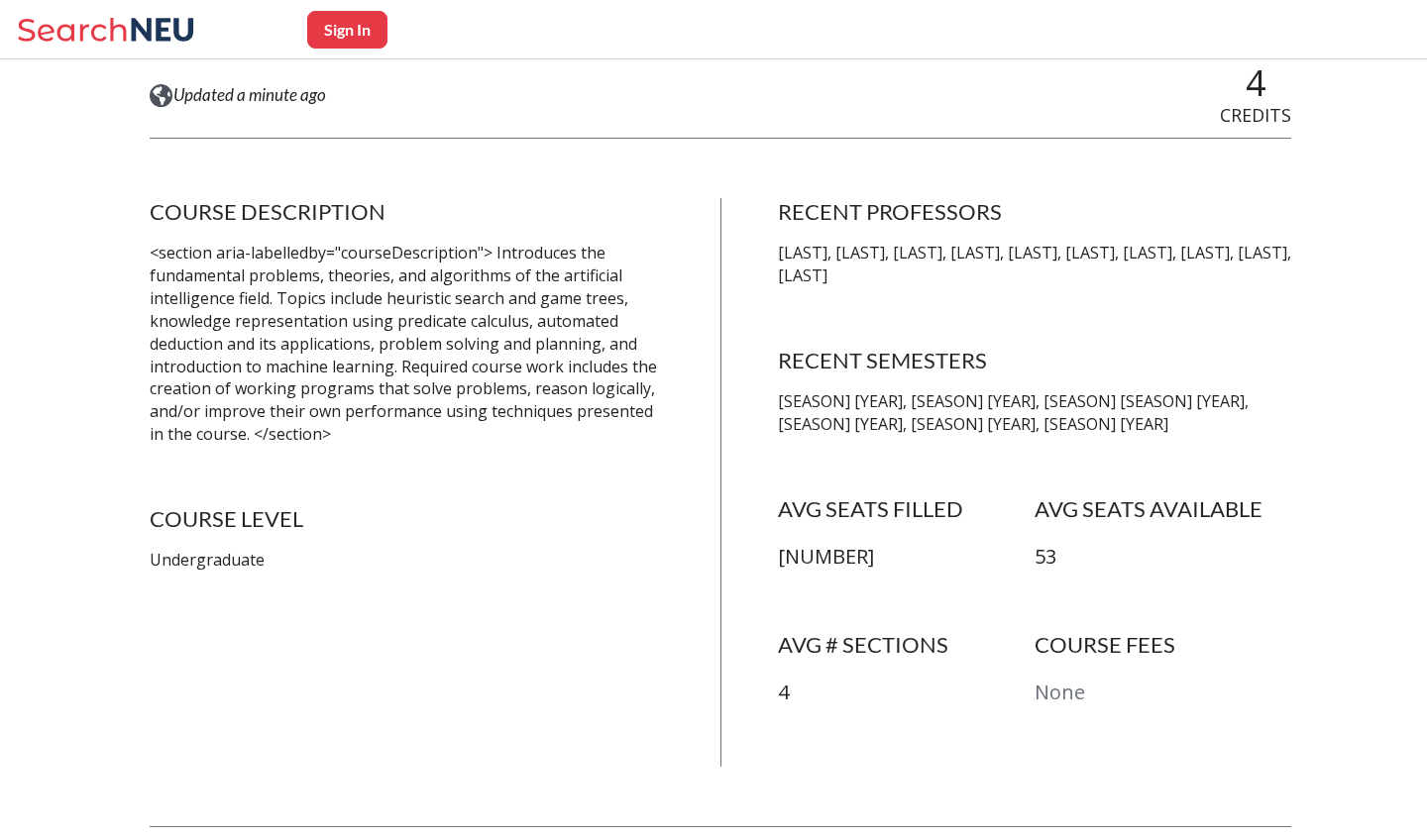 scroll, scrollTop: 321, scrollLeft: 0, axis: vertical 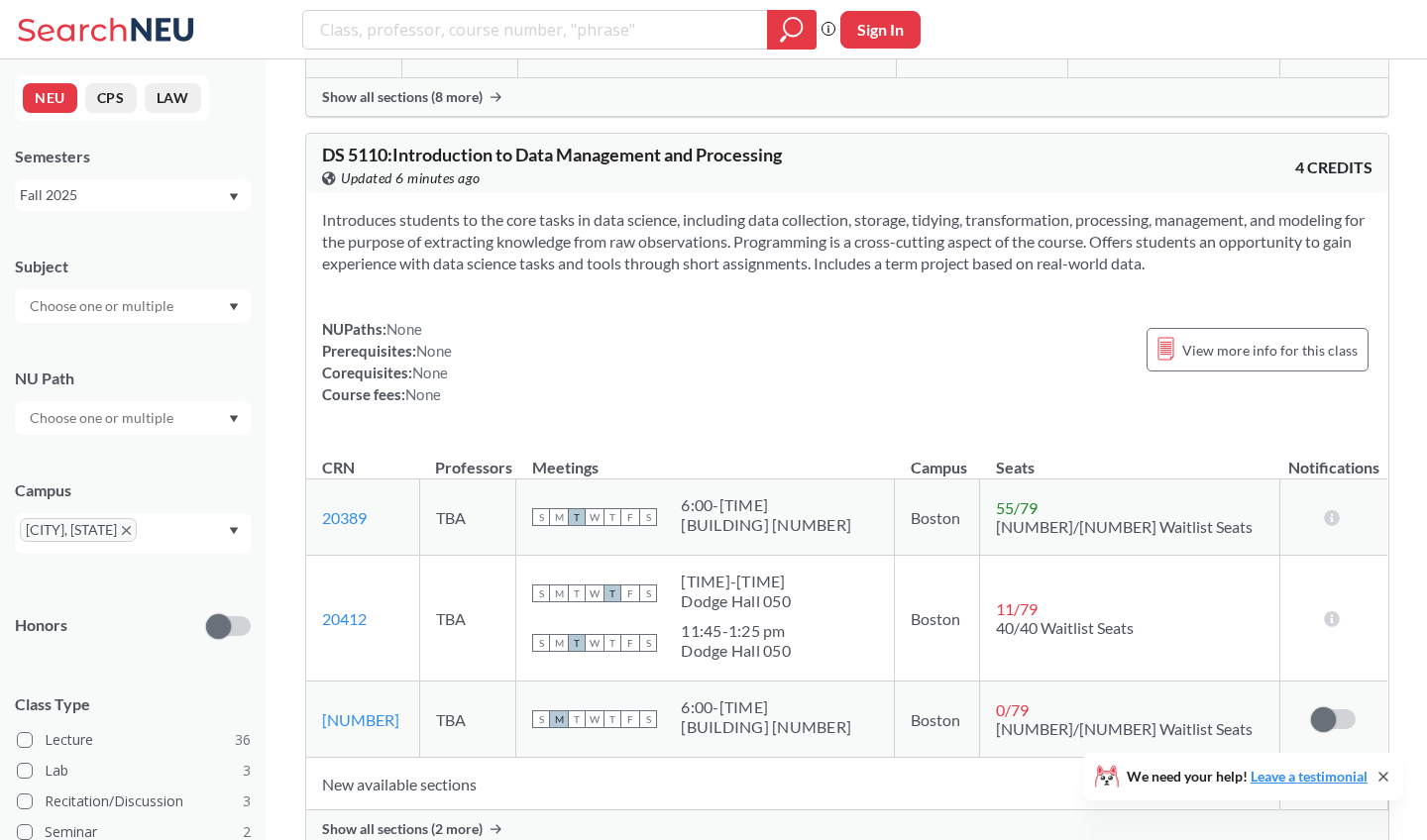 click on "Fall 2025" at bounding box center [123, 195] 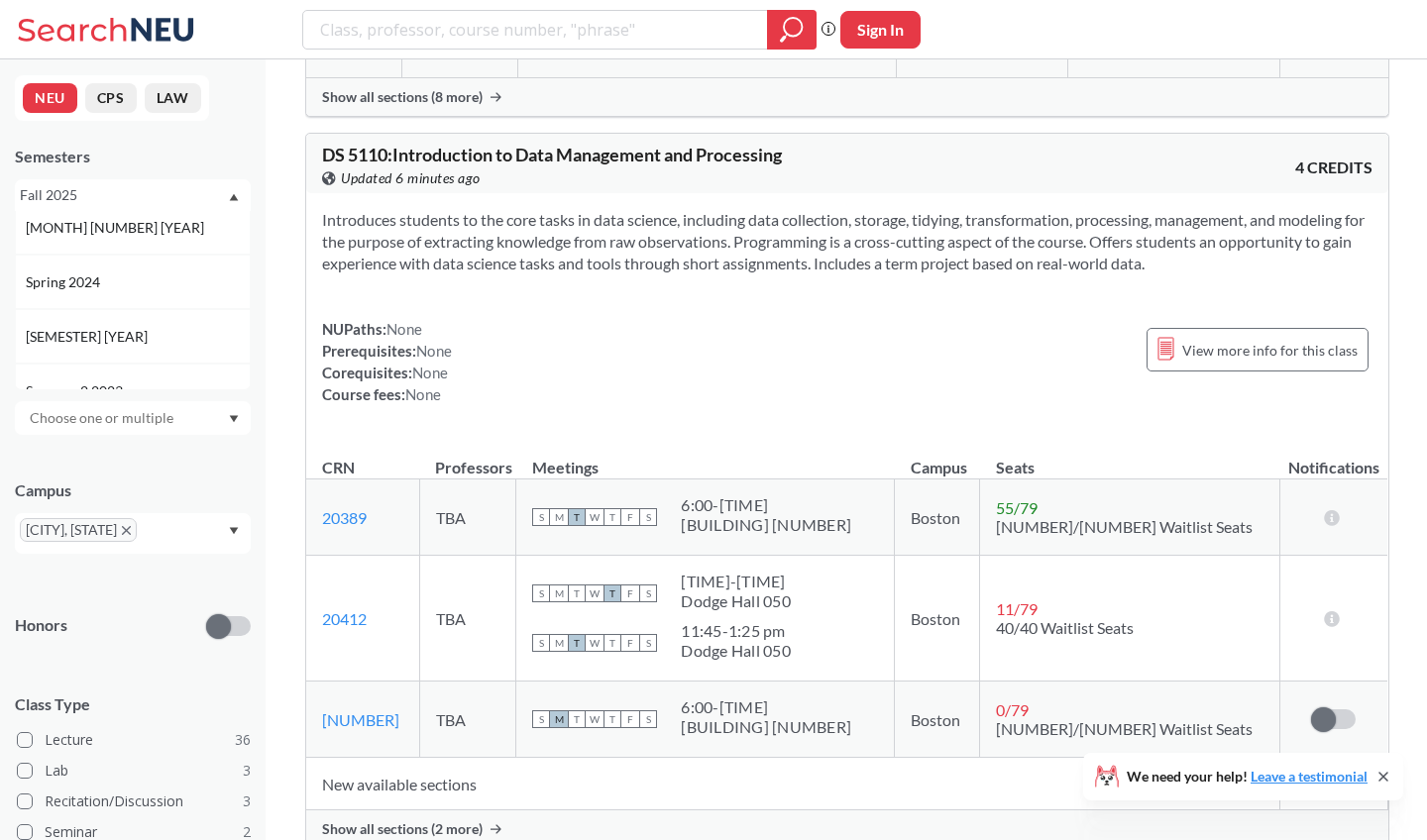 scroll, scrollTop: 498, scrollLeft: 0, axis: vertical 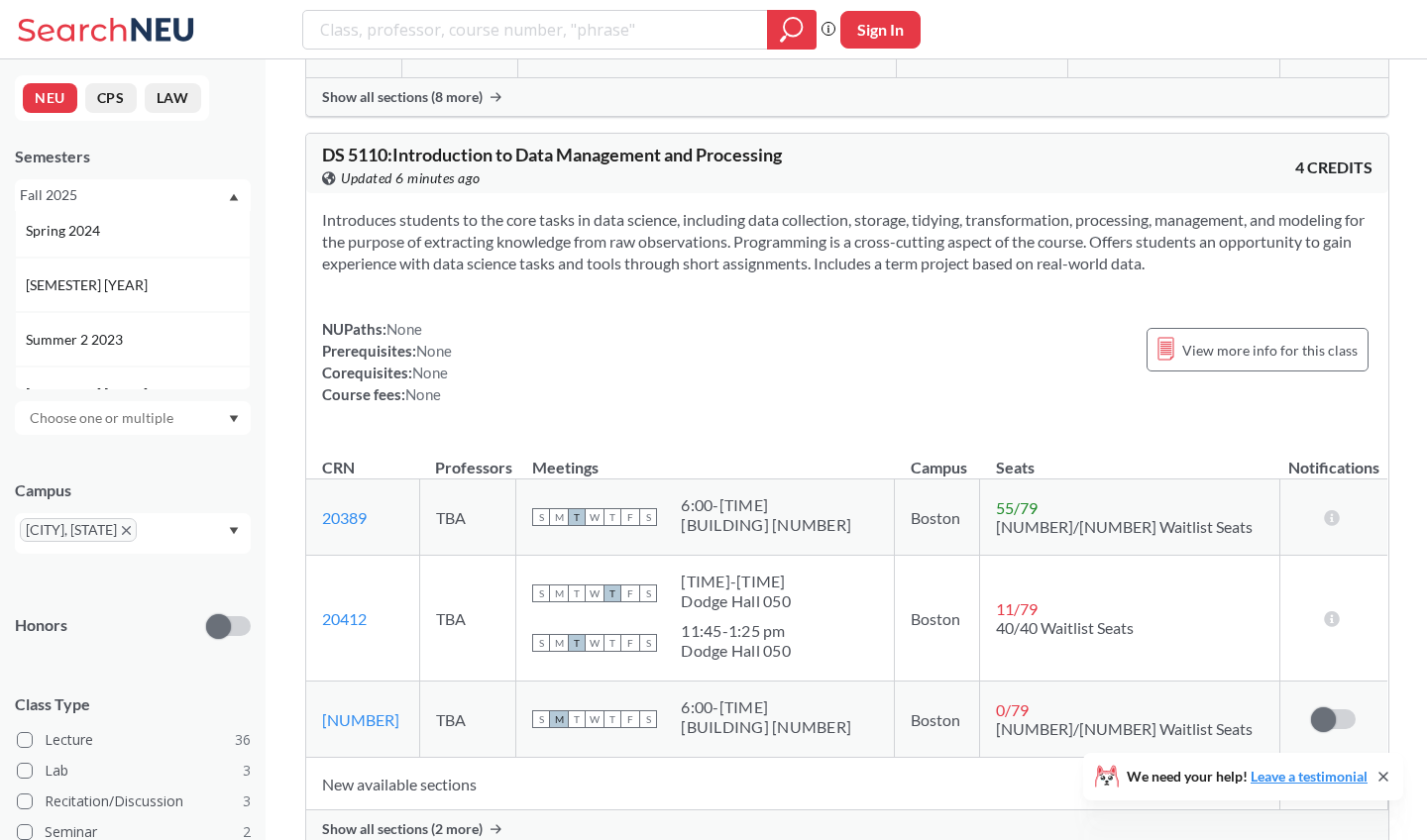 click on "Semesters" at bounding box center (133, 157) 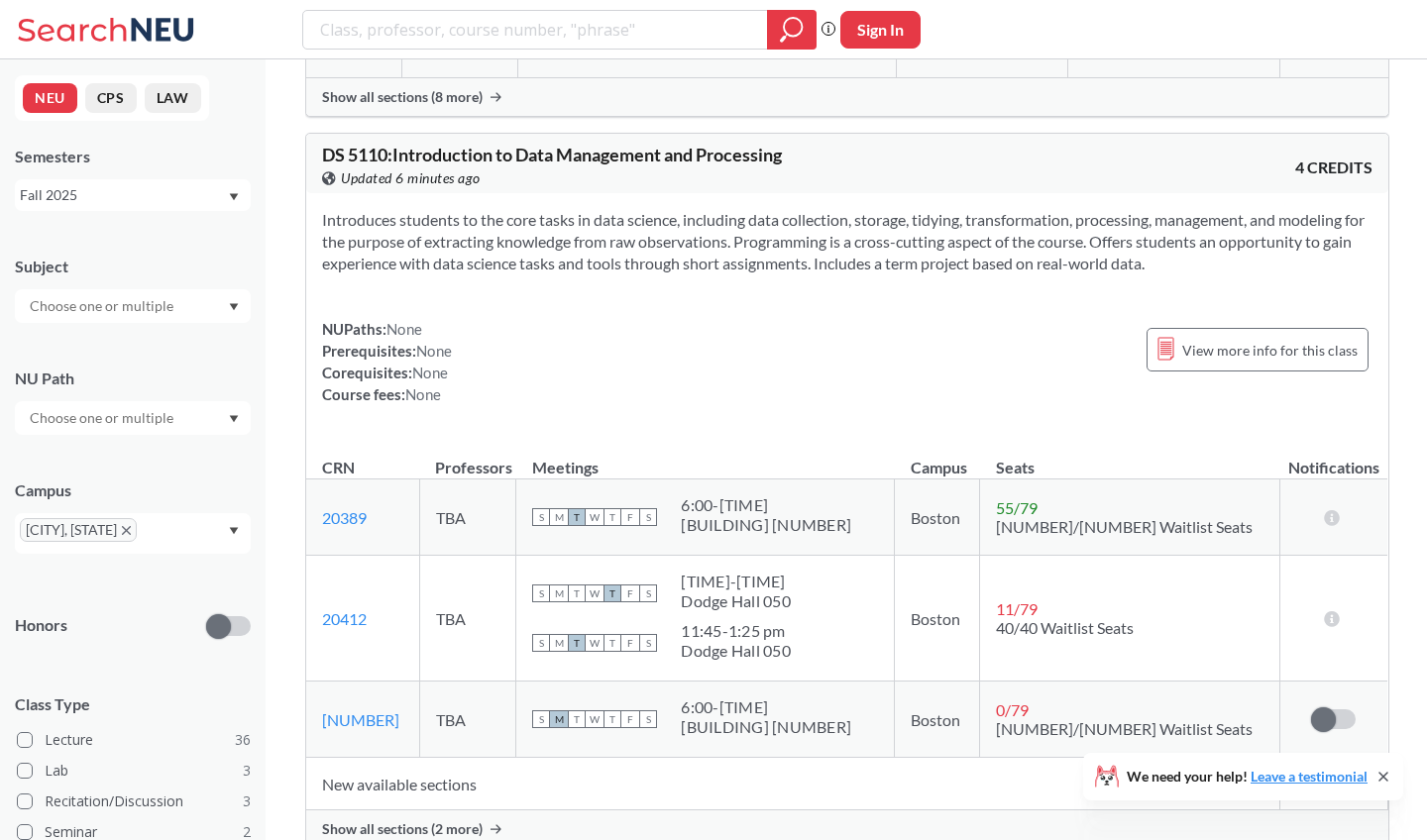 click at bounding box center (103, 306) 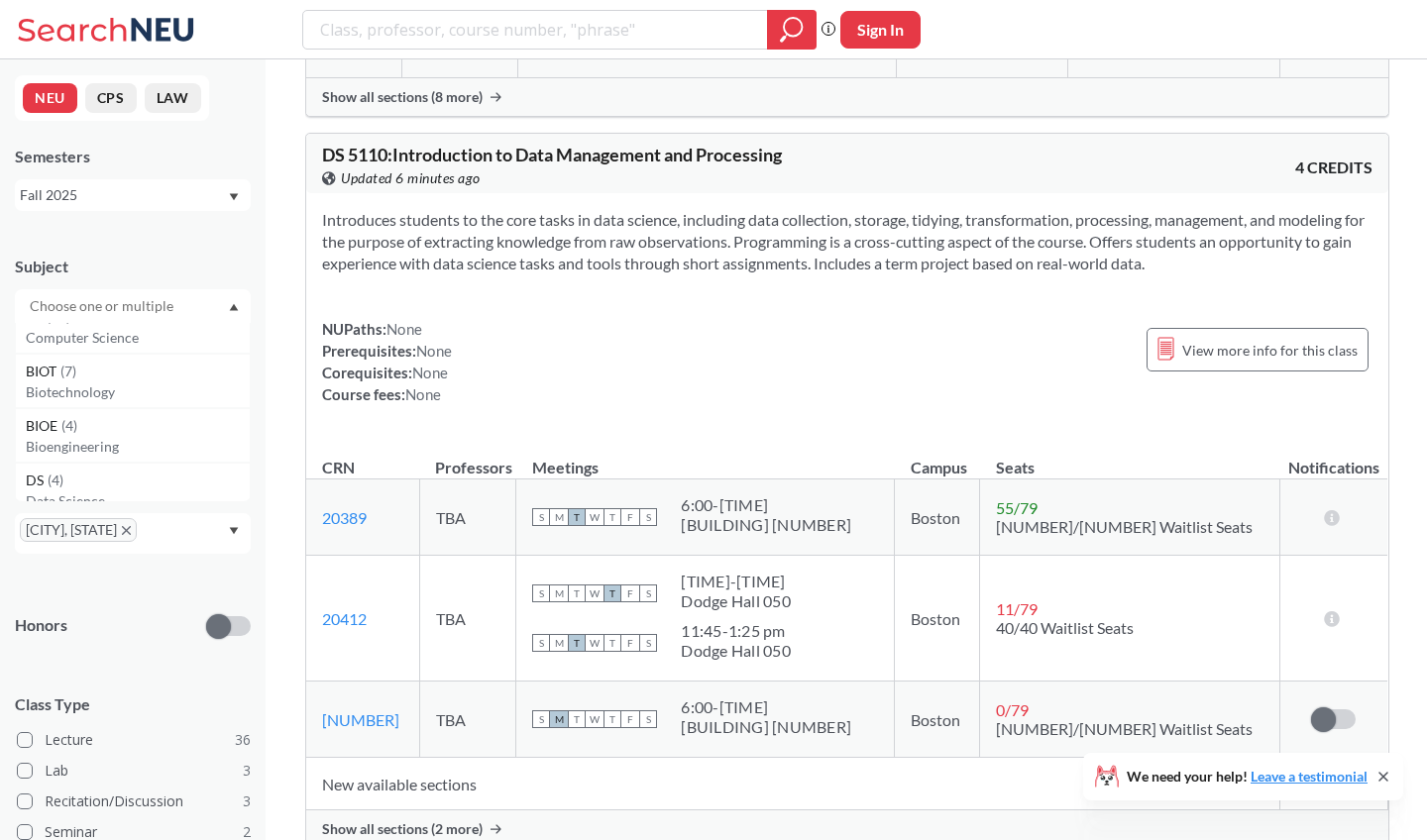 scroll, scrollTop: 14, scrollLeft: 0, axis: vertical 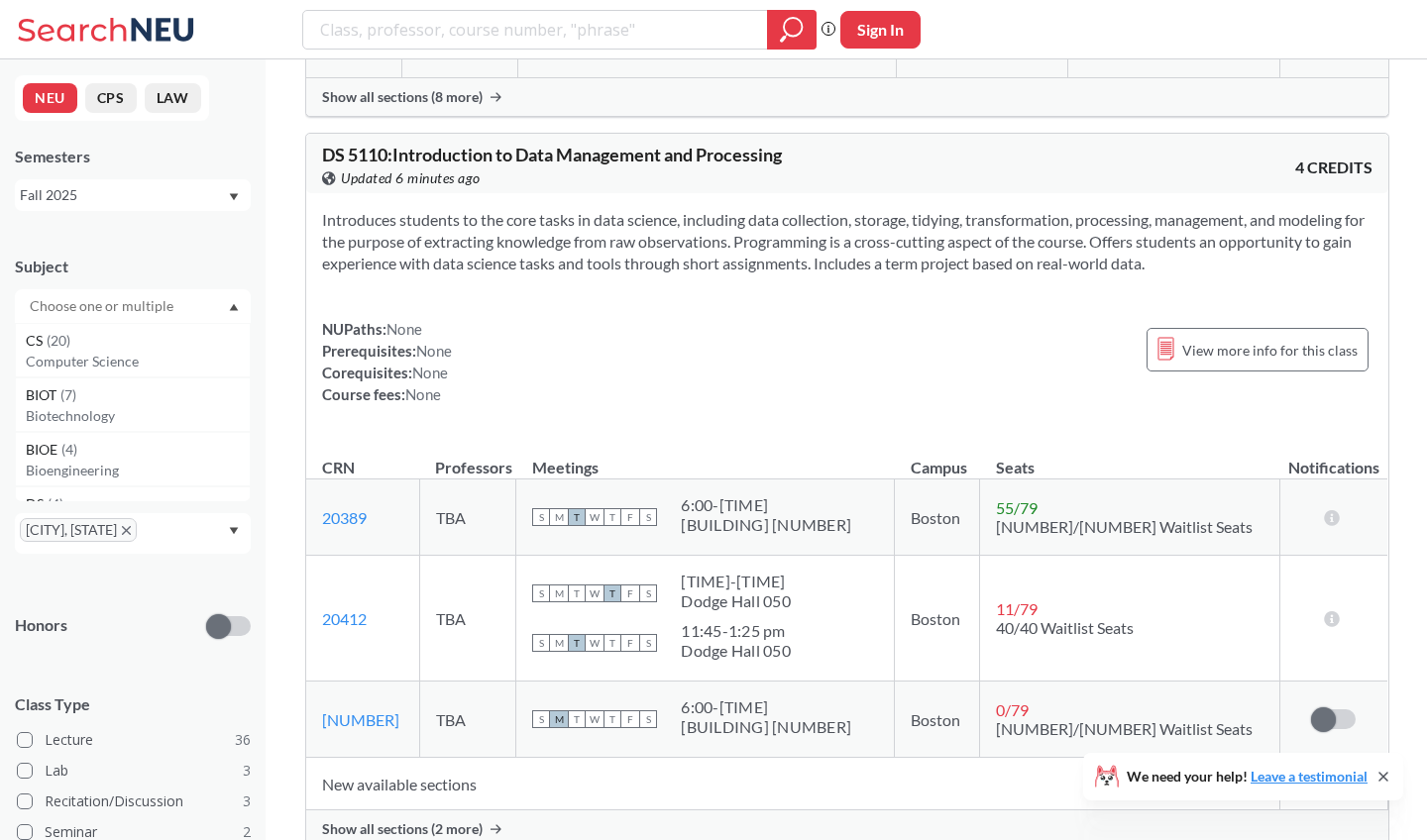 click on "Subject CS ( [NUMBER] ) Computer Science BIOT ( [NUMBER] ) Biotechnology BIOE ( [NUMBER] ) Bioengineering DS ( [NUMBER] ) Data Science INFO ( [NUMBER] ) Information Systems Program BINF ( [NUMBER] ) Bioinformatics DAMG ( [NUMBER] ) Data Architecture Management EXED ( [NUMBER] ) Coop/Experiential Education" at bounding box center (133, 279) 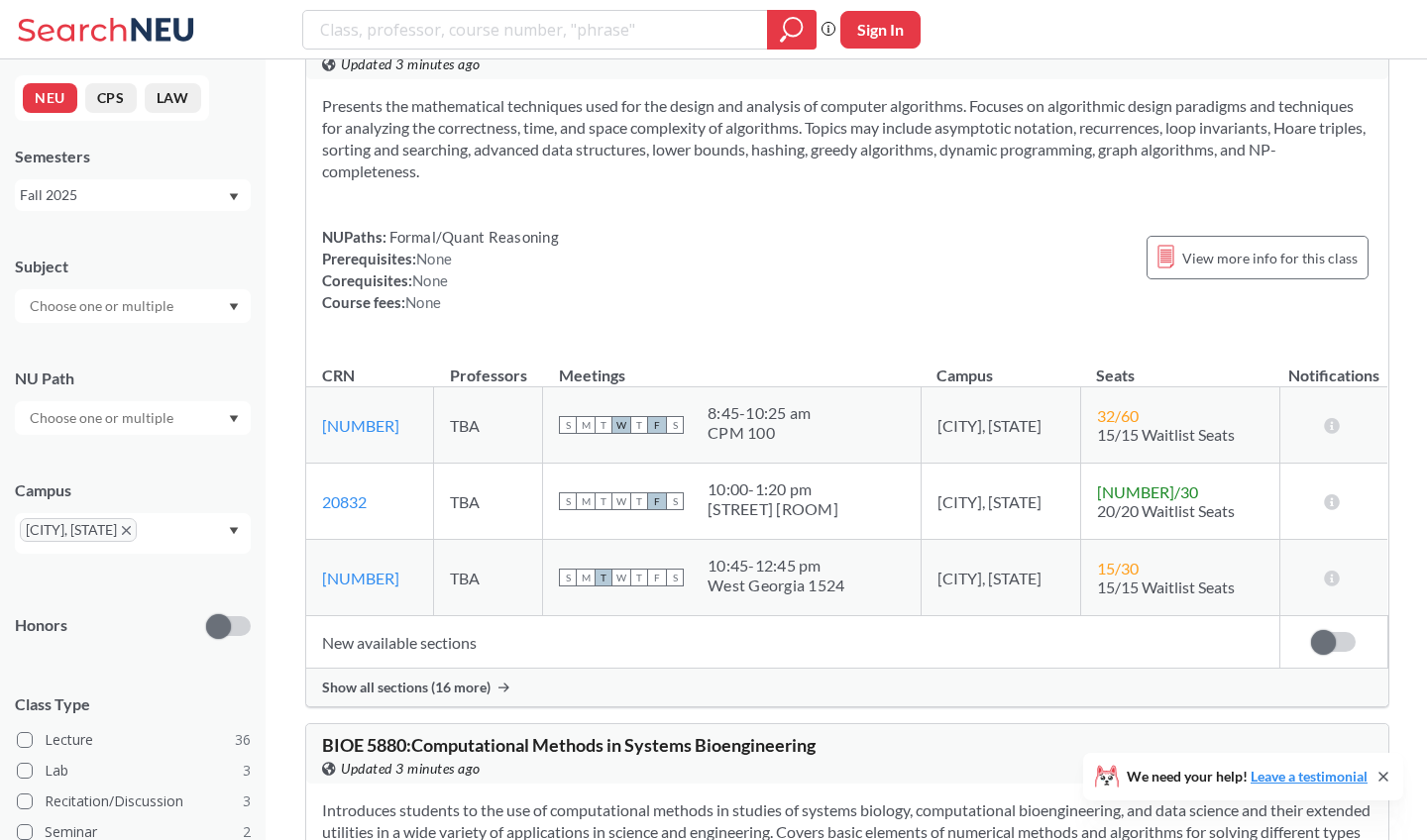 scroll, scrollTop: 20175, scrollLeft: 0, axis: vertical 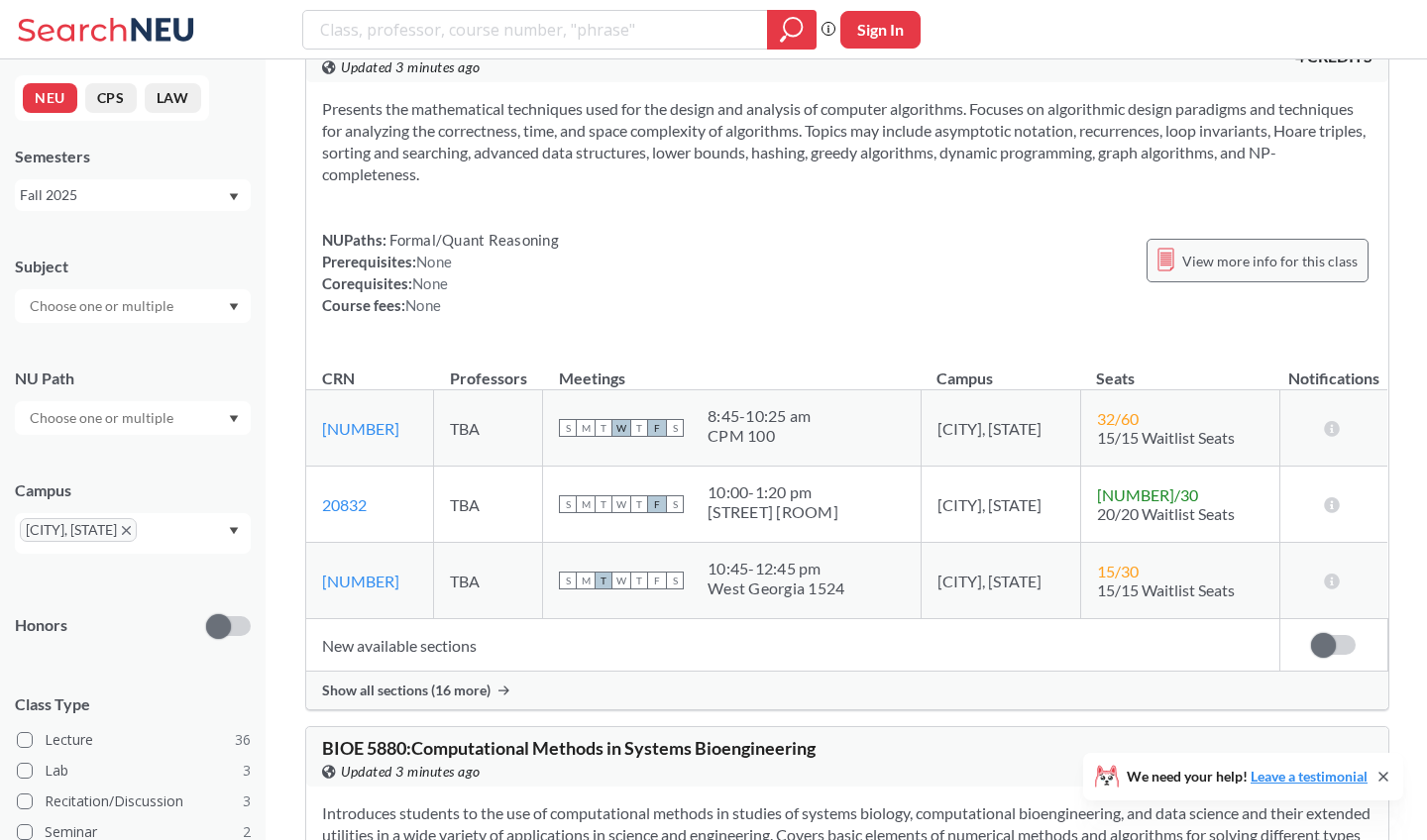 click on "View more info for this class" at bounding box center [1269, 261] 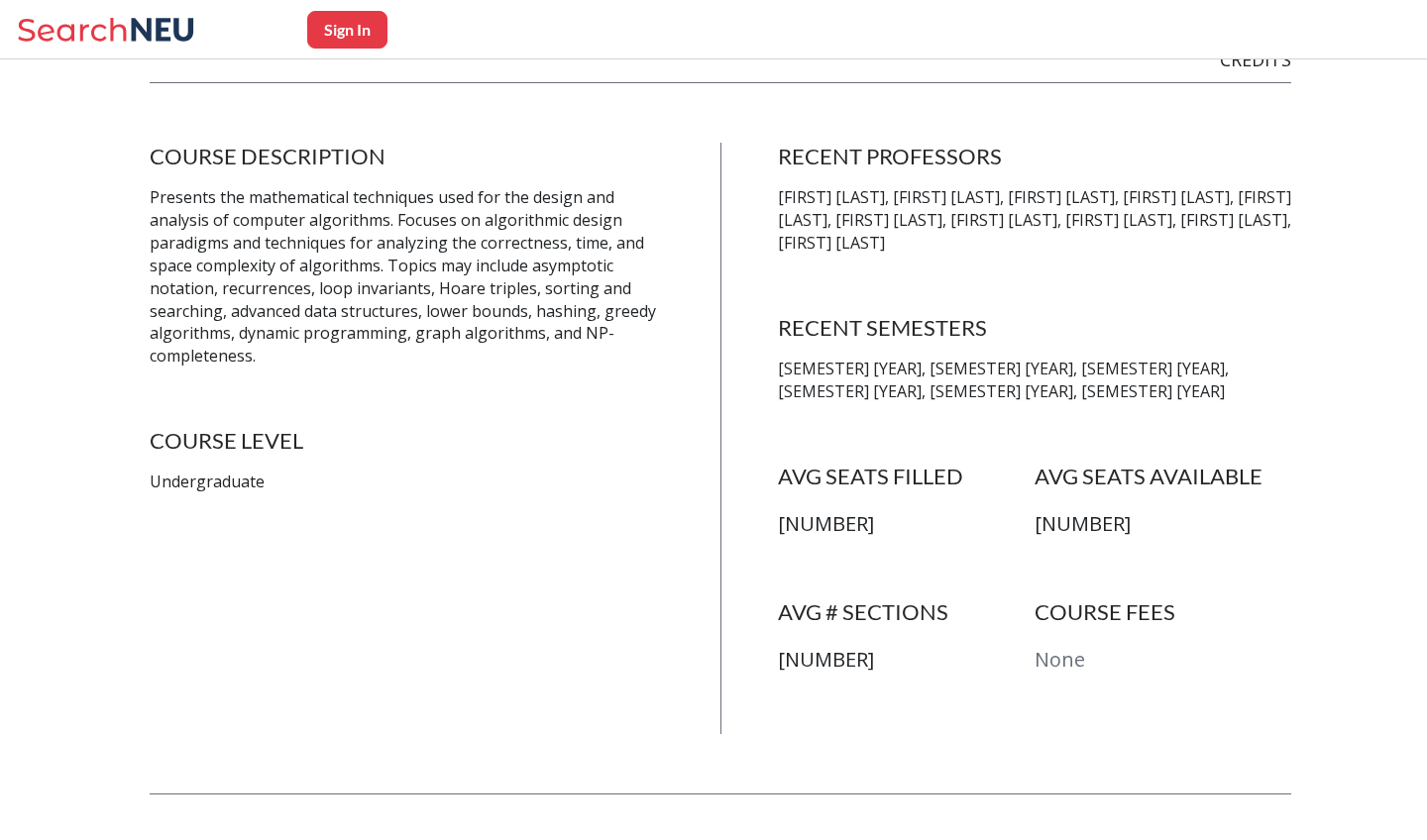 scroll, scrollTop: 540, scrollLeft: 0, axis: vertical 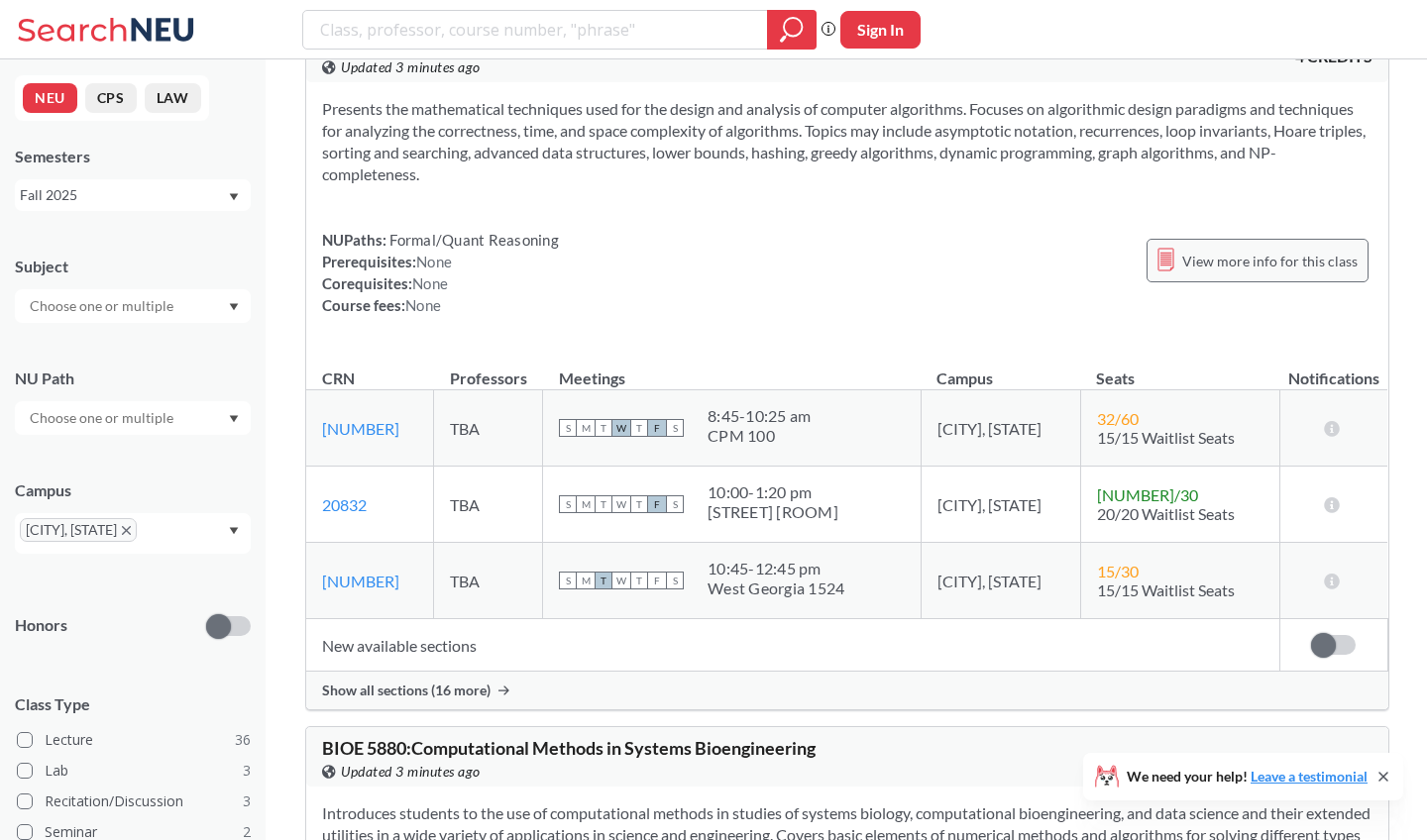click on "View more info for this class" at bounding box center (1269, 261) 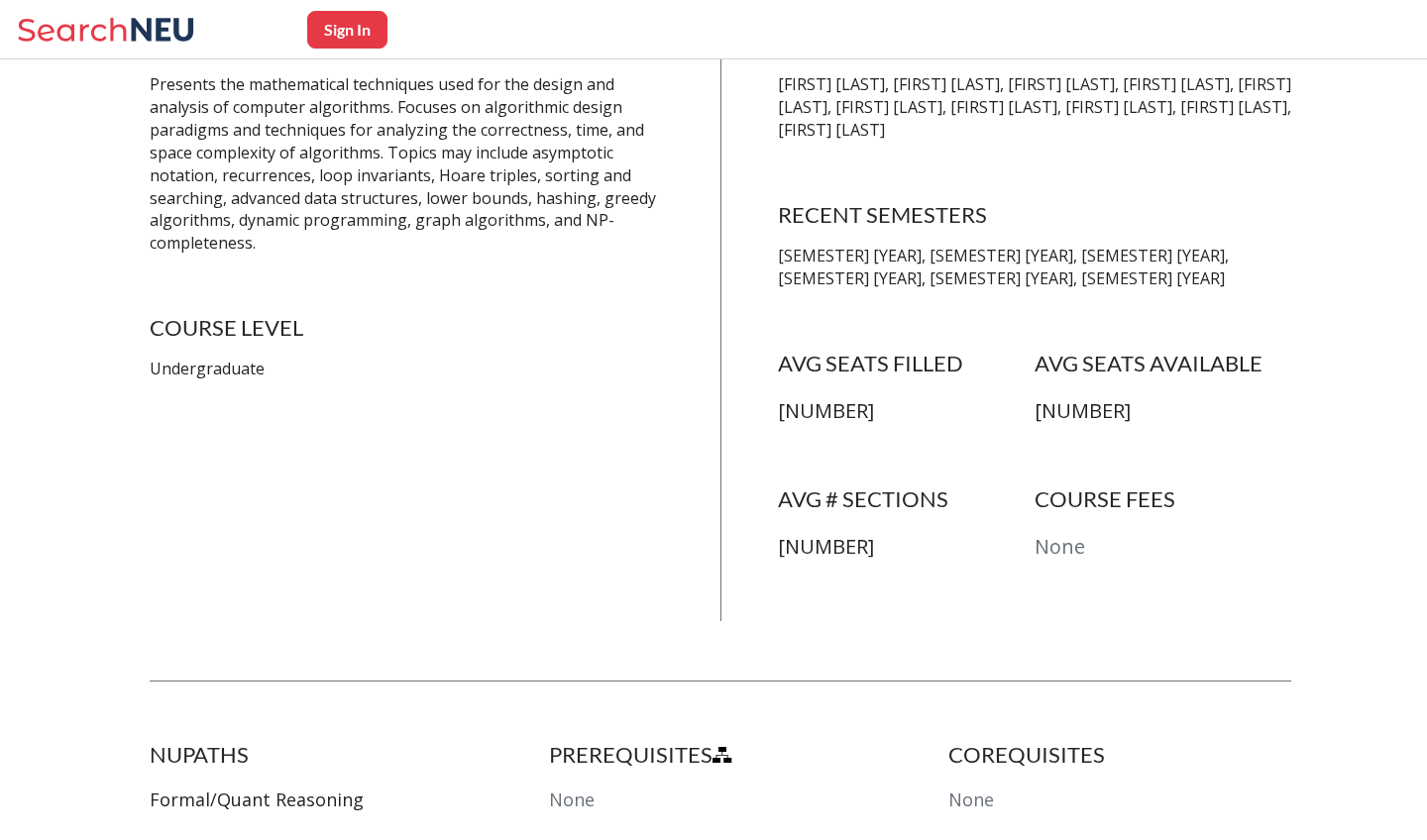 scroll, scrollTop: 439, scrollLeft: 0, axis: vertical 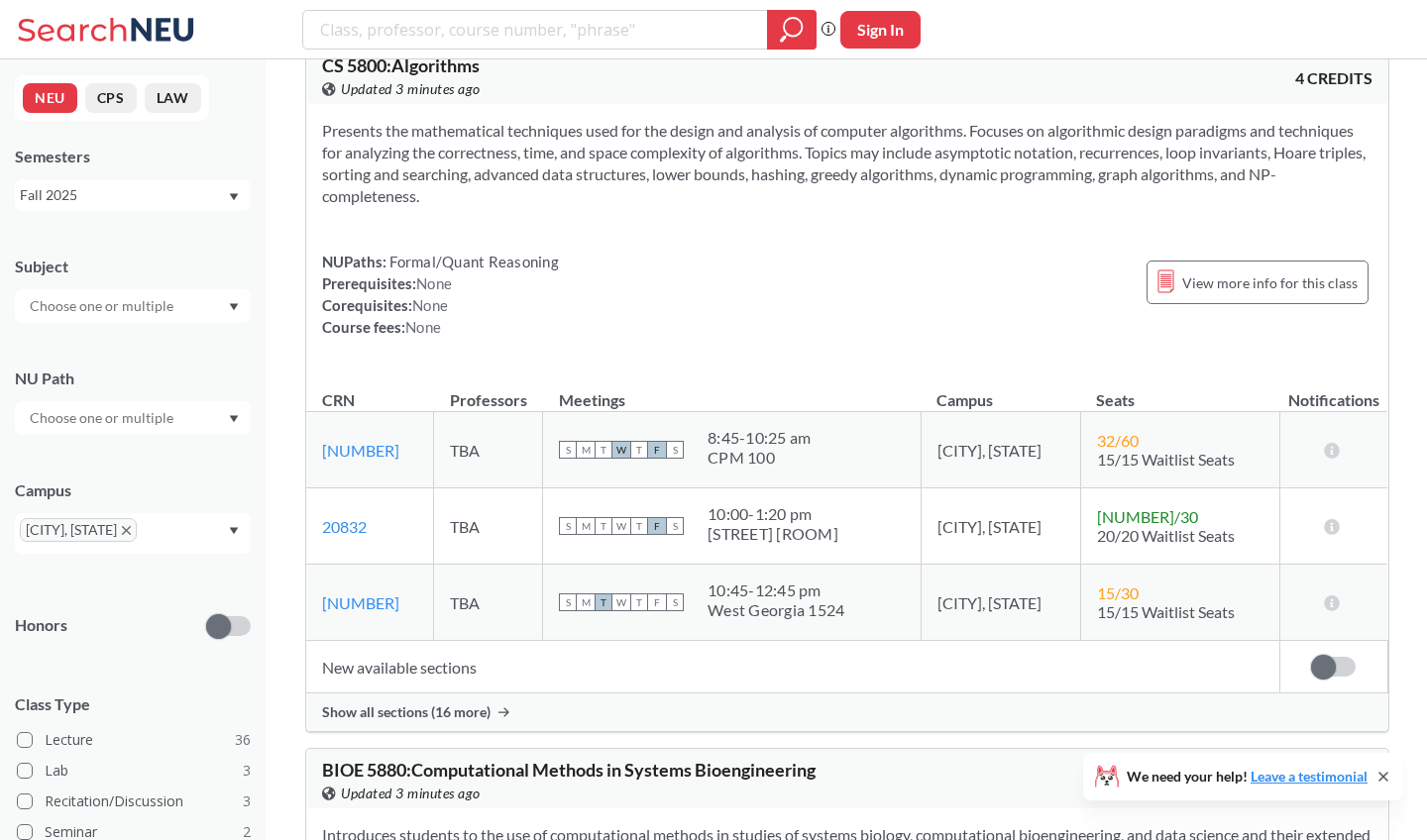 click on "Show all sections (16 more)" at bounding box center [406, 712] 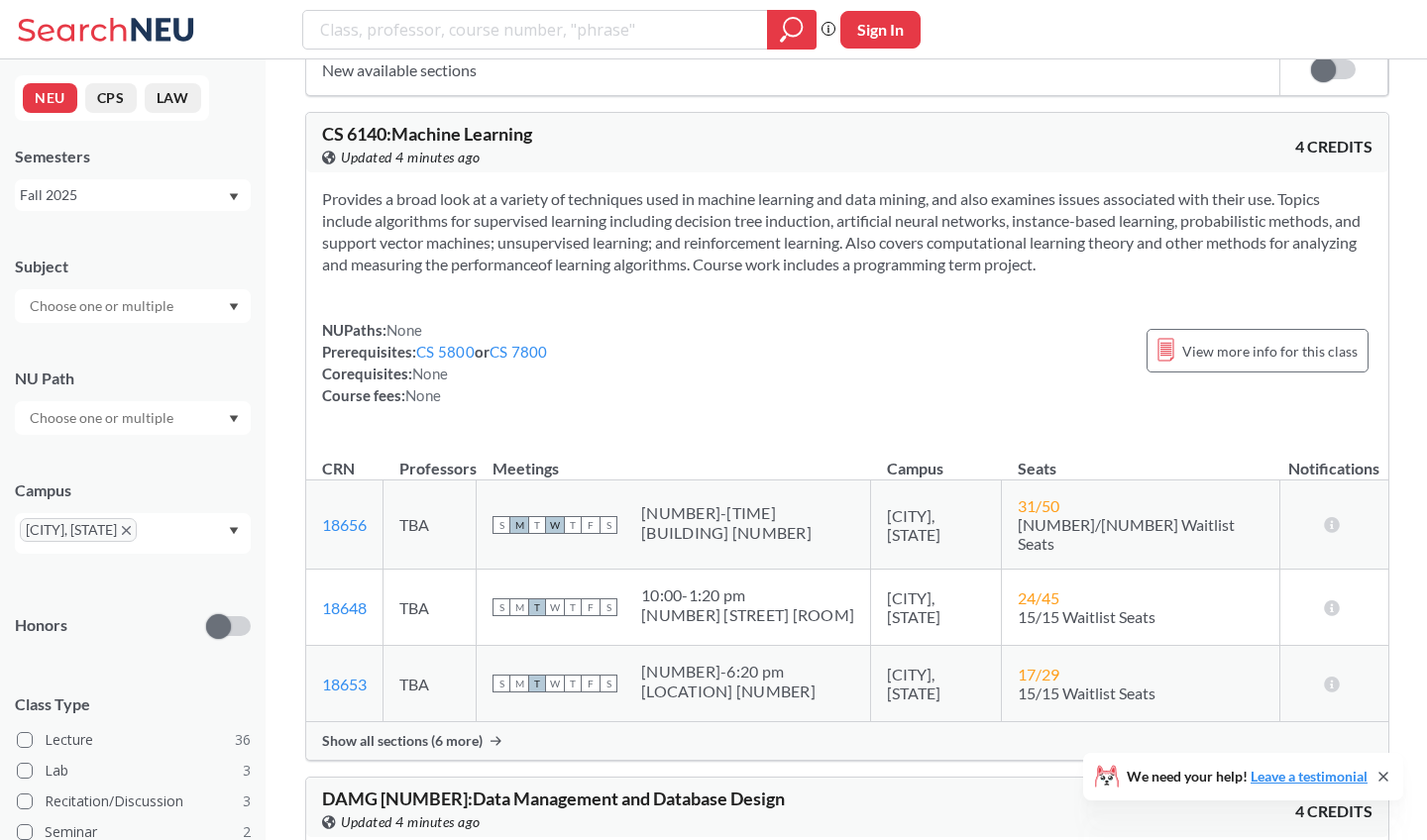 scroll, scrollTop: 24593, scrollLeft: 0, axis: vertical 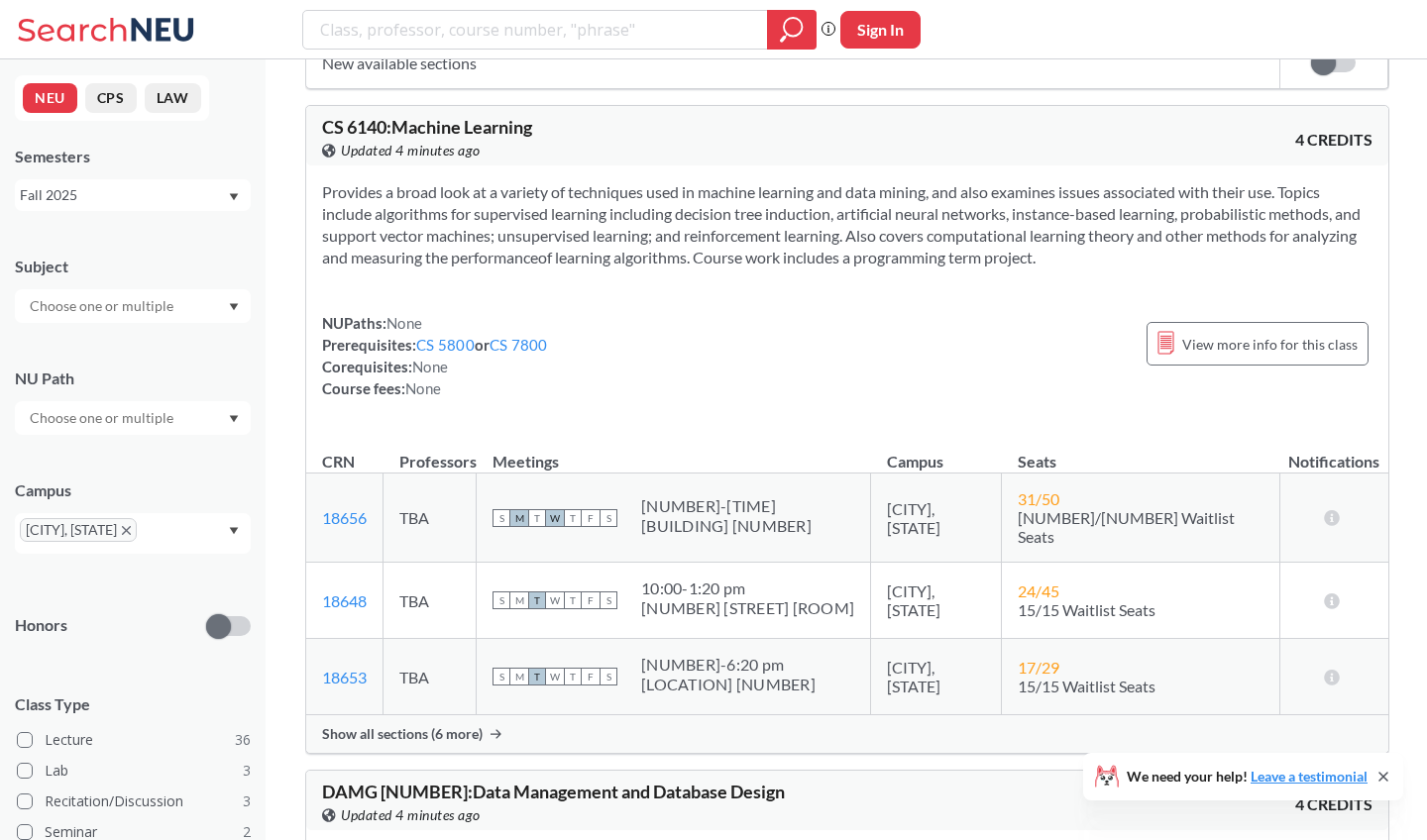 click on "Show all sections (6 more)" at bounding box center (402, 734) 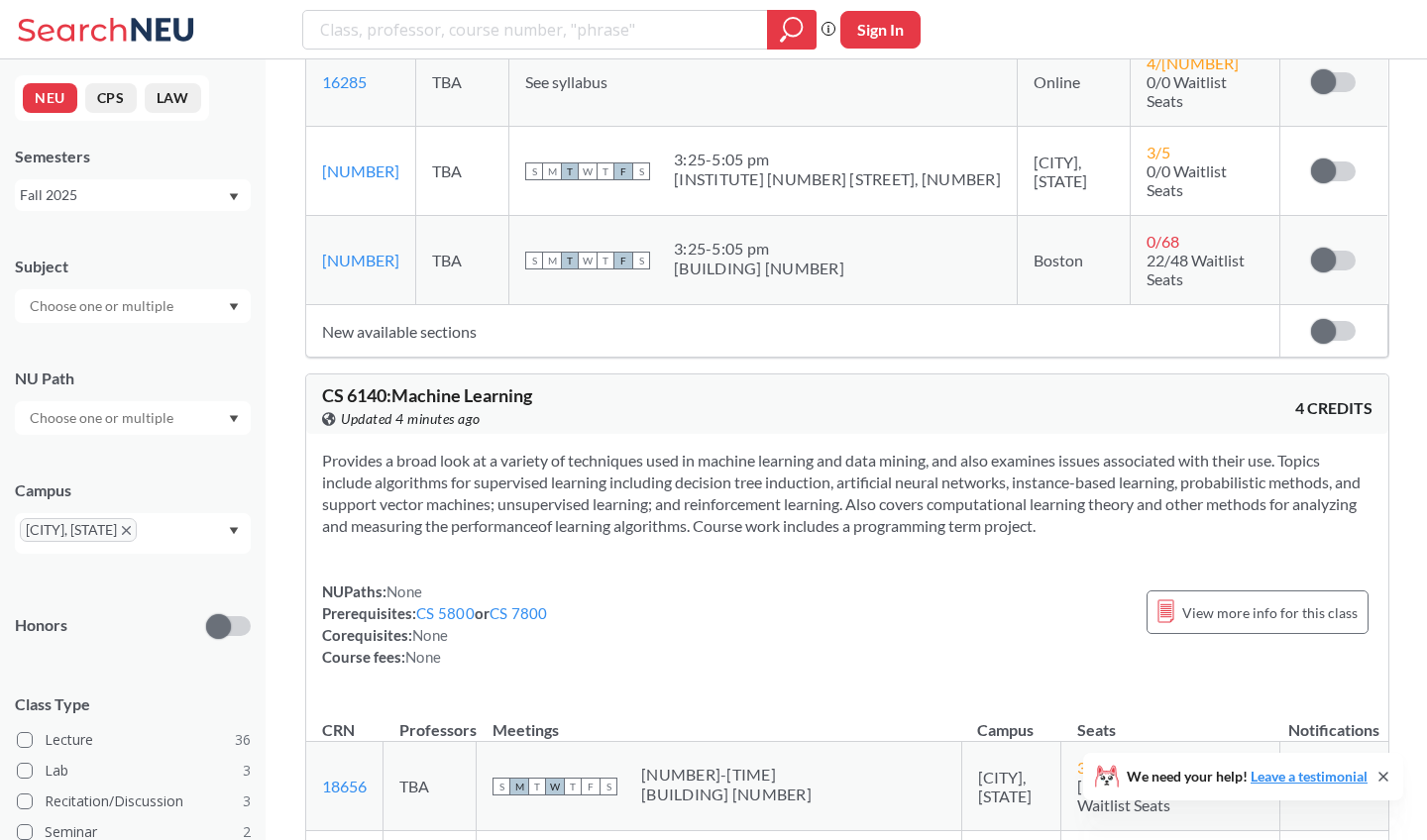 scroll, scrollTop: 24235, scrollLeft: 0, axis: vertical 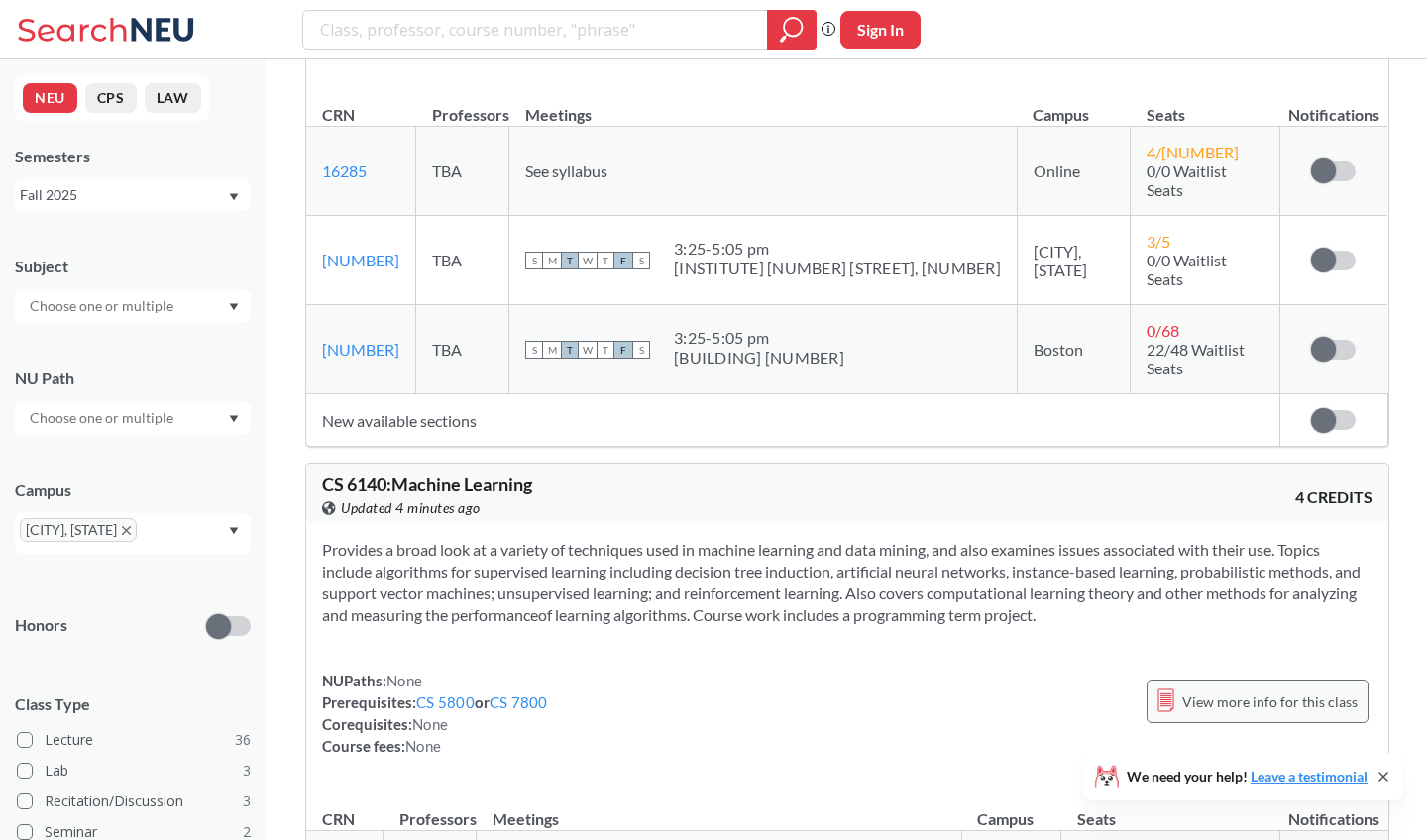 click on "View more info for this class" at bounding box center (1269, 701) 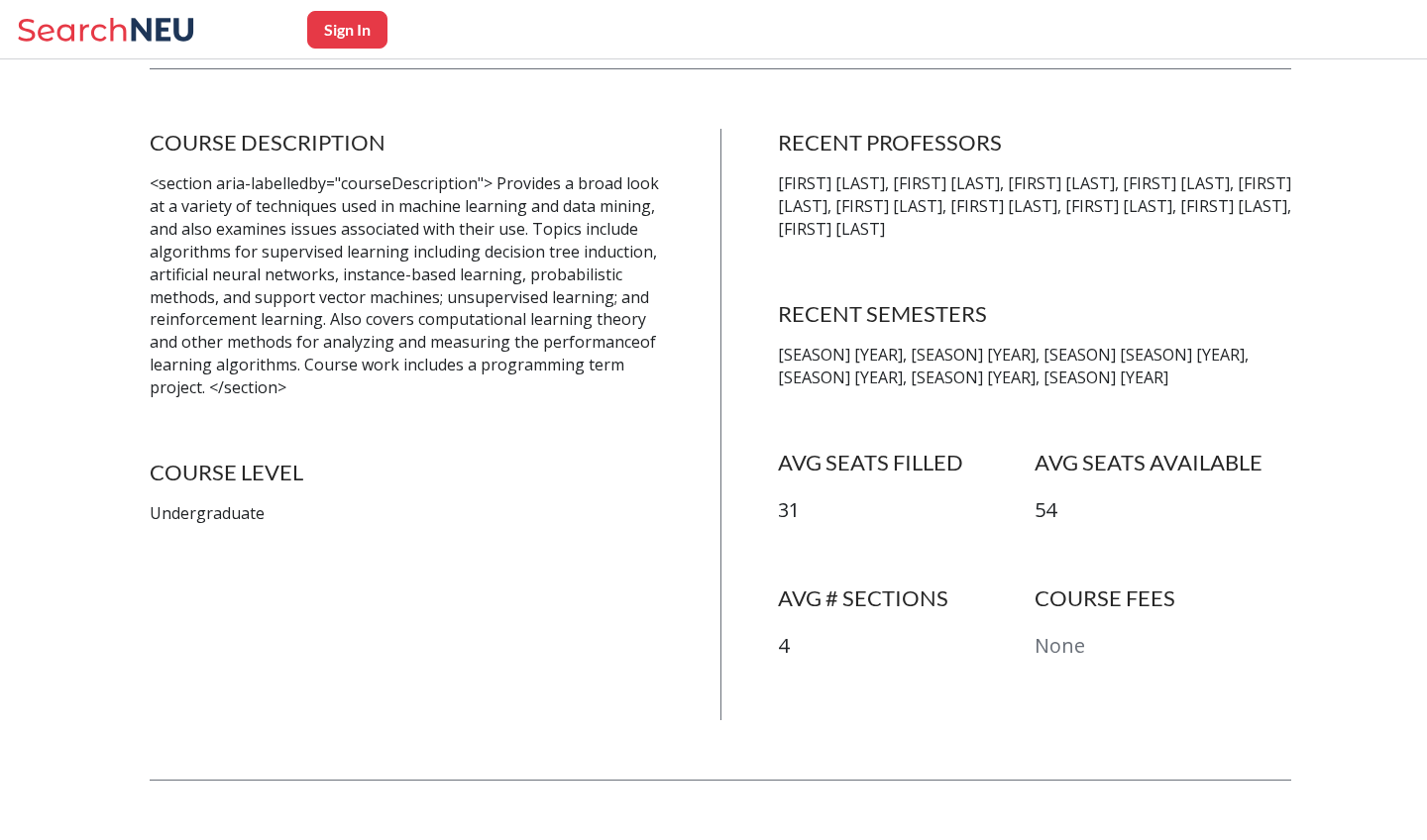 scroll, scrollTop: 364, scrollLeft: 0, axis: vertical 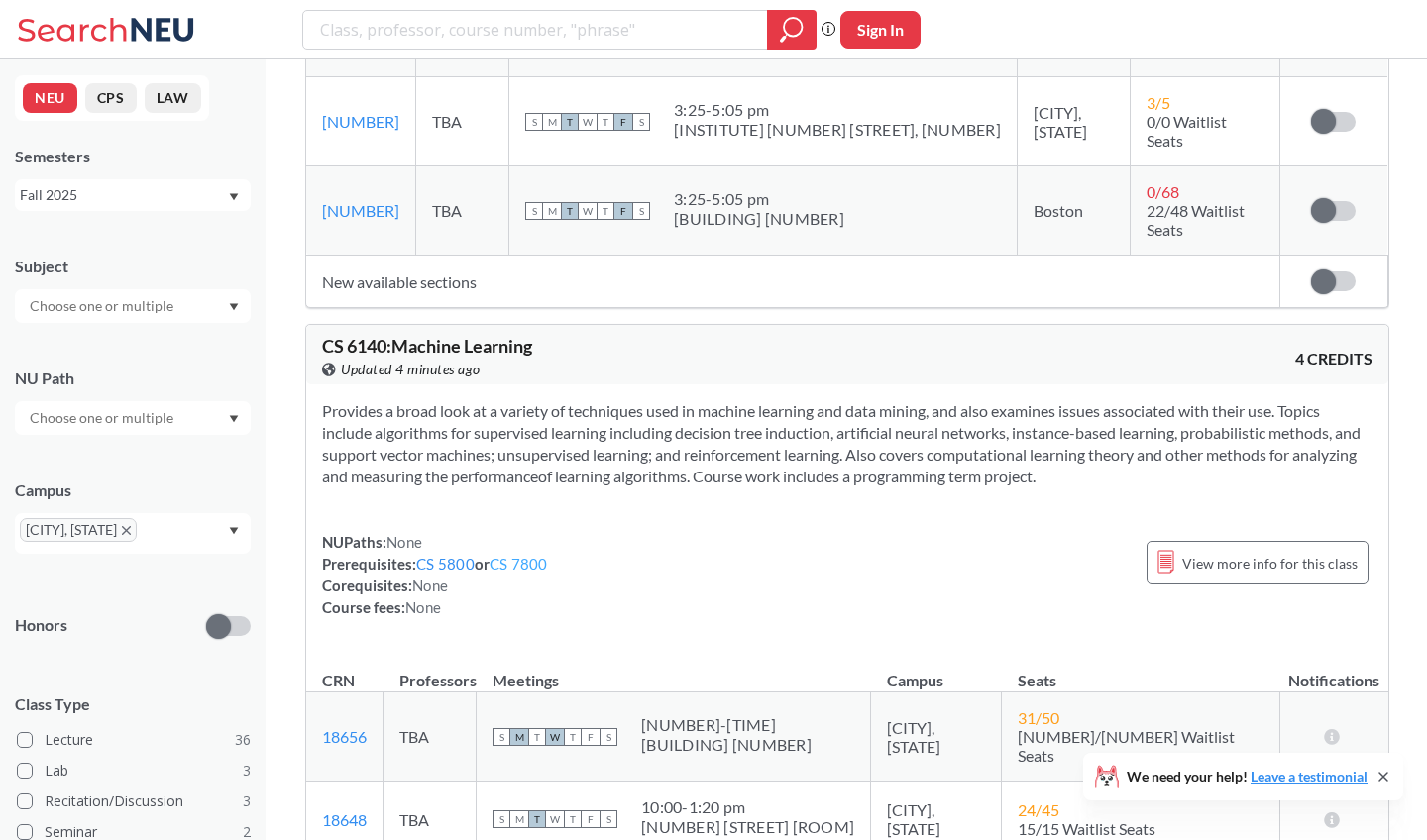 click on "CS 7800" at bounding box center [518, 564] 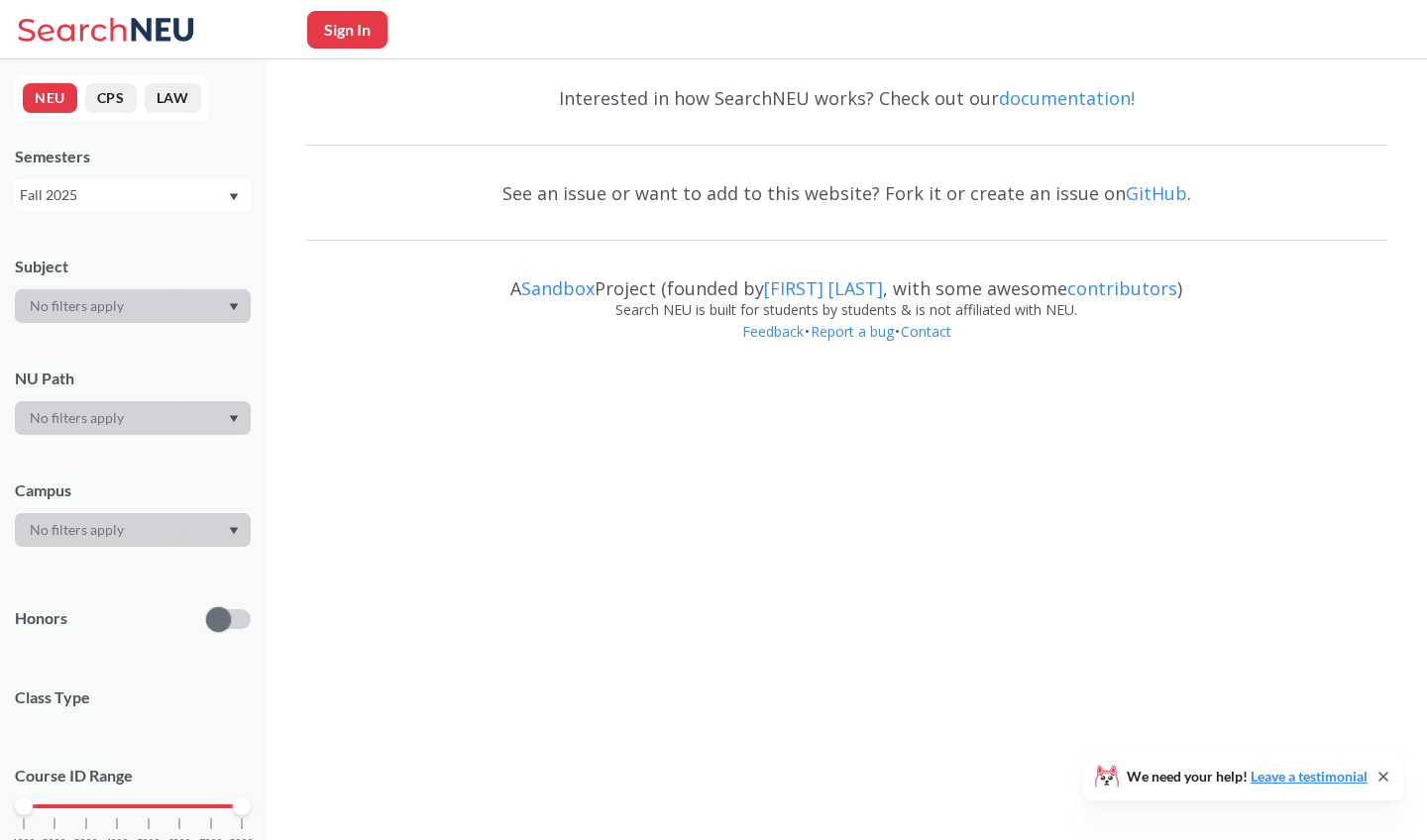 scroll, scrollTop: 0, scrollLeft: 0, axis: both 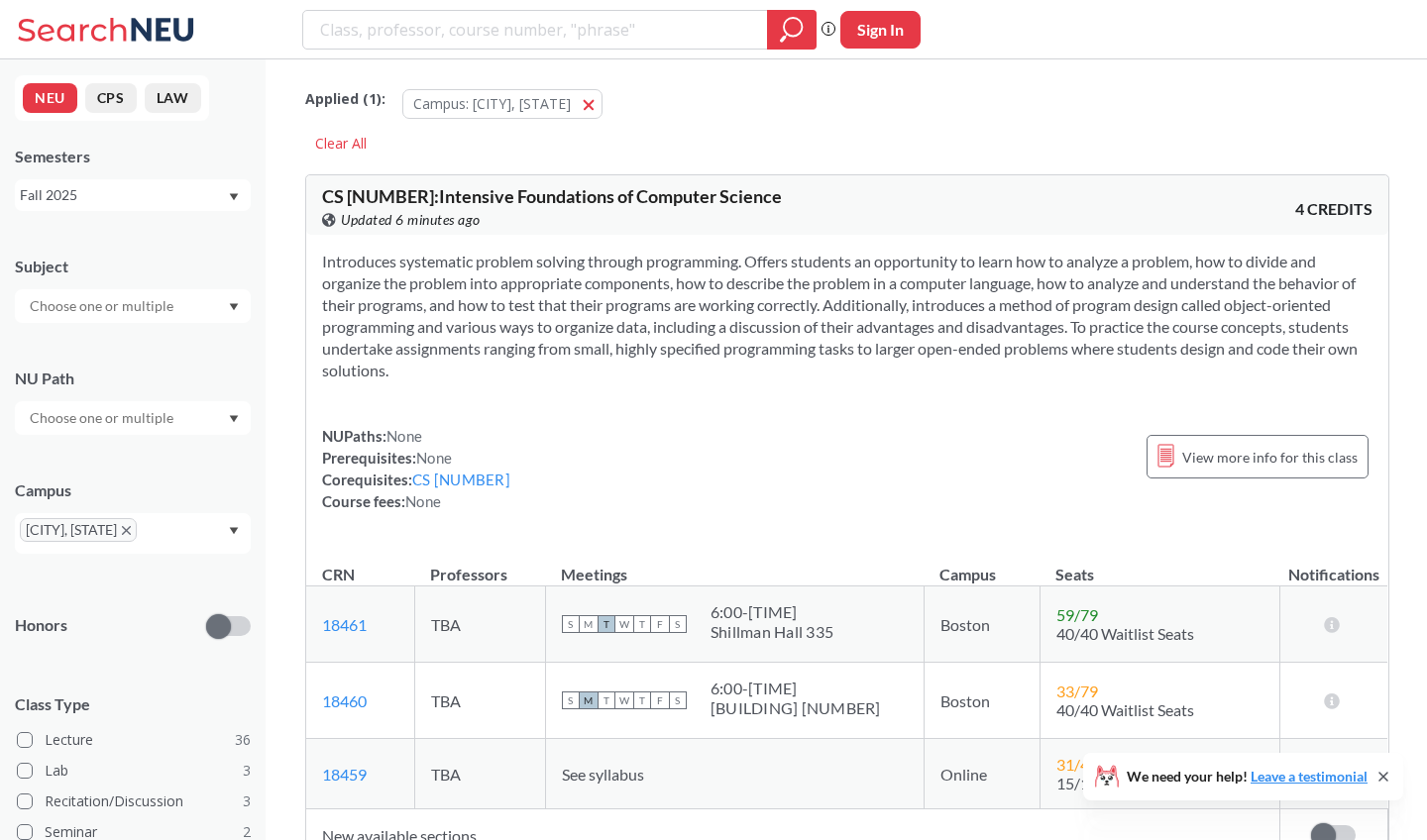 type 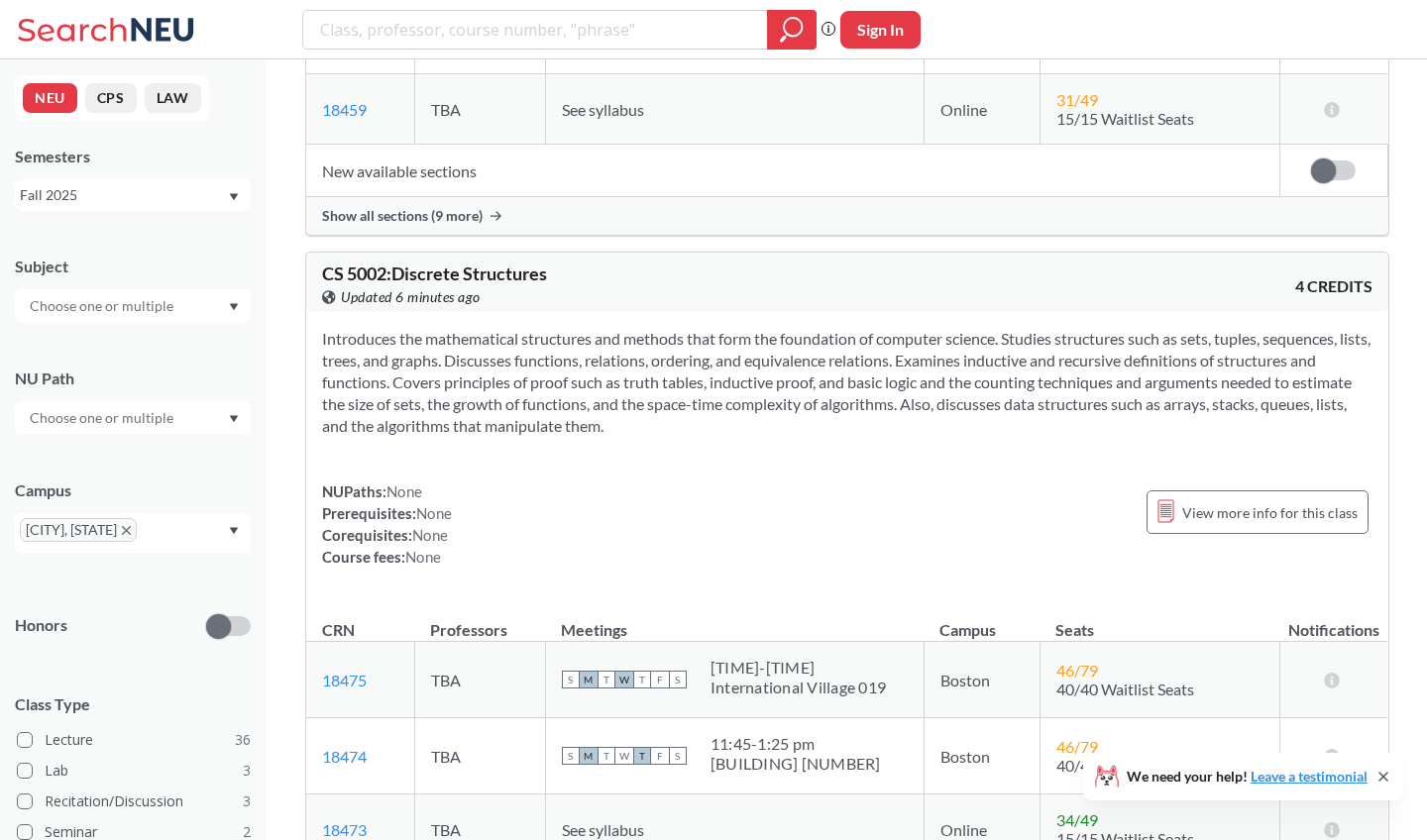 scroll, scrollTop: 727, scrollLeft: 0, axis: vertical 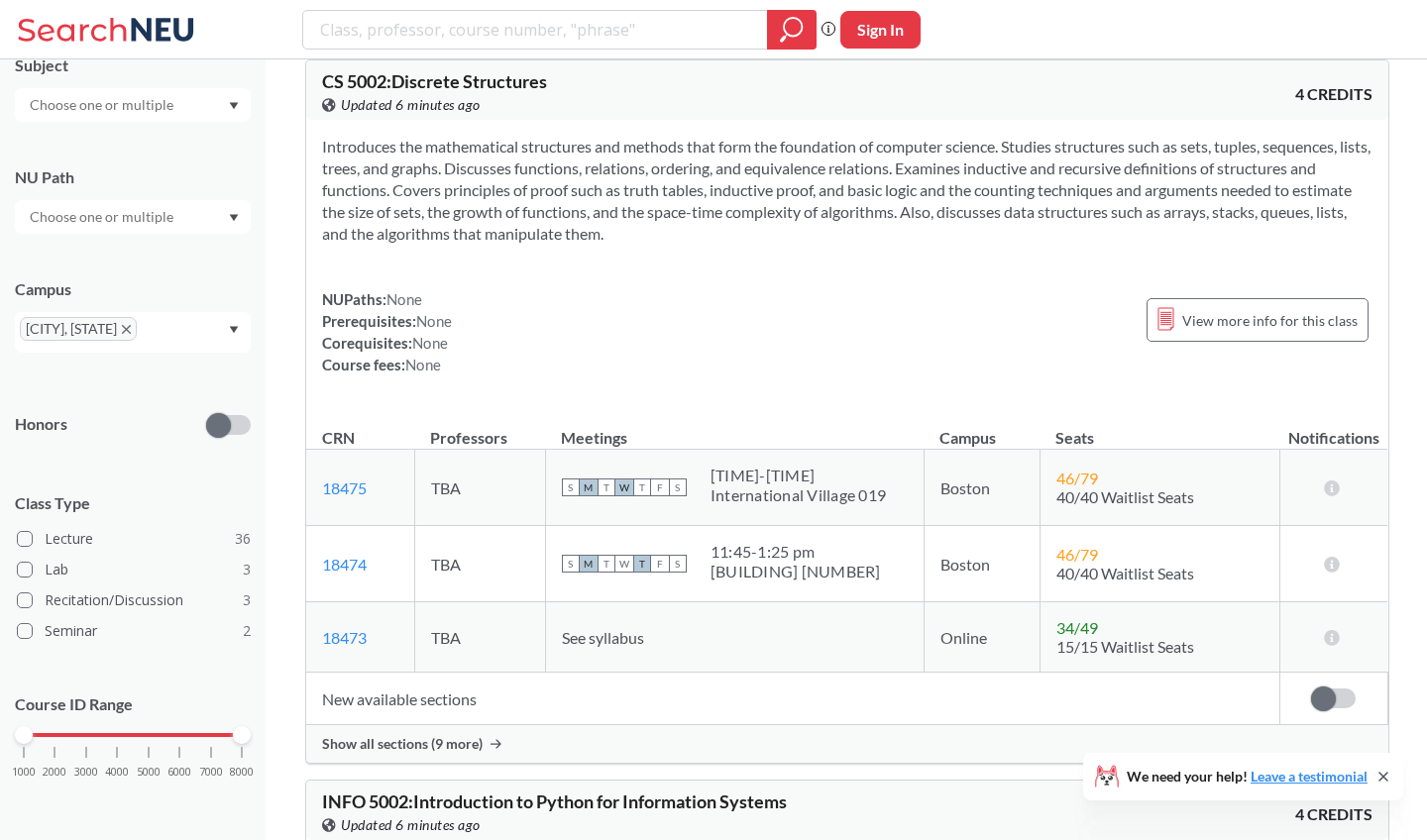 click at bounding box center [103, 217] 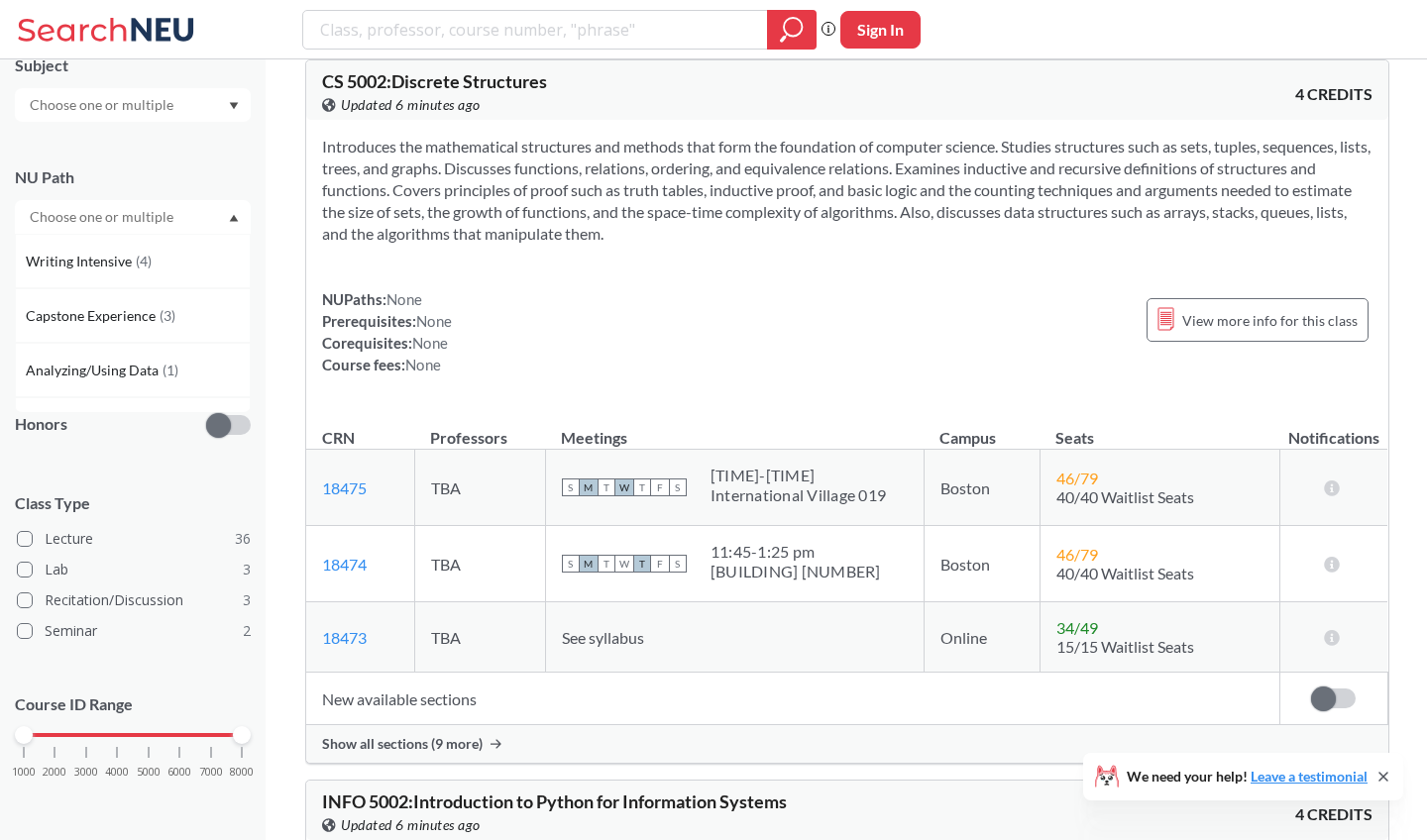 scroll, scrollTop: 0, scrollLeft: 0, axis: both 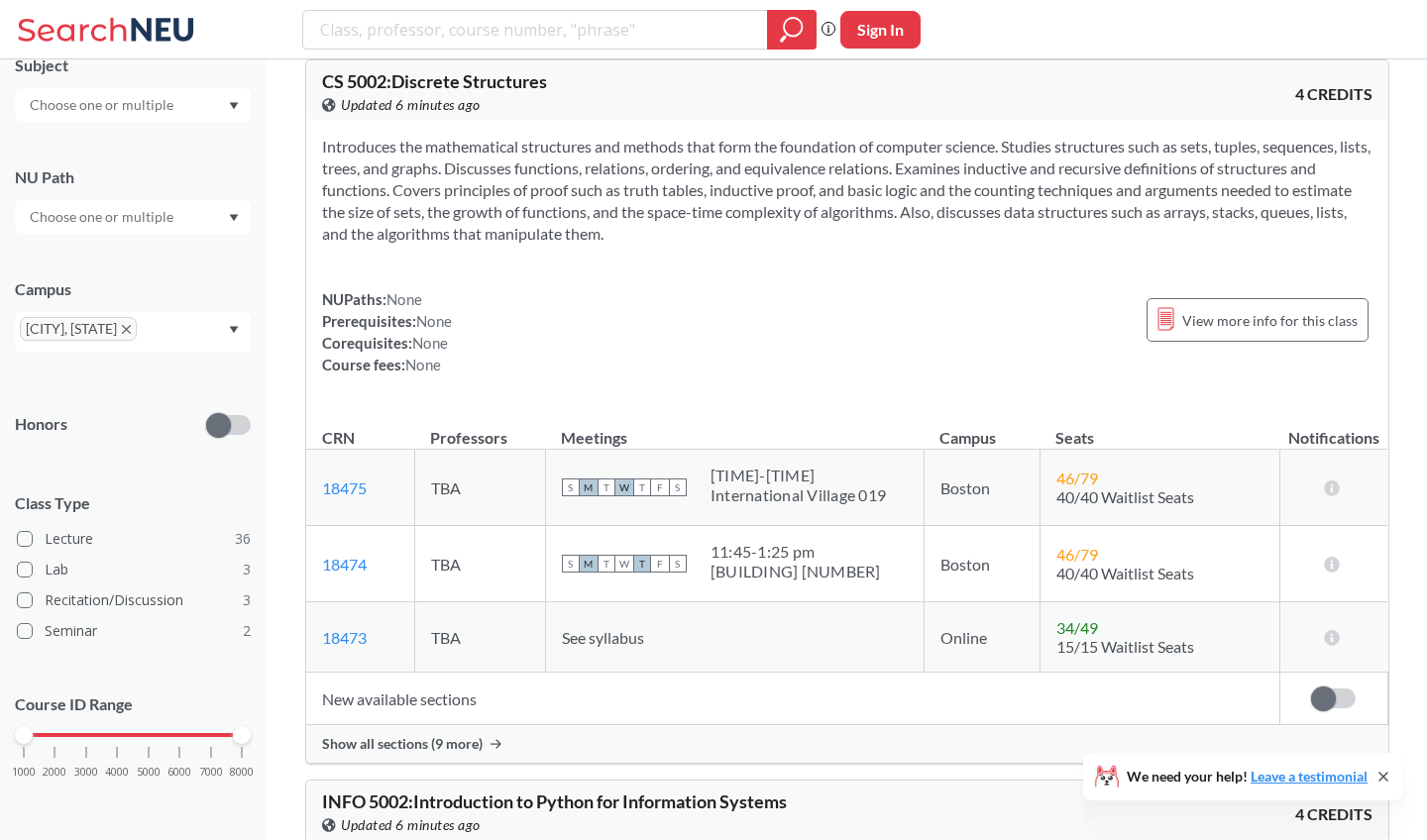 click at bounding box center (103, 217) 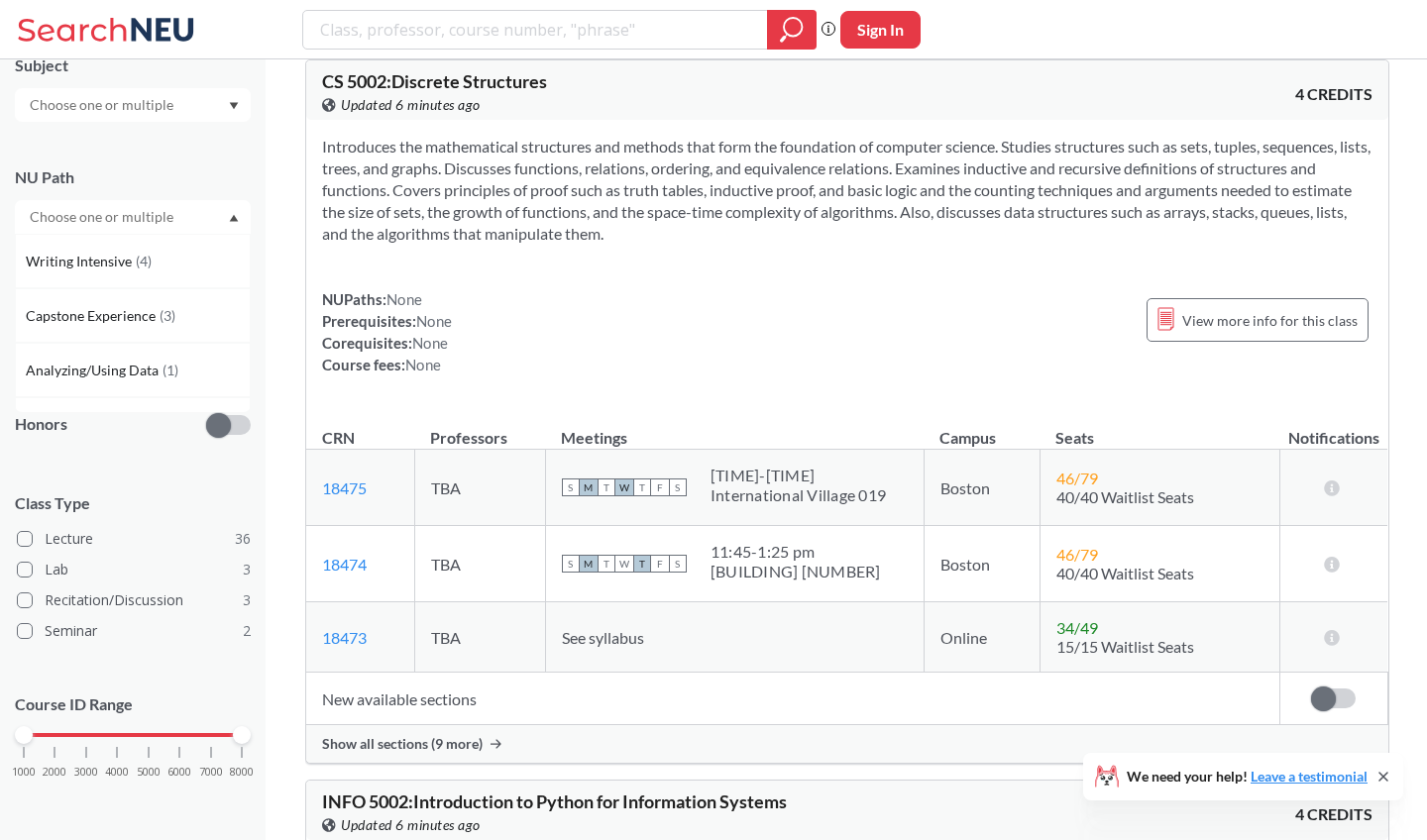 click on "NU Path Writing Intensive ( 4 ) Capstone Experience ( 3 ) Analyzing/Using Data ( 1 ) Formal/Quant Reasoning ( 1 )" at bounding box center (133, 190) 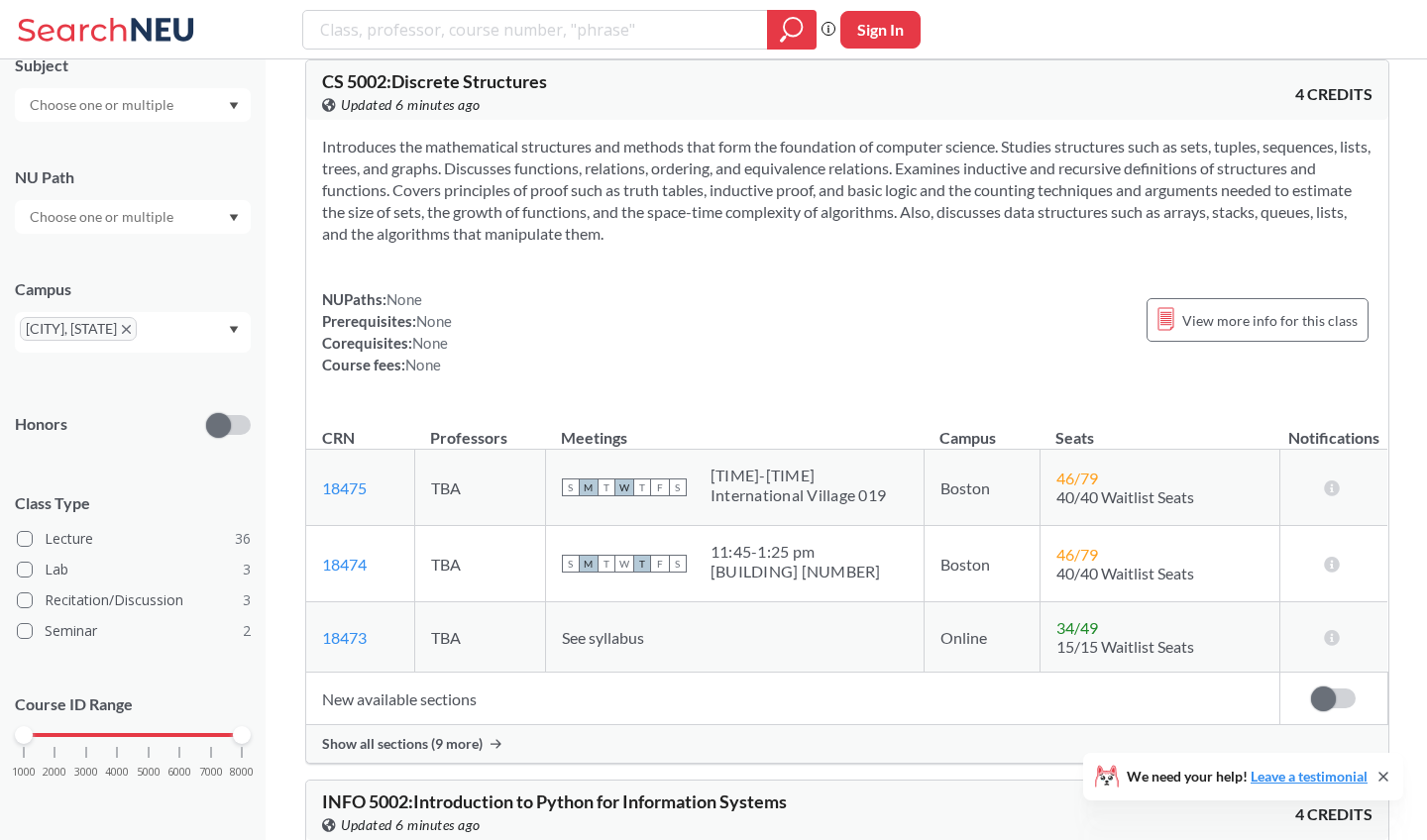click at bounding box center (133, 105) 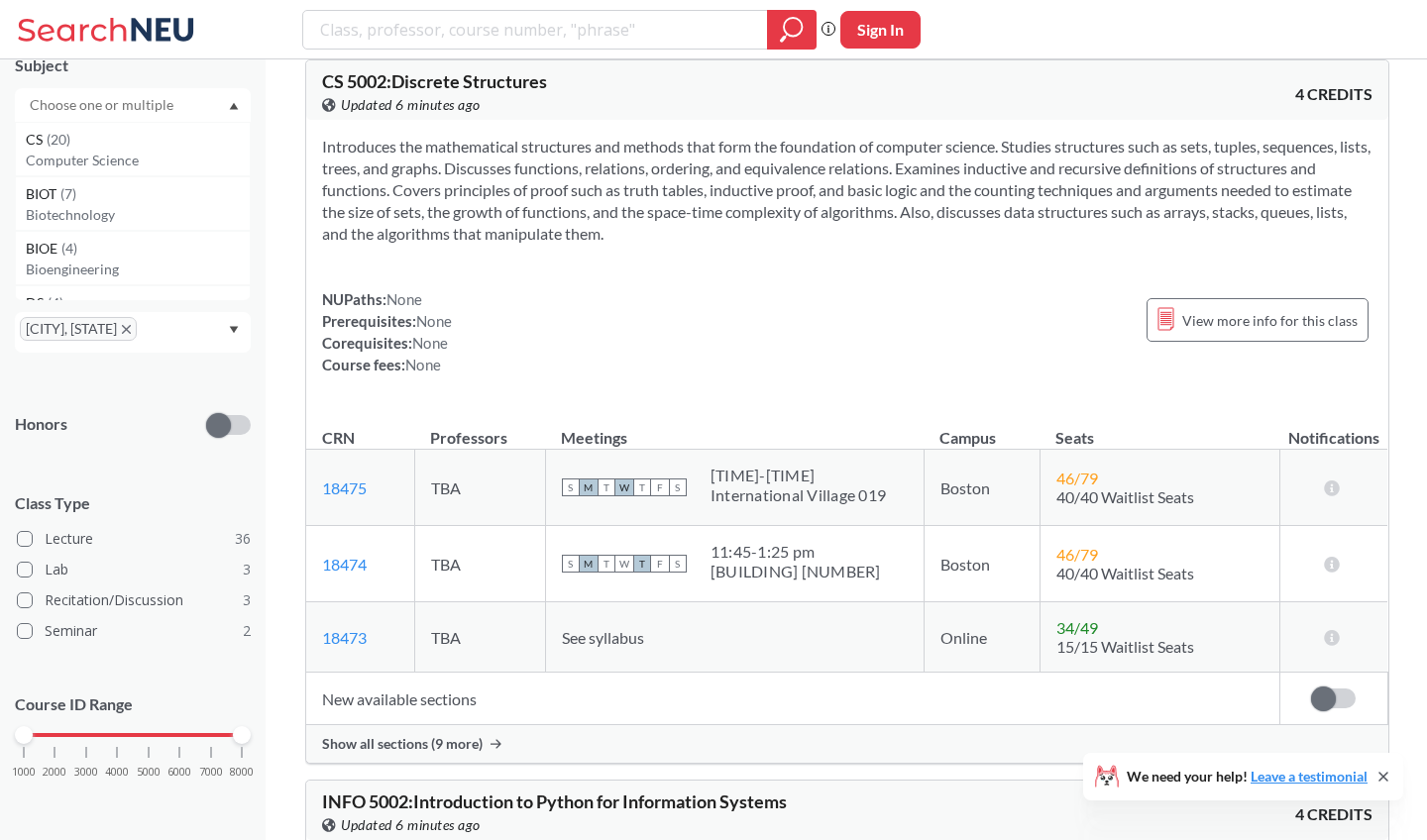 click on "Subject CS ( [NUMBER] ) Computer Science BIOT ( [NUMBER] ) Biotechnology BIOE ( [NUMBER] ) Bioengineering DS ( [NUMBER] ) Data Science INFO ( [NUMBER] ) Information Systems Program BINF ( [NUMBER] ) Bioinformatics DAMG ( [NUMBER] ) Data Architecture Management EXED ( [NUMBER] ) Coop/Experiential Education" at bounding box center [133, 78] 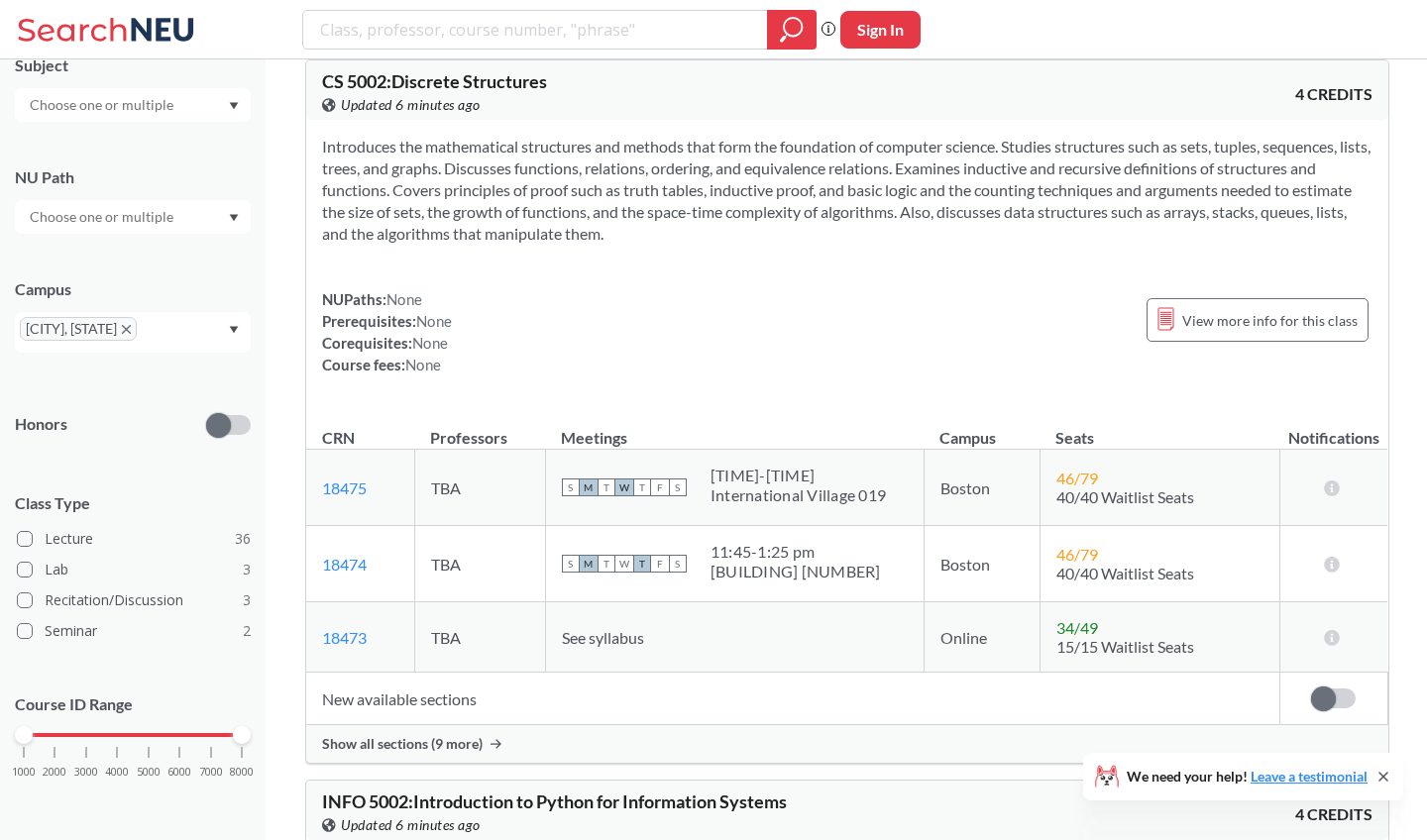 click at bounding box center [133, 105] 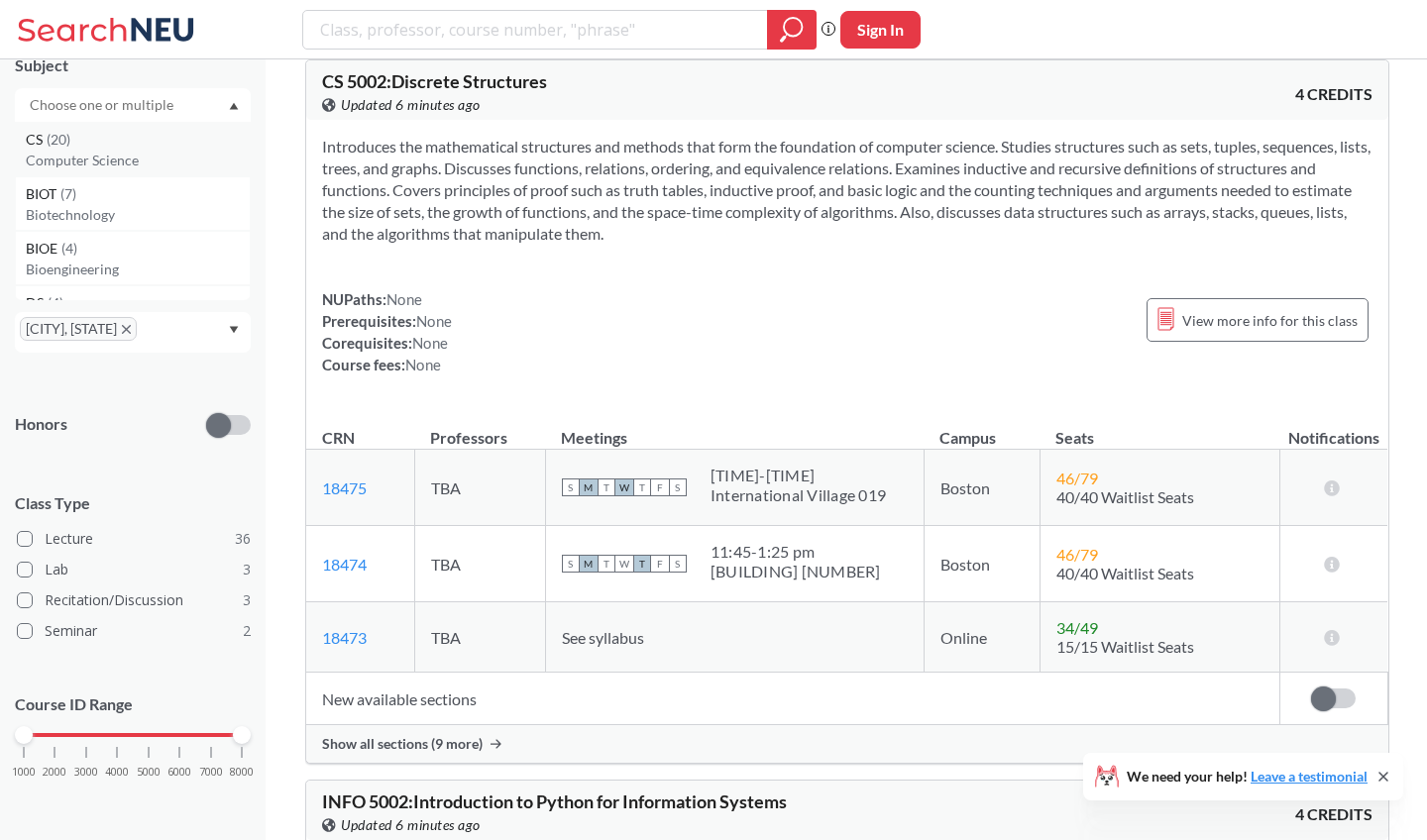 click on "CS ( 20 )" at bounding box center (138, 140) 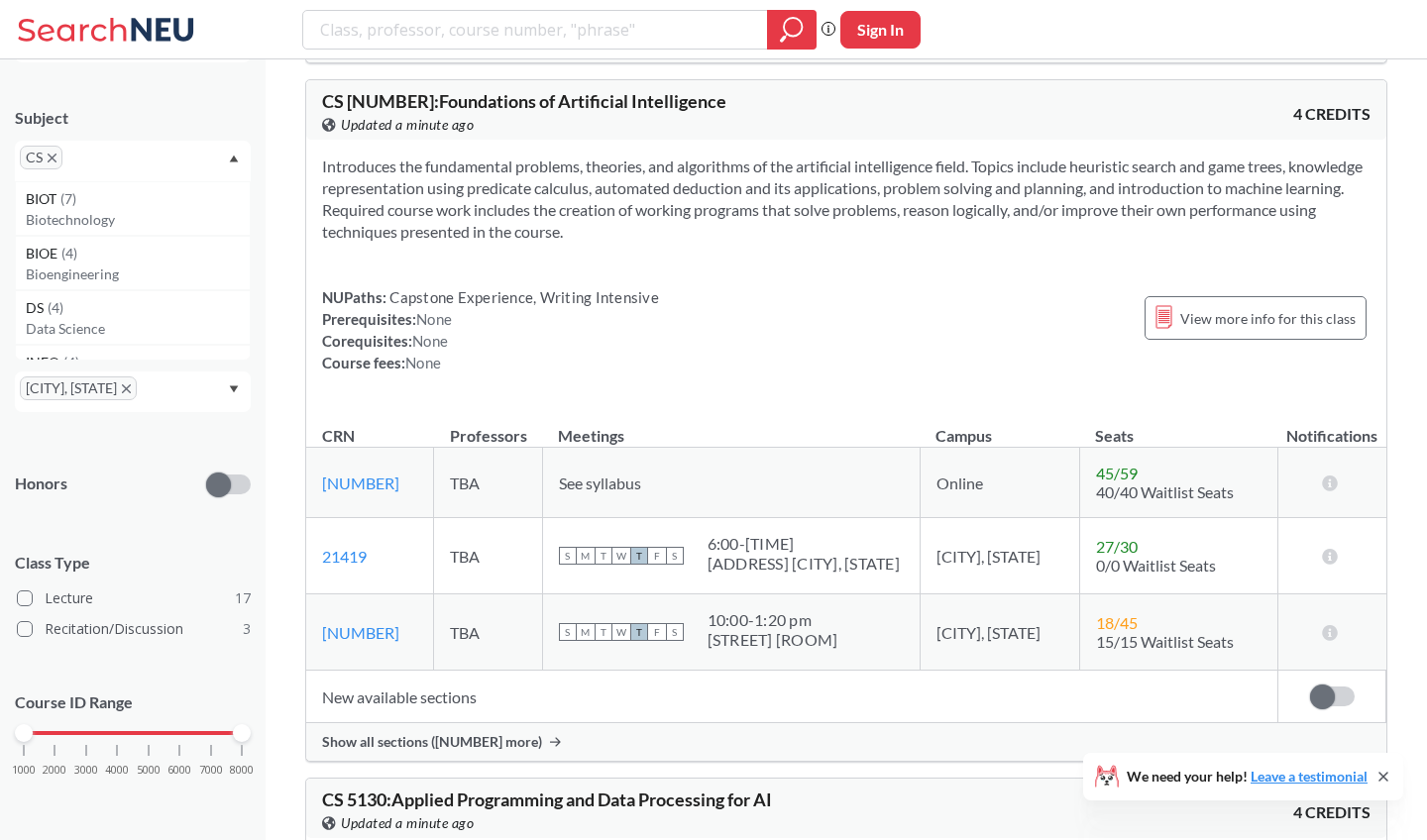 scroll, scrollTop: 5082, scrollLeft: 0, axis: vertical 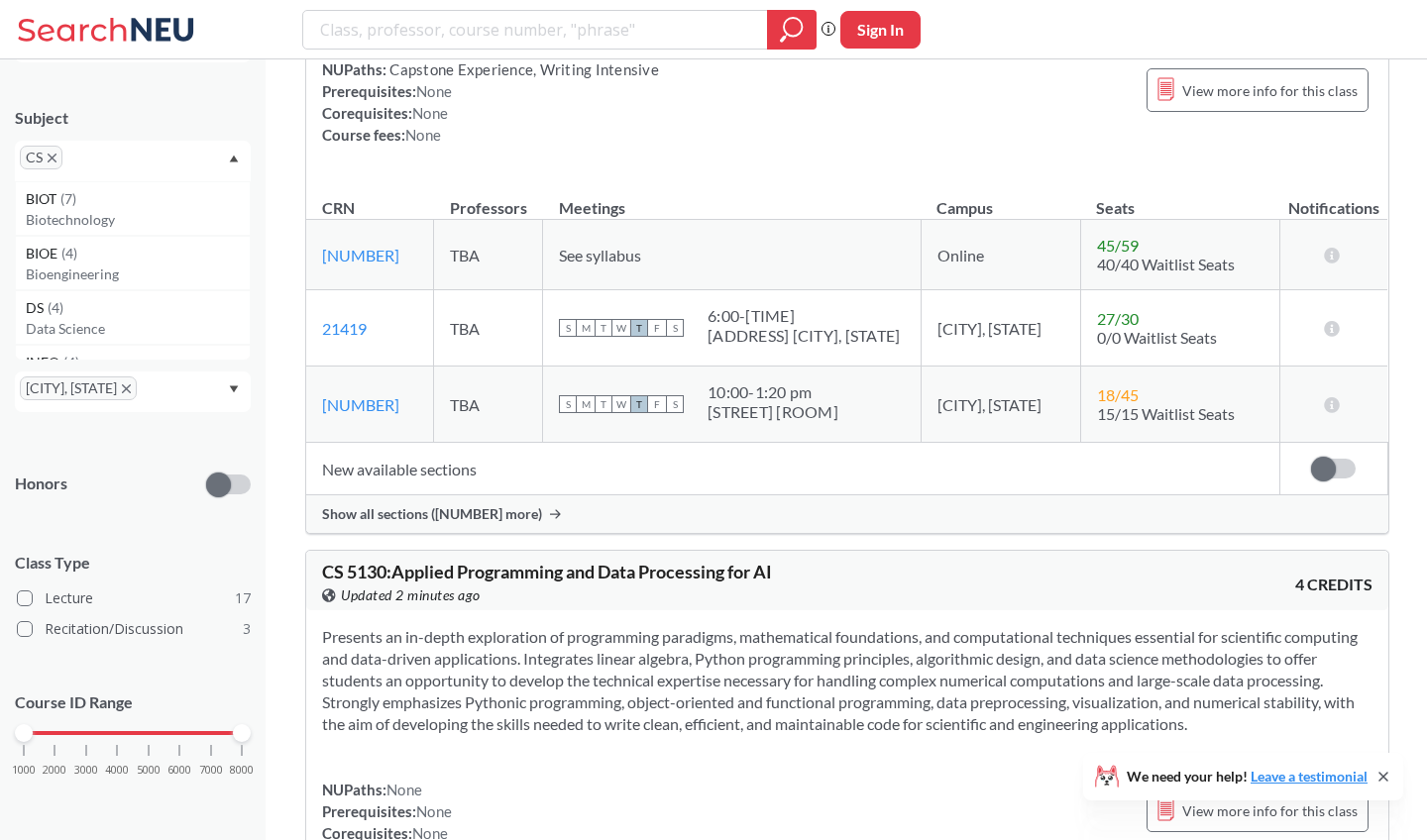 click on "Show all sections ([NUMBER] more)" at bounding box center (432, 514) 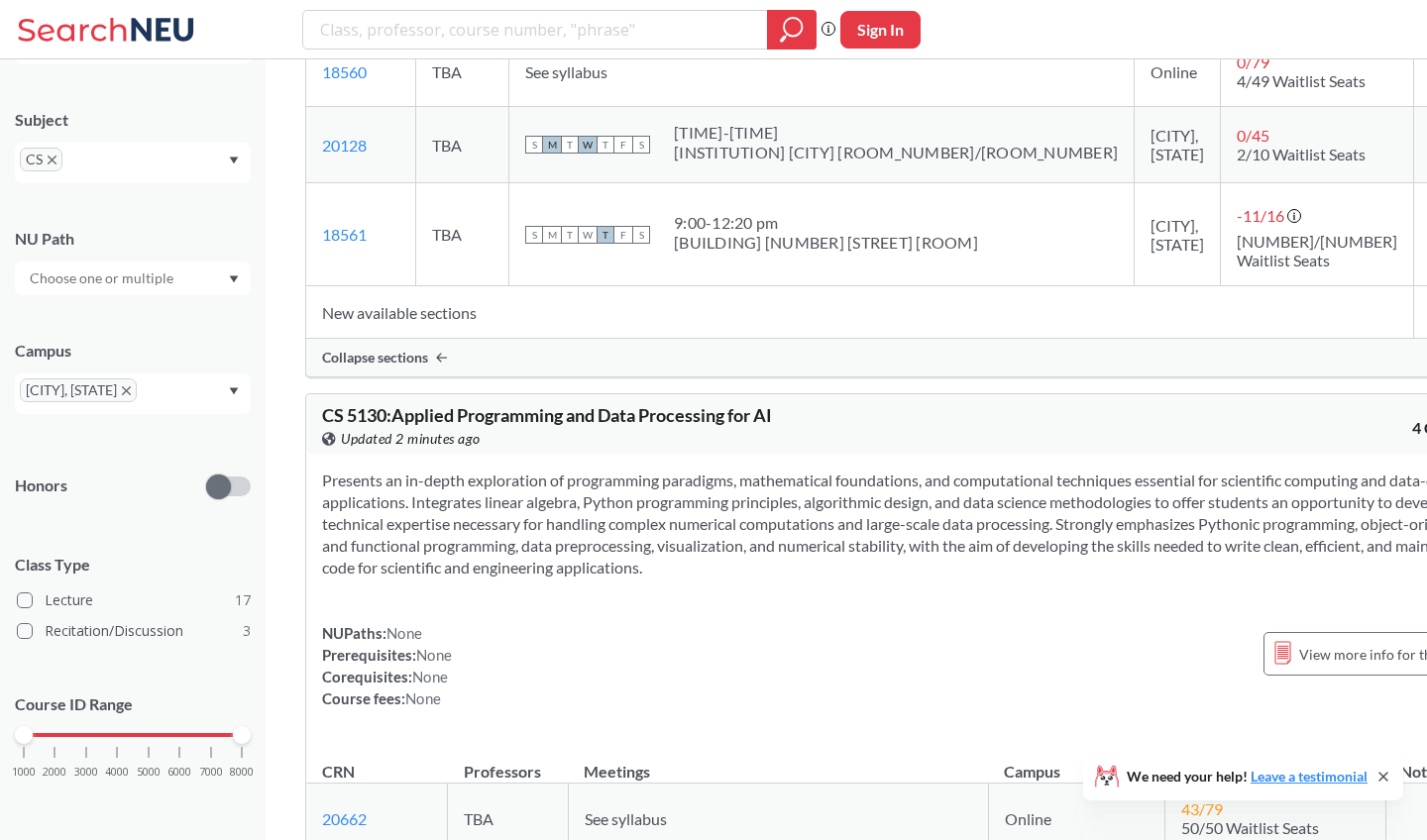 scroll, scrollTop: 5693, scrollLeft: 0, axis: vertical 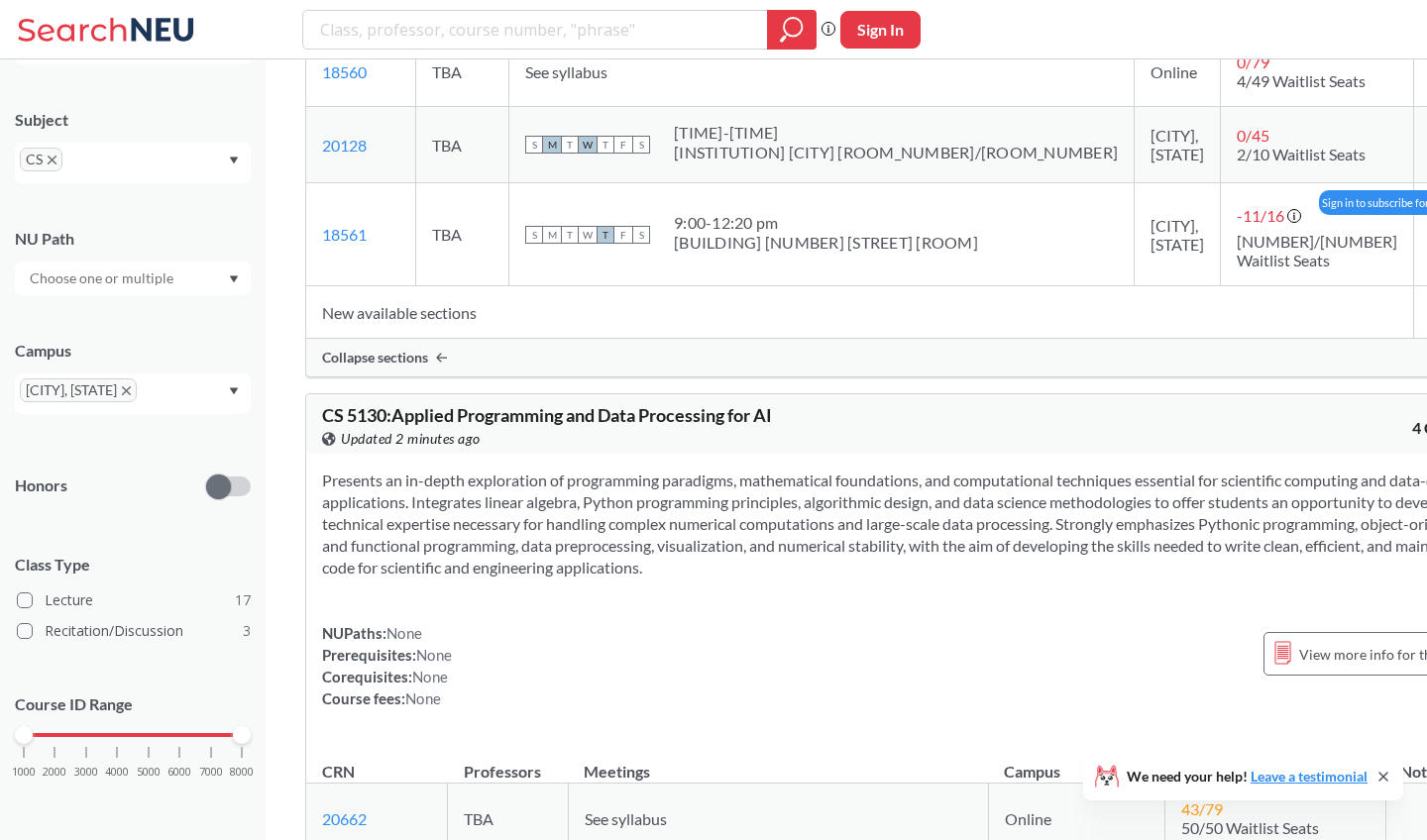click at bounding box center [1449, 234] 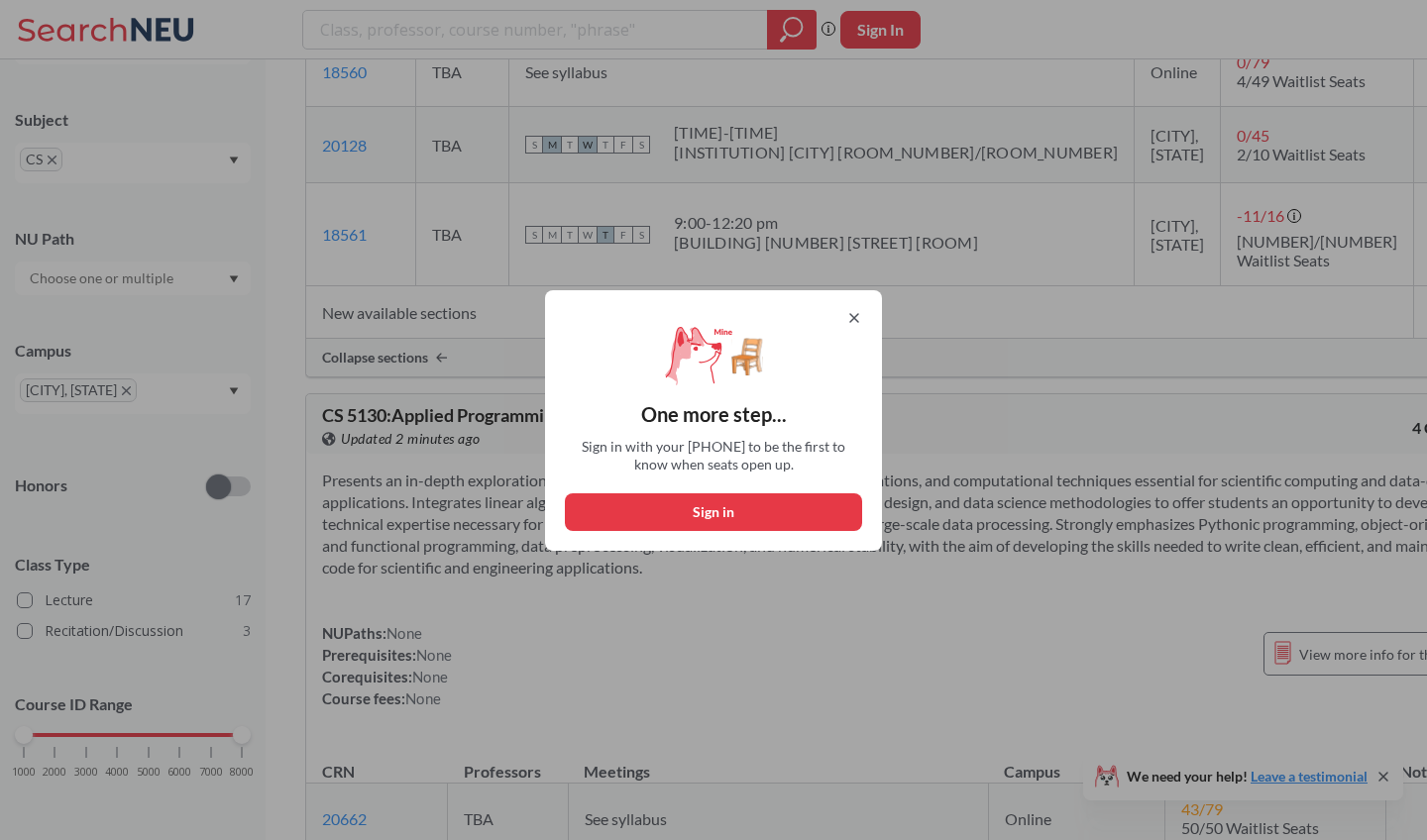 click 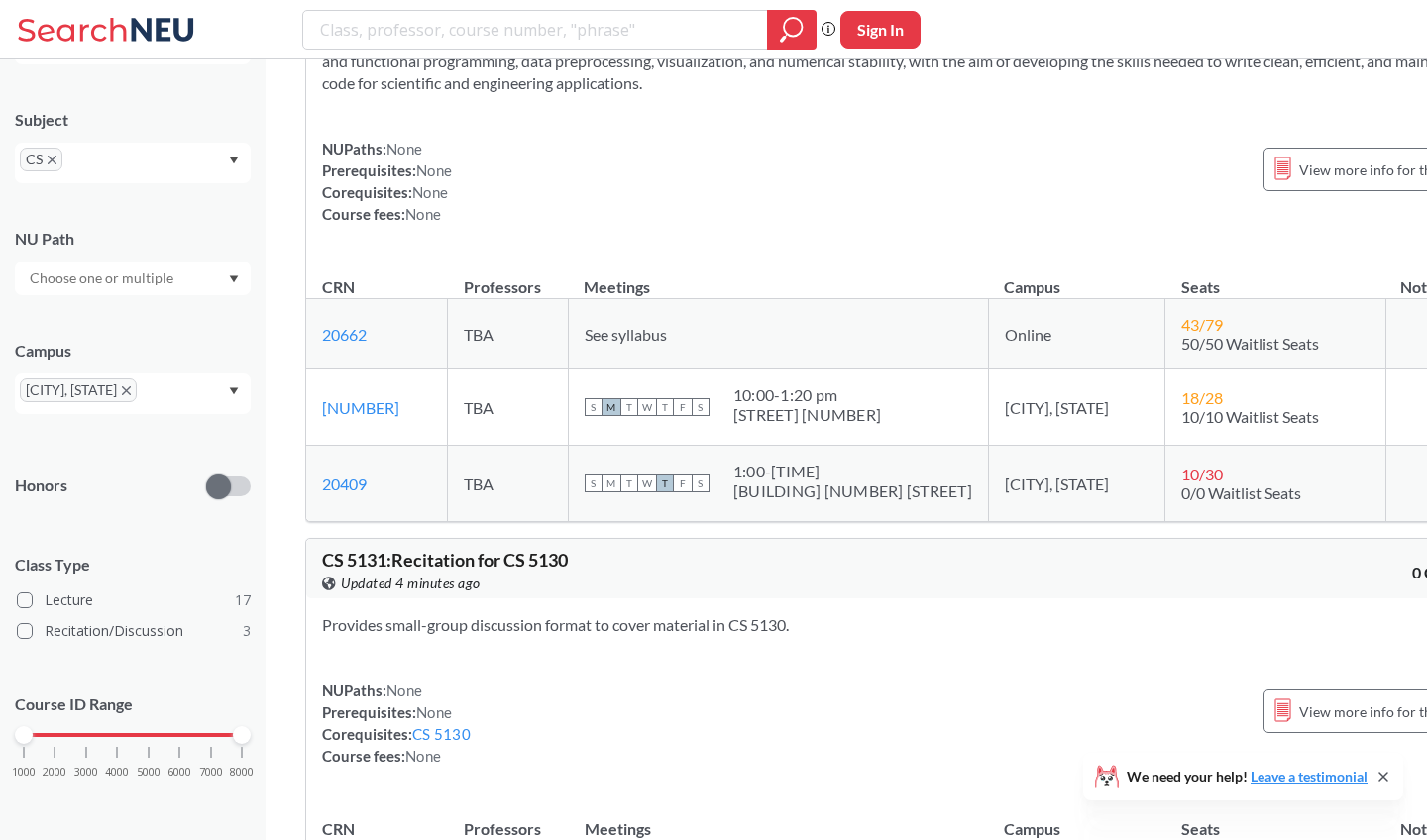 scroll, scrollTop: 6152, scrollLeft: 0, axis: vertical 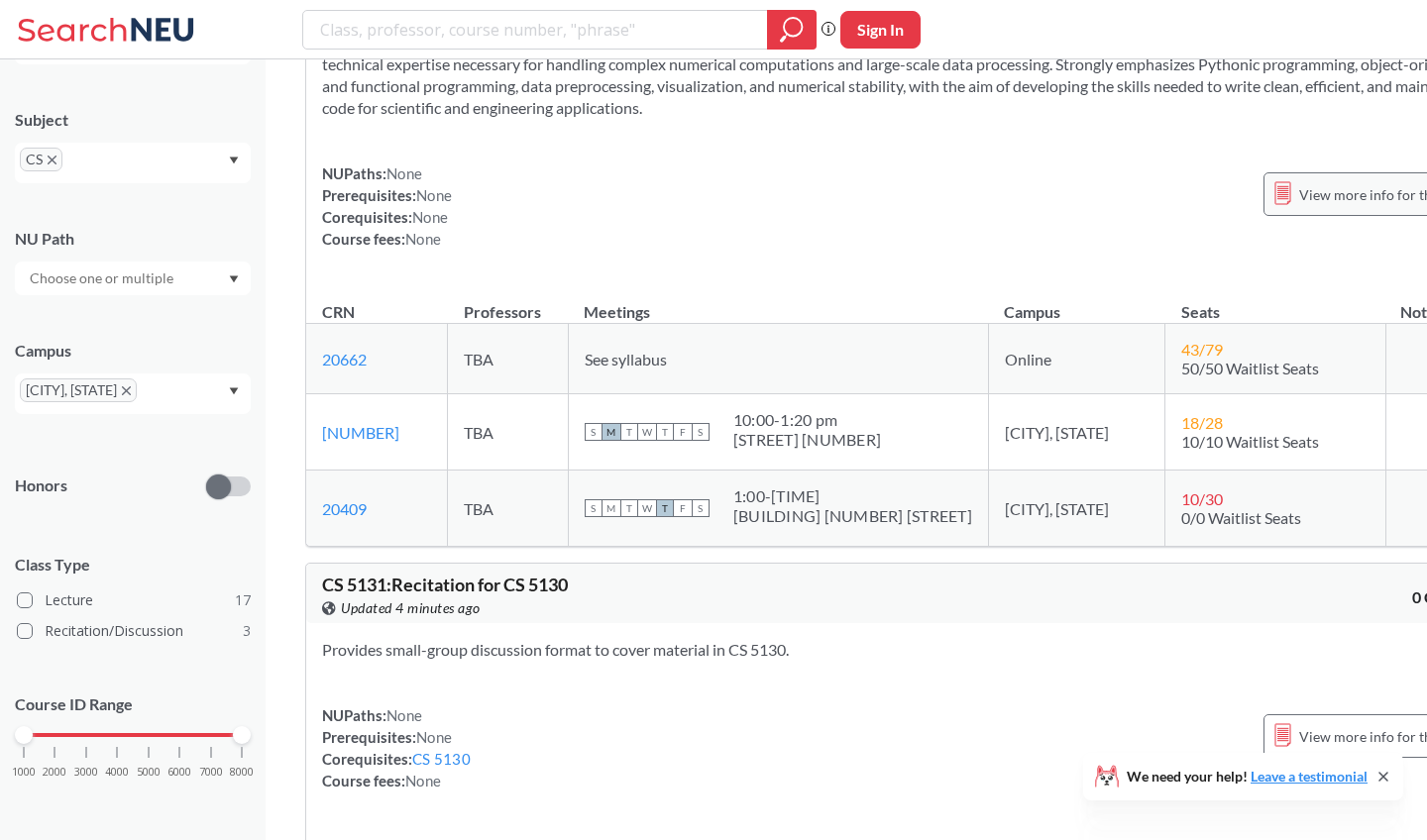 click on "View more info for this class" at bounding box center [1386, 194] 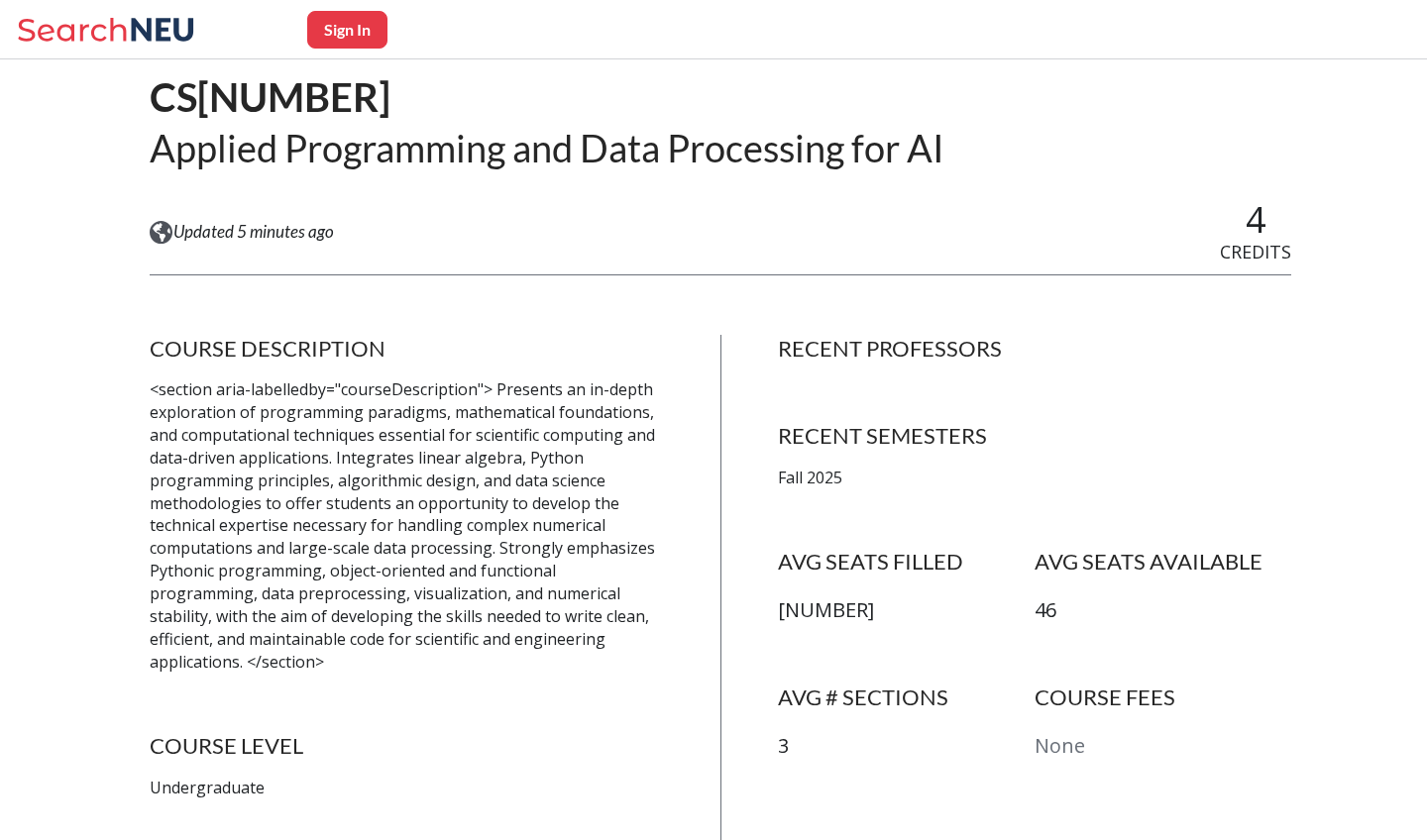 scroll, scrollTop: 246, scrollLeft: 0, axis: vertical 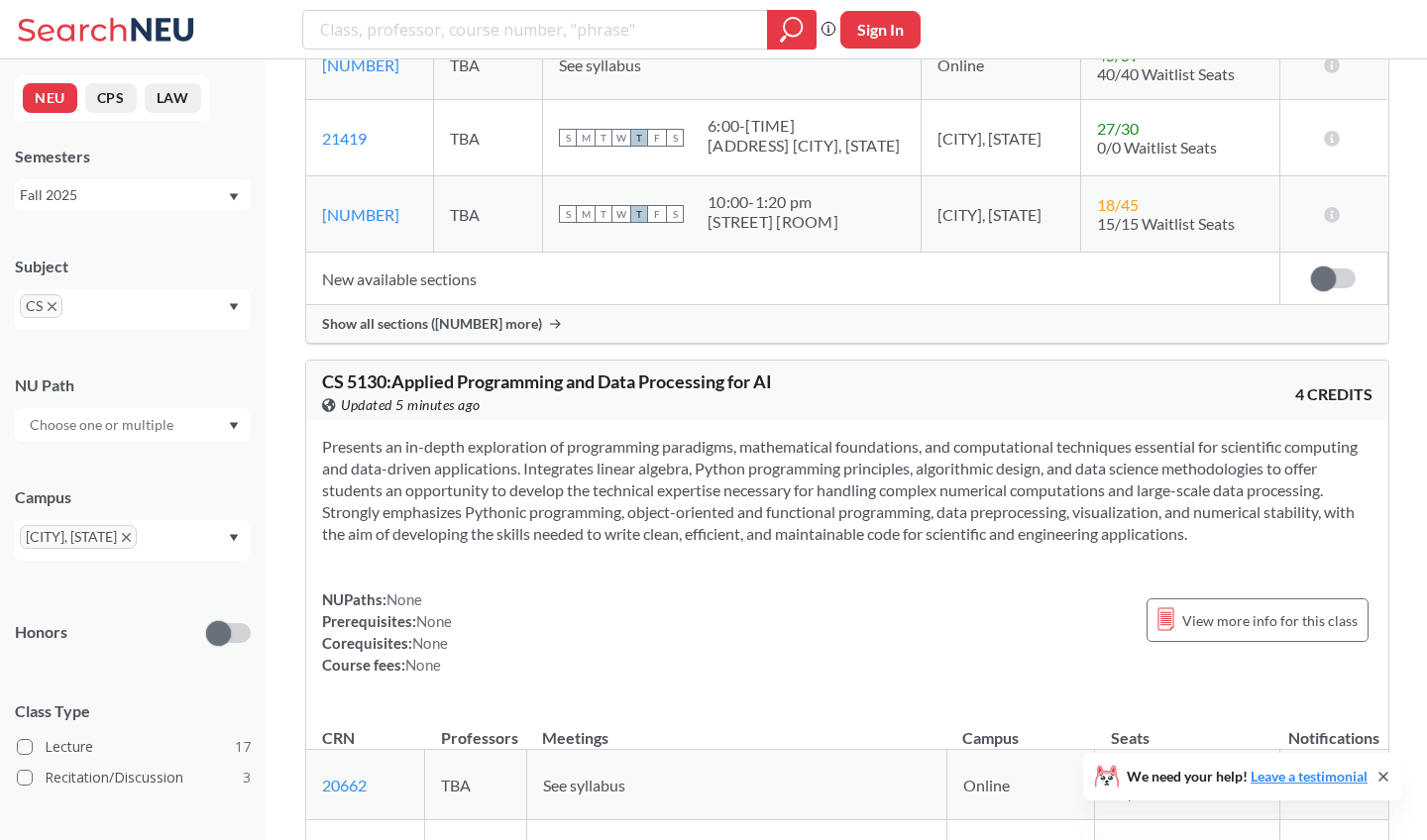 copy on "Updated 5 minutes ago" 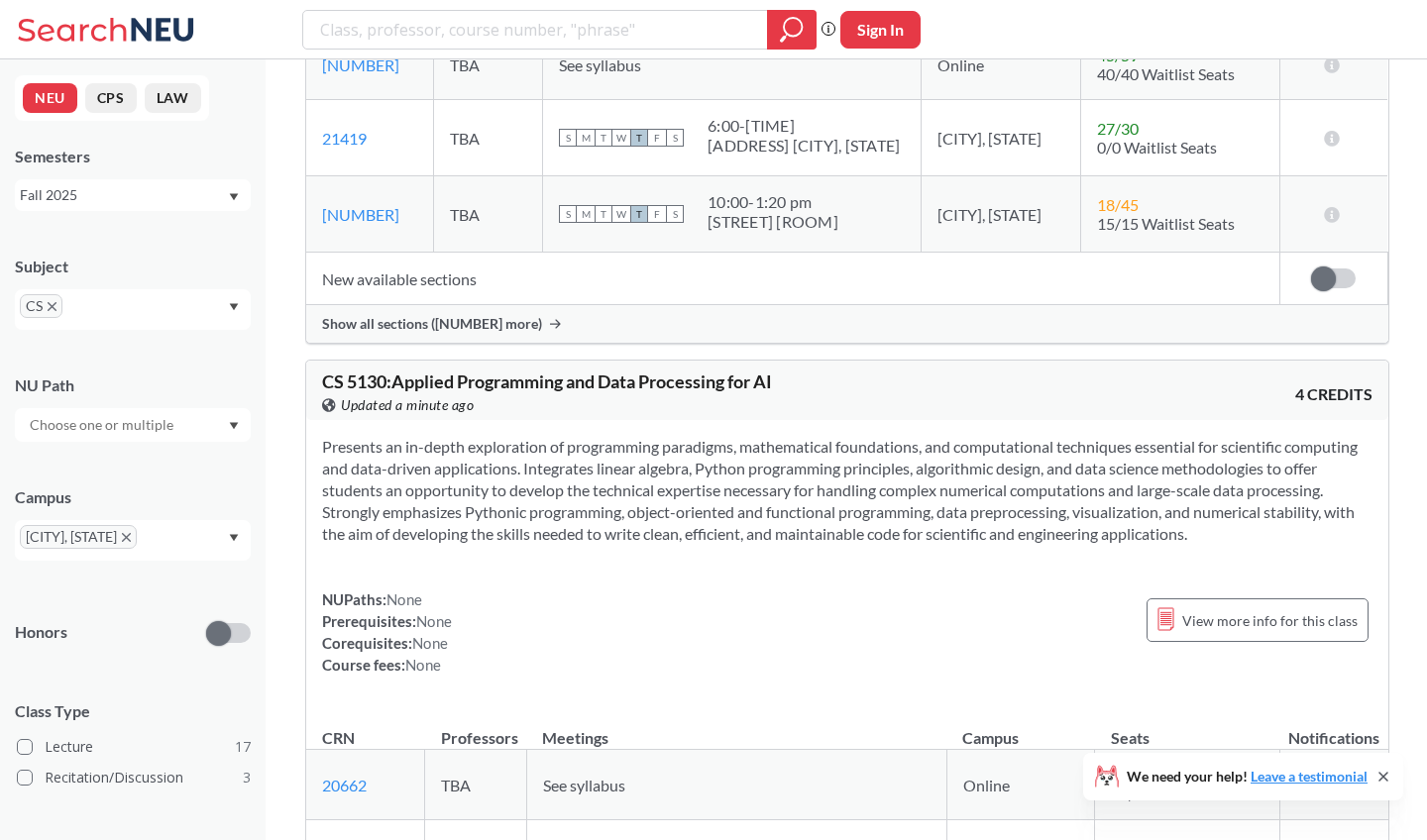 click on "Presents an in-depth exploration of programming paradigms, mathematical foundations, and computational techniques essential for scientific computing and data-driven applications. Integrates linear algebra, Python programming principles, algorithmic design, and data science methodologies to offer students an opportunity to develop the technical expertise necessary for handling complex numerical computations and large-scale data processing. Strongly emphasizes Pythonic programming, object-oriented and functional programming, data preprocessing, visualization, and numerical stability, with the aim of developing the skills needed to write clean, efficient, and maintainable code for scientific and engineering applications.
NUPaths:  None Prerequisites:  None Corequisites:  None Course fees:  None View more info for this class" at bounding box center (847, 564) 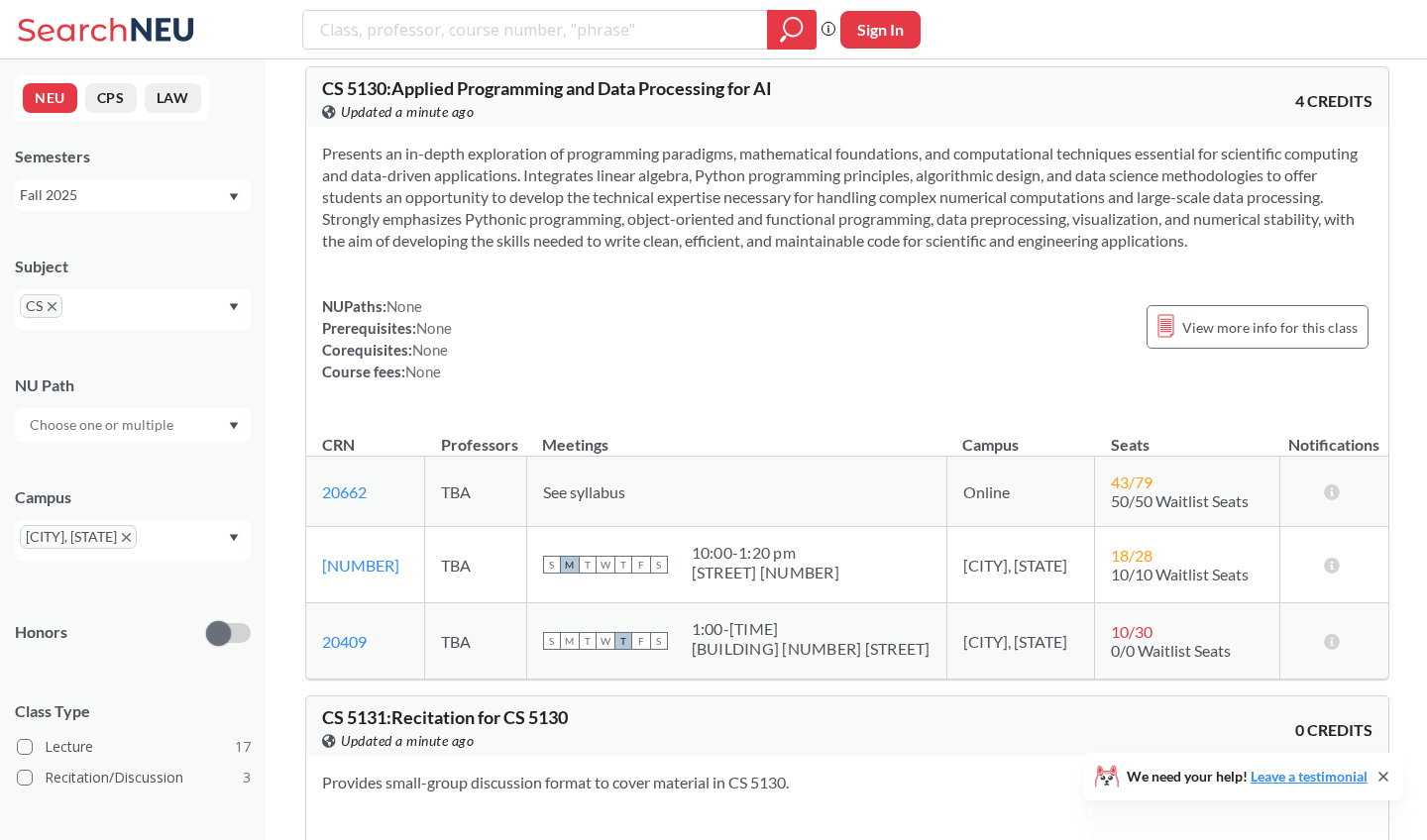 scroll, scrollTop: 5625, scrollLeft: 0, axis: vertical 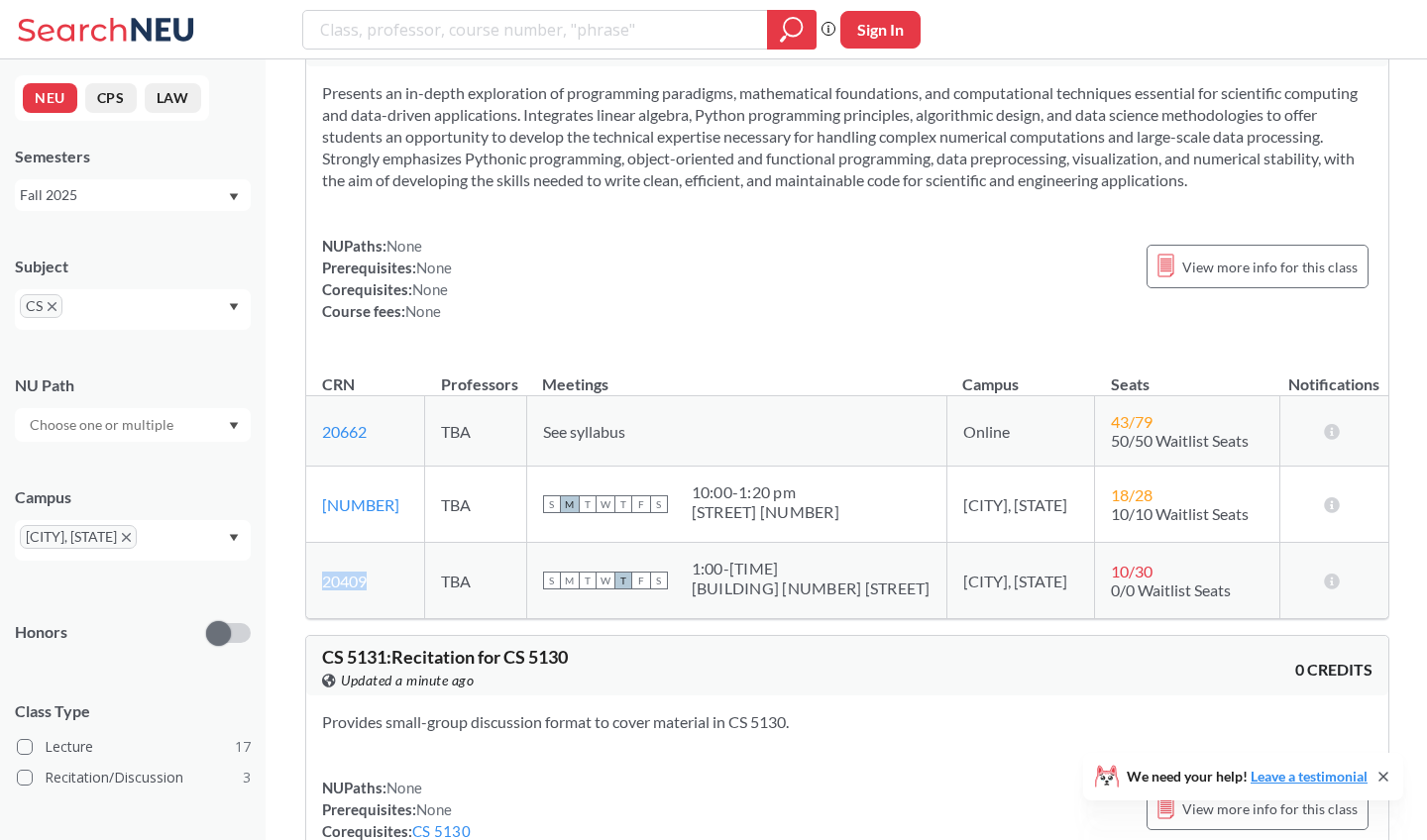 copy on "20409" 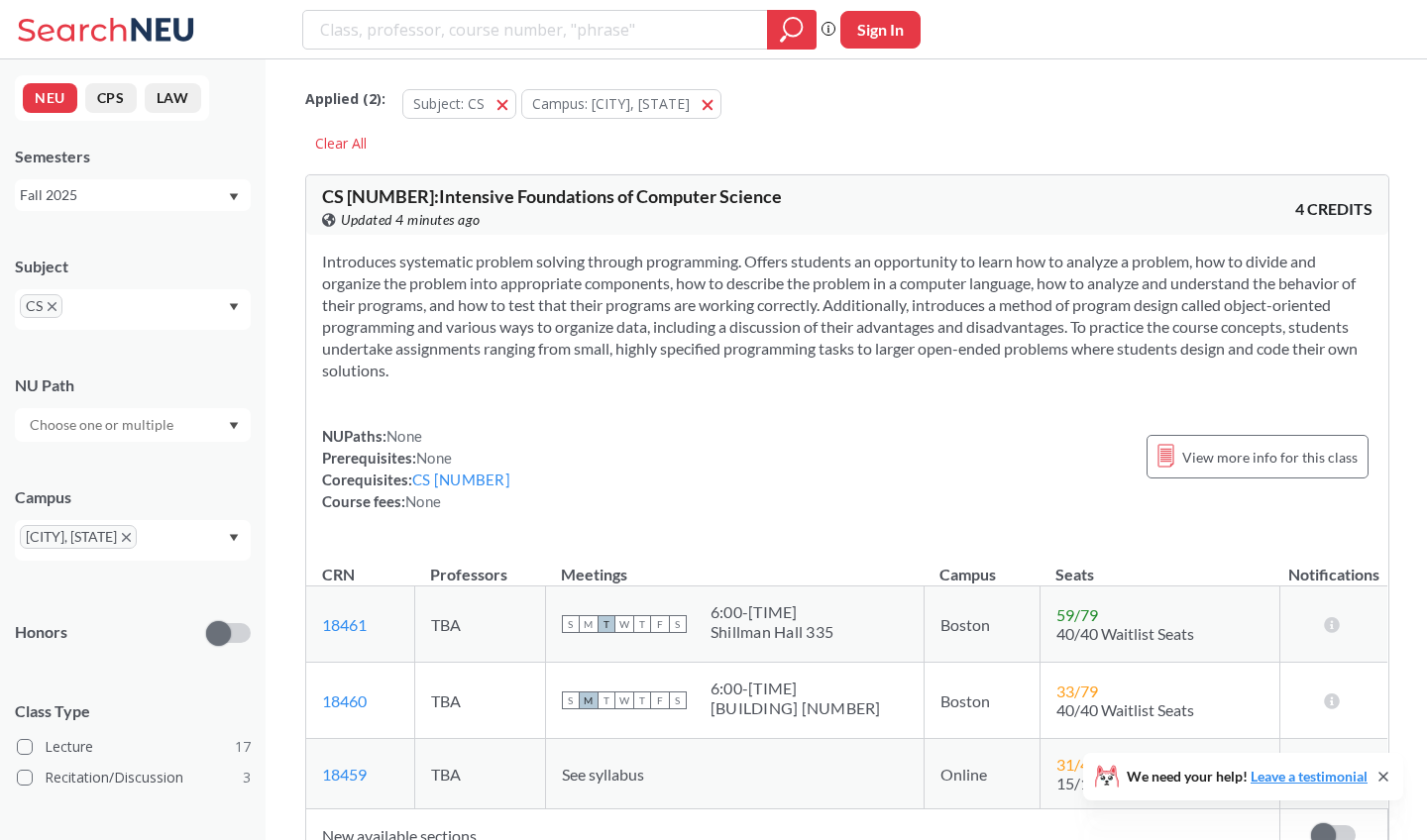 scroll, scrollTop: 0, scrollLeft: 0, axis: both 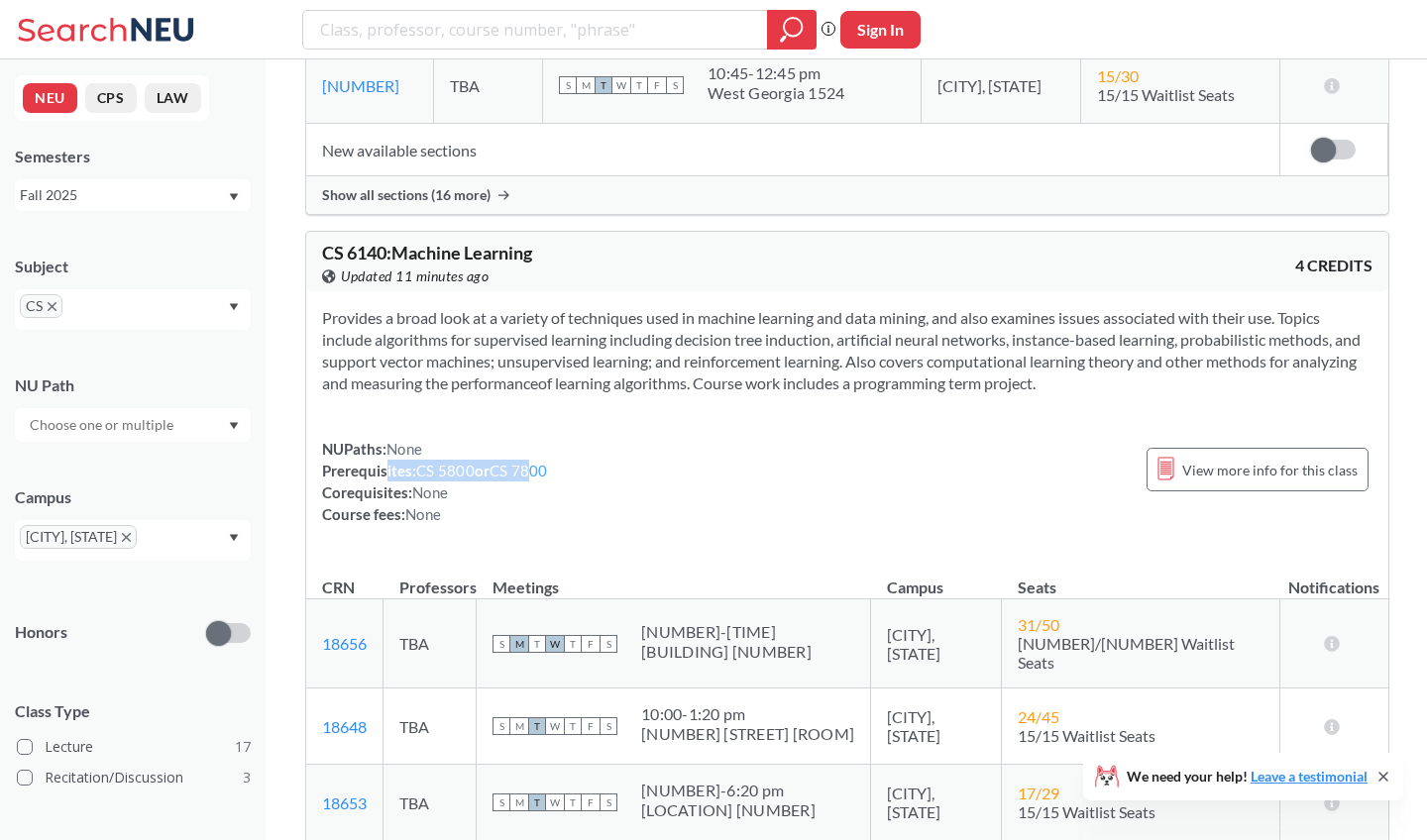 drag, startPoint x: 386, startPoint y: 538, endPoint x: 535, endPoint y: 543, distance: 149.08387 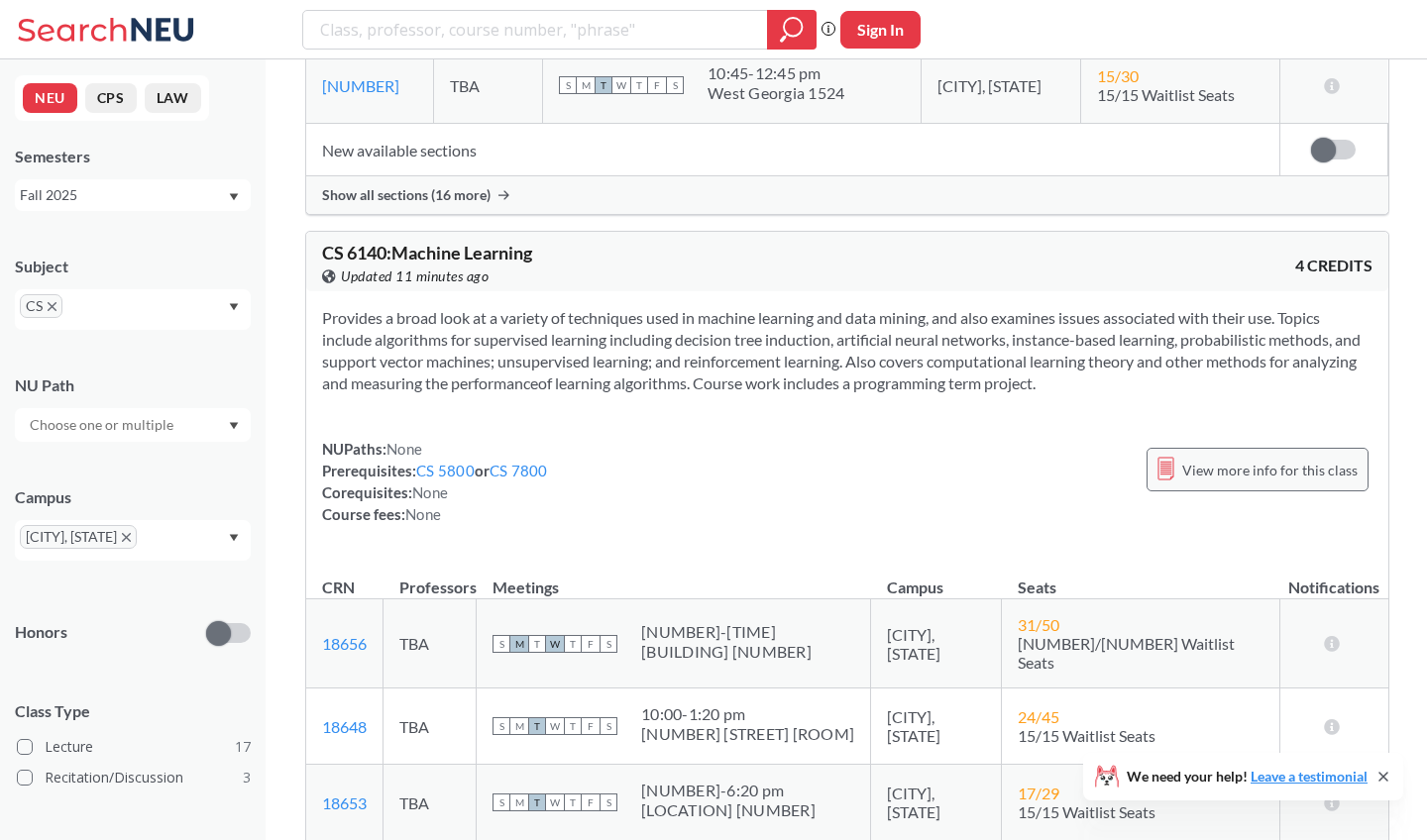 click on "View more info for this class" at bounding box center [1269, 470] 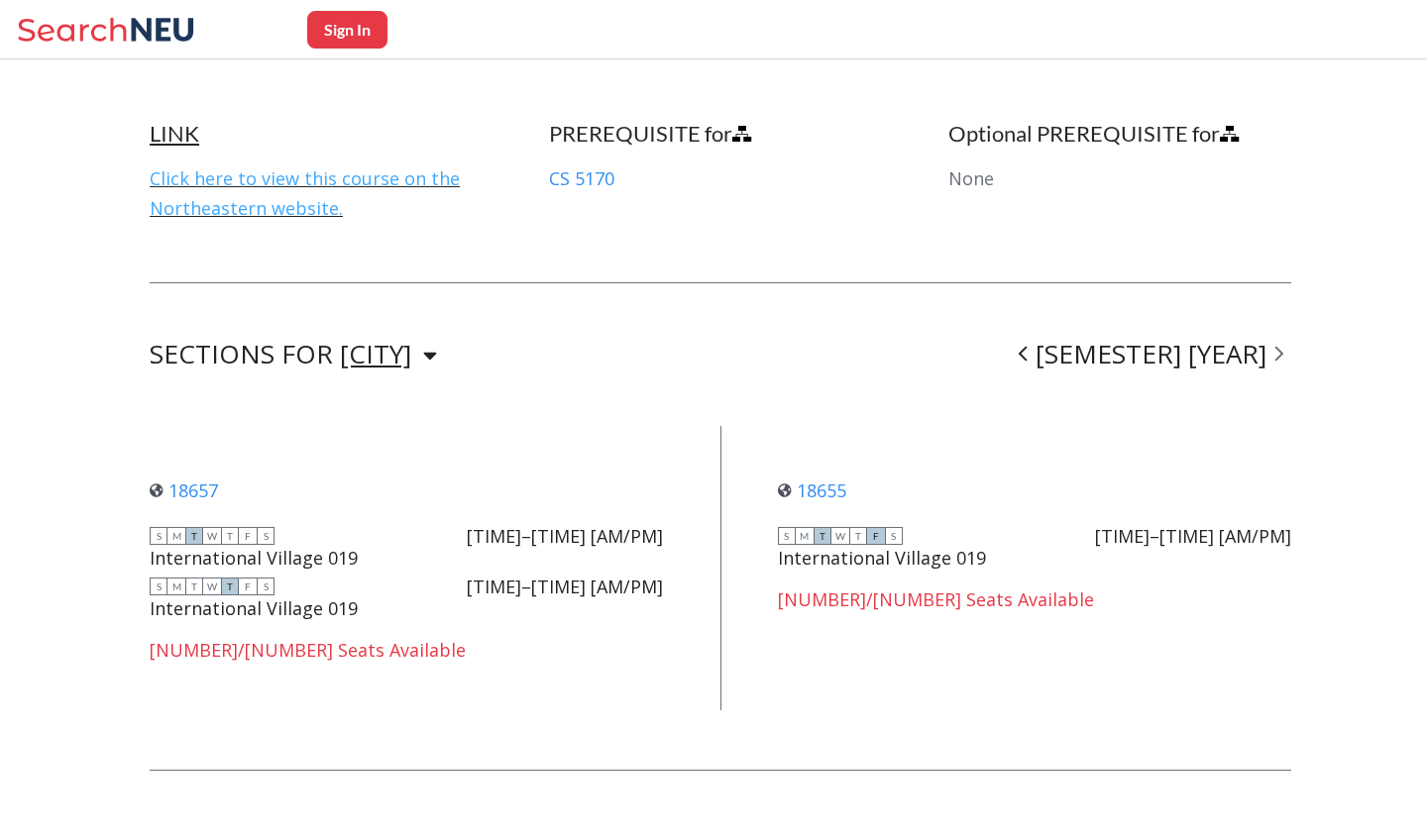 scroll, scrollTop: 1309, scrollLeft: 0, axis: vertical 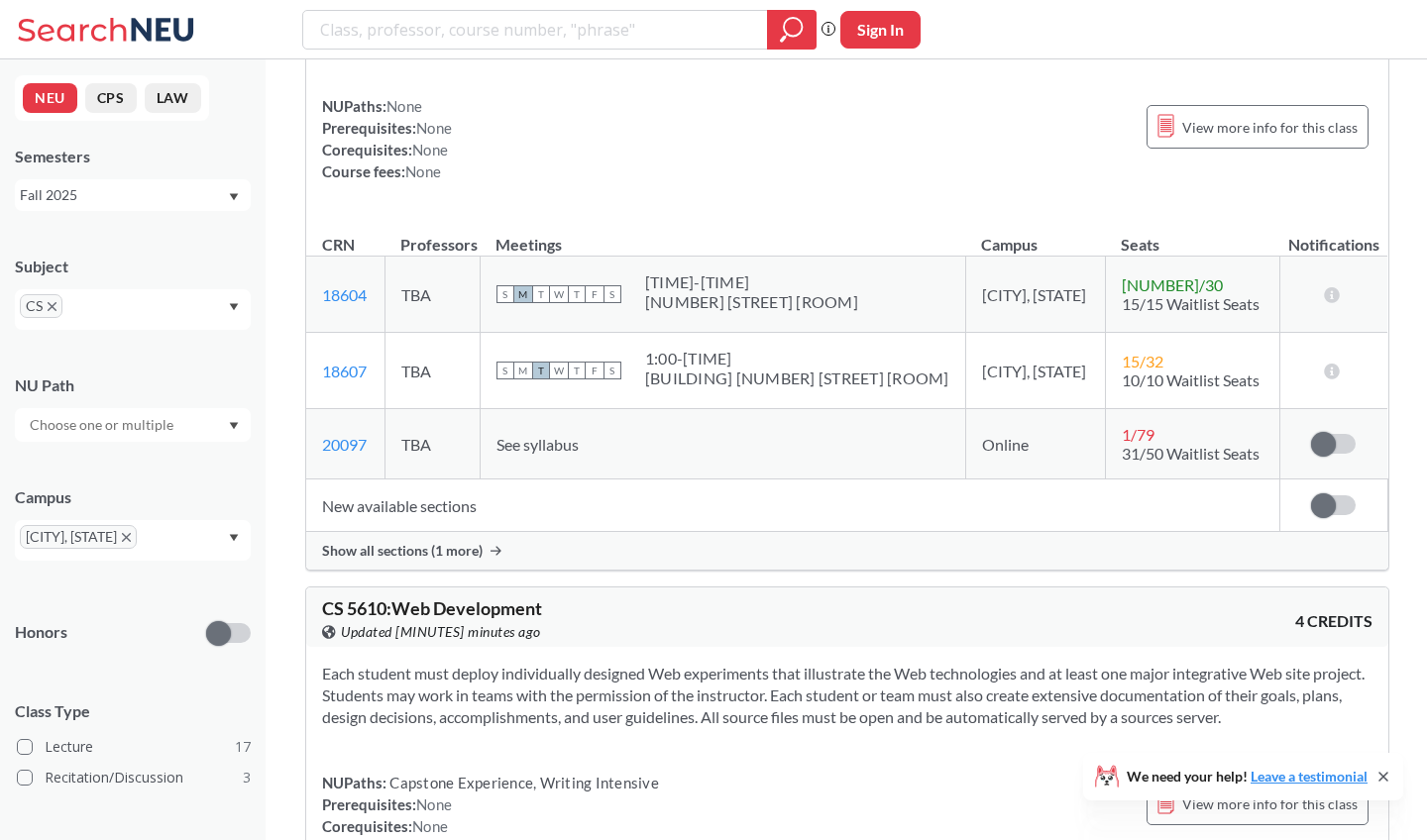 click on "CS" at bounding box center (41, 306) 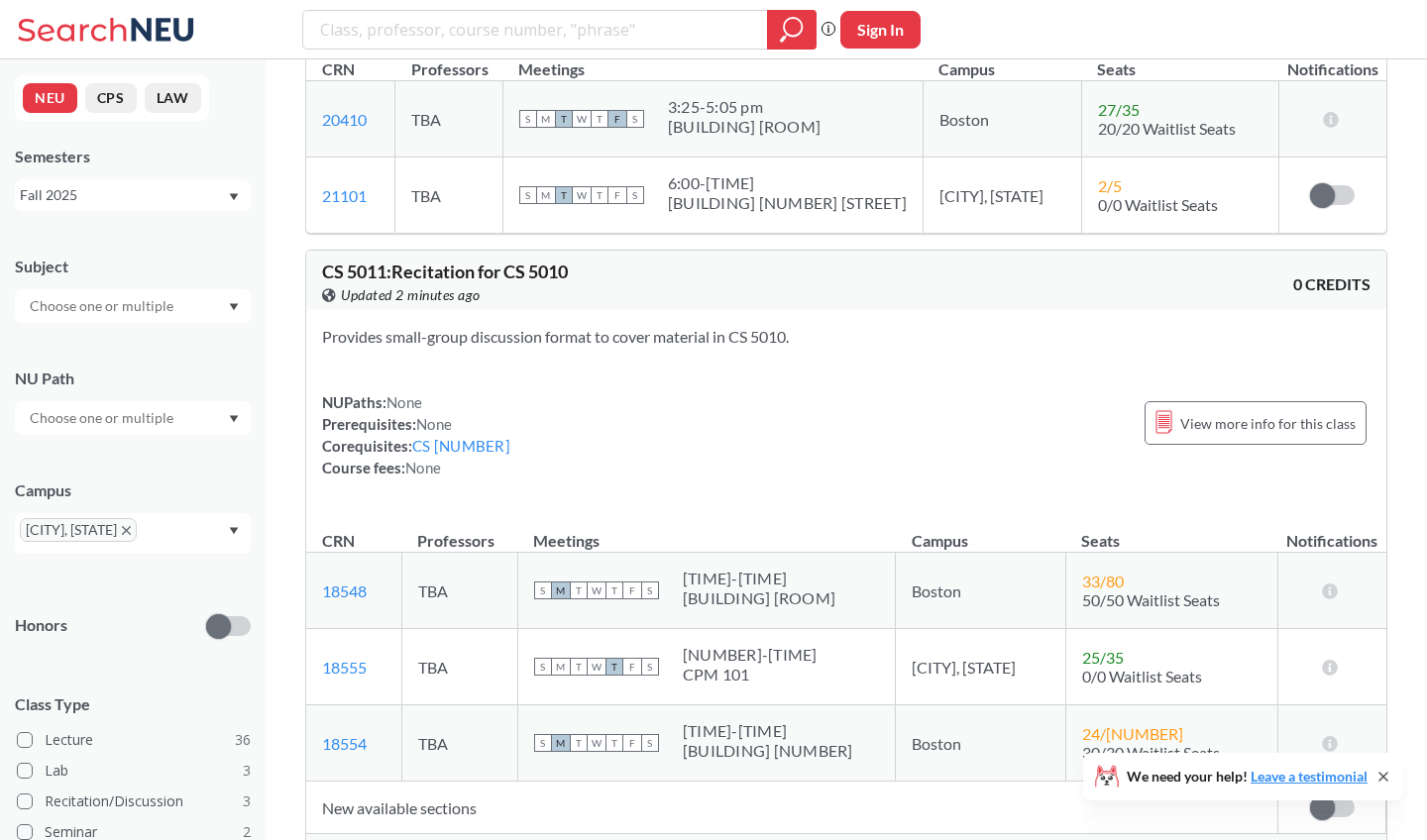 scroll, scrollTop: 5298, scrollLeft: 0, axis: vertical 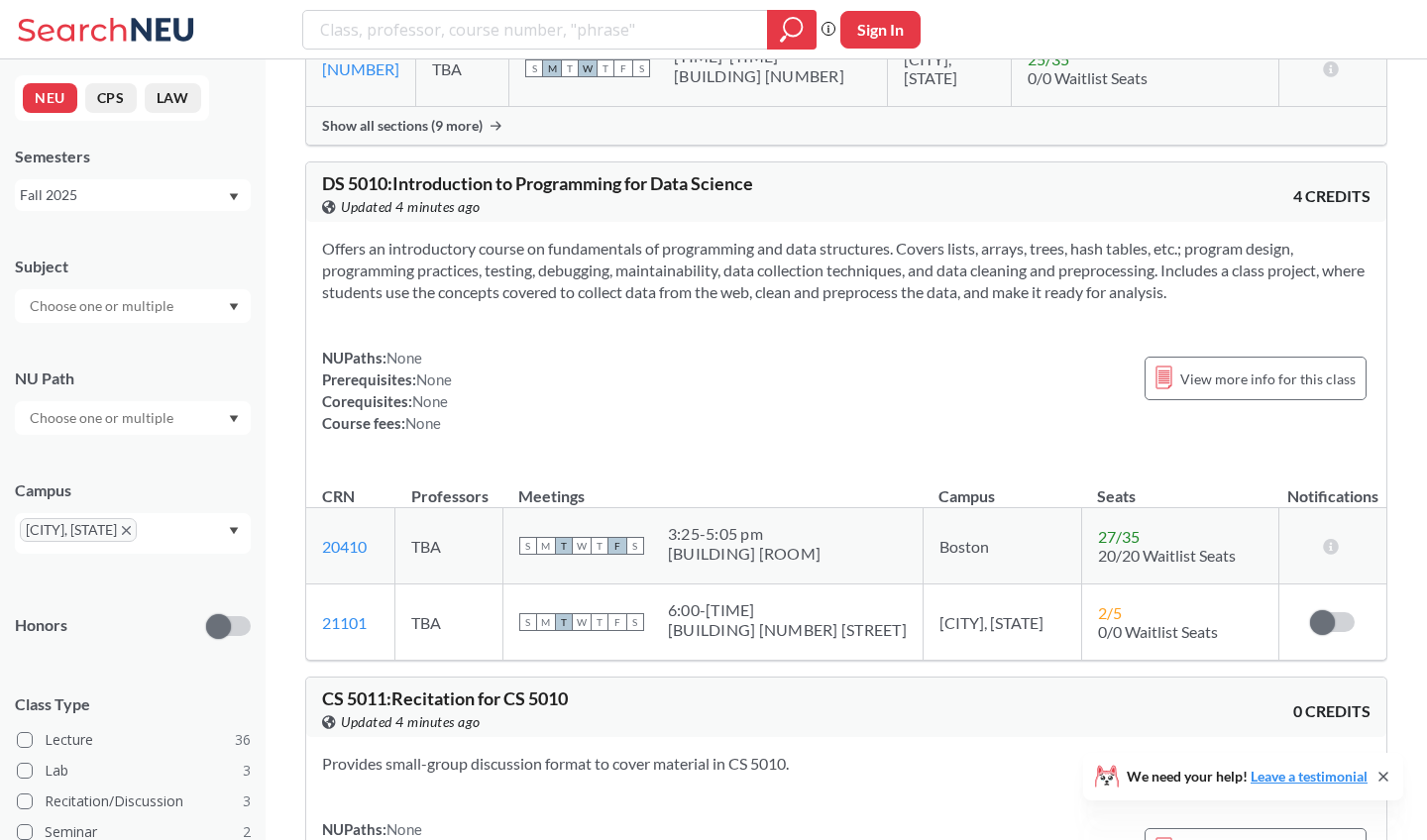 click on "Boston" at bounding box center [1002, 546] 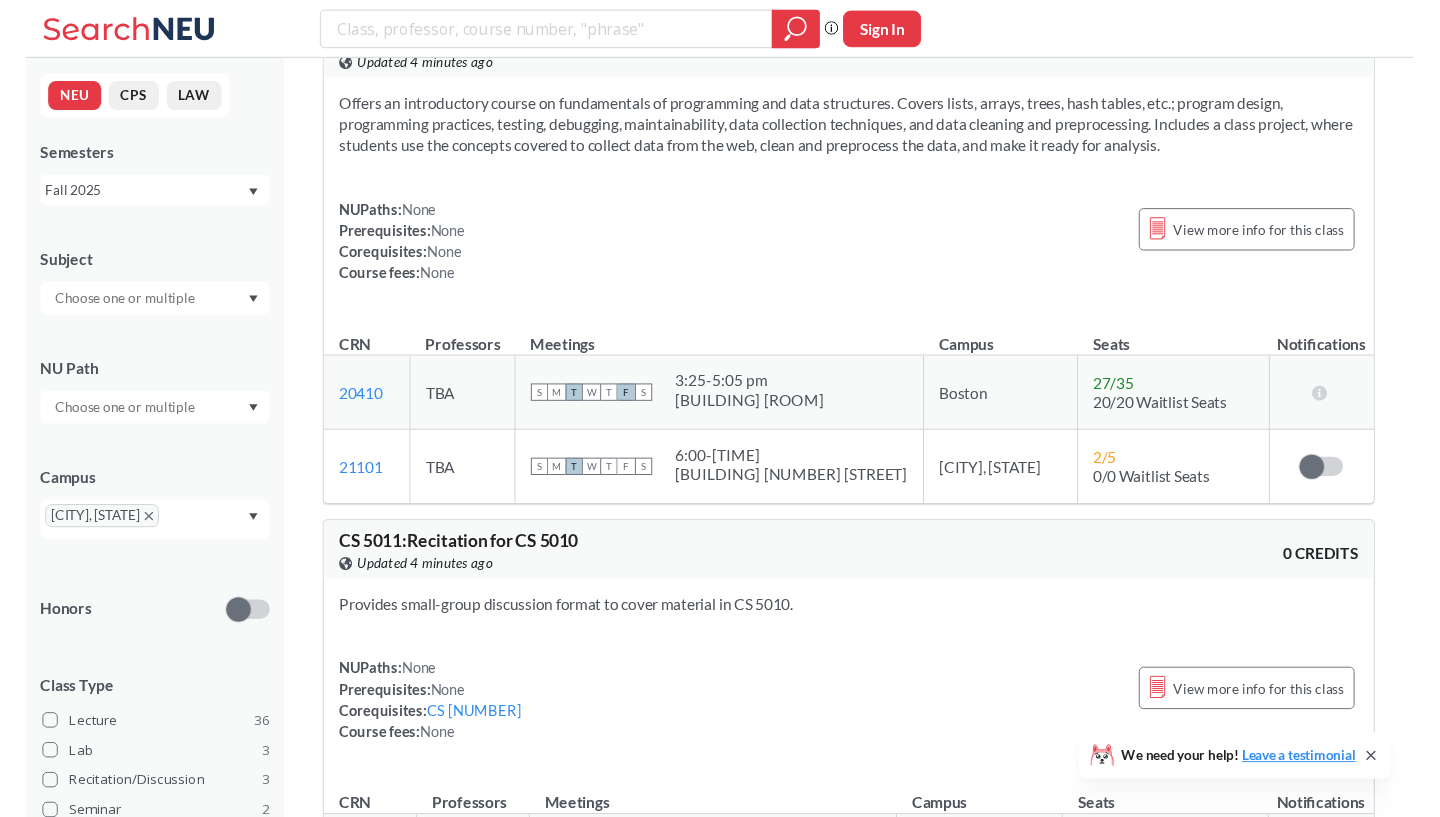 scroll, scrollTop: 5005, scrollLeft: 0, axis: vertical 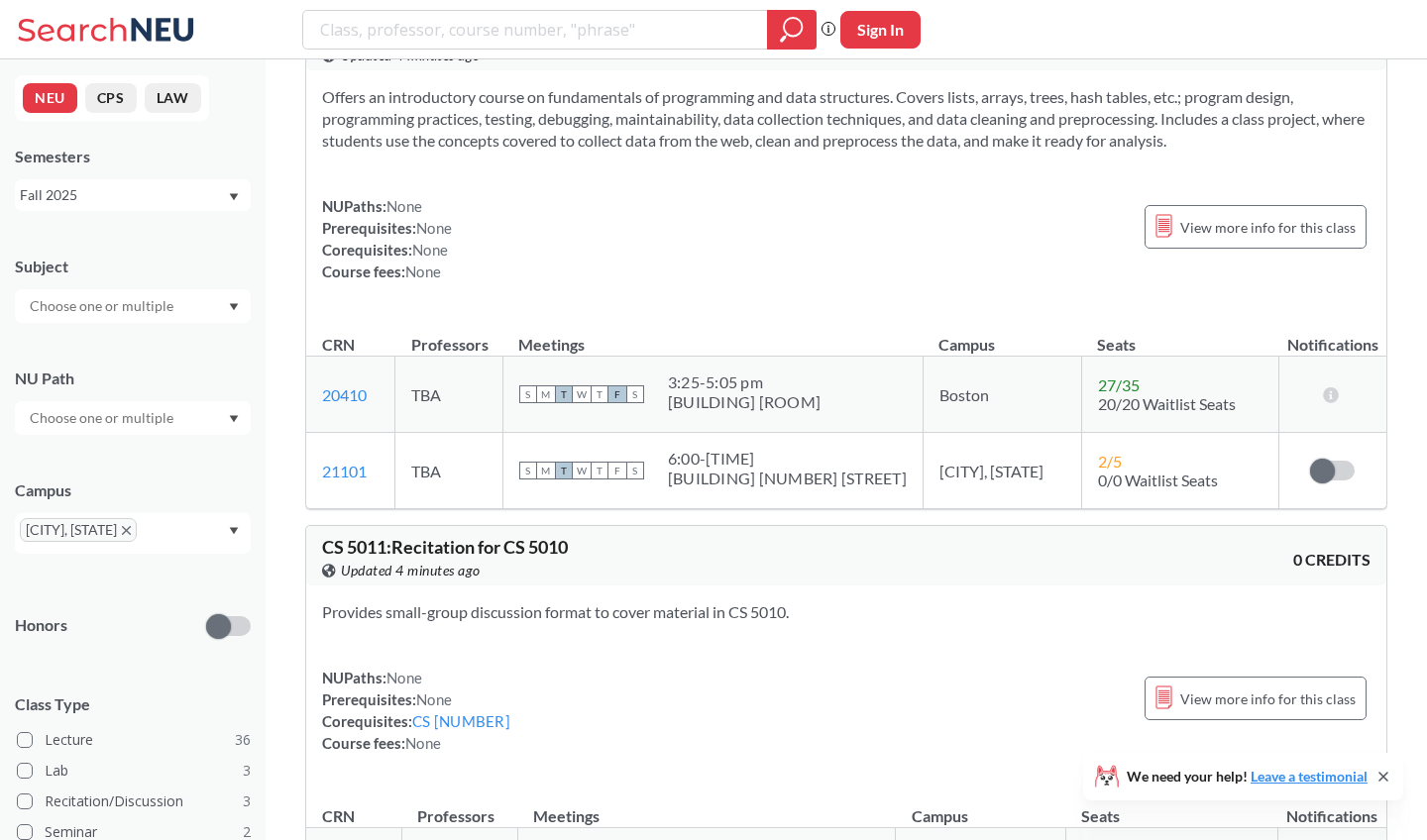click on "data collection techniques, and data cleaning and preprocessing. Includes a class project, where students use the concepts covered to collect data from the web, clean and preprocess the data, and make it ready for analysis. NUPaths: None Prerequisites: None Corequisites: None Course fees: None View more info for this class" at bounding box center (846, 192) 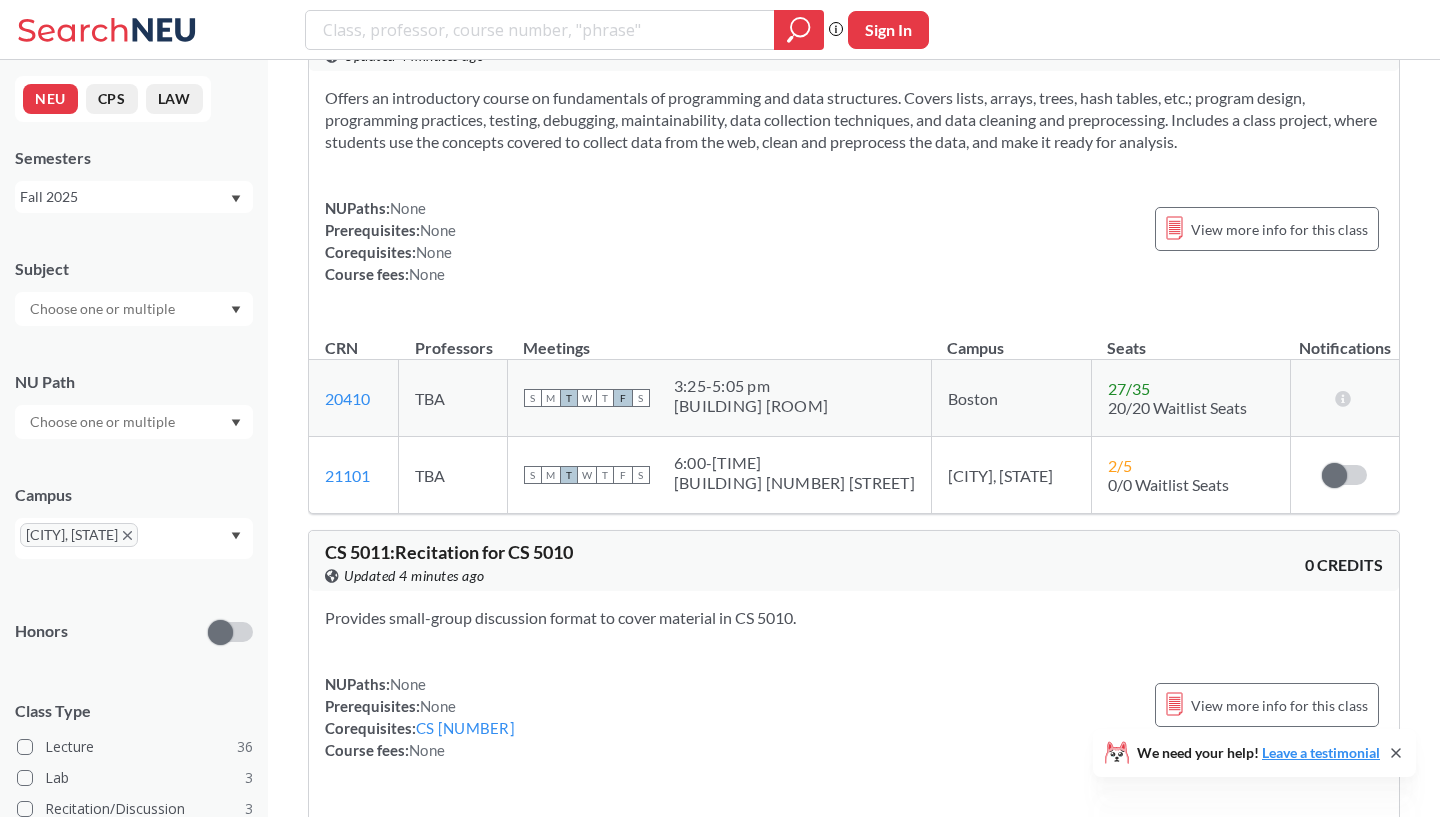 scroll, scrollTop: 4001, scrollLeft: 0, axis: vertical 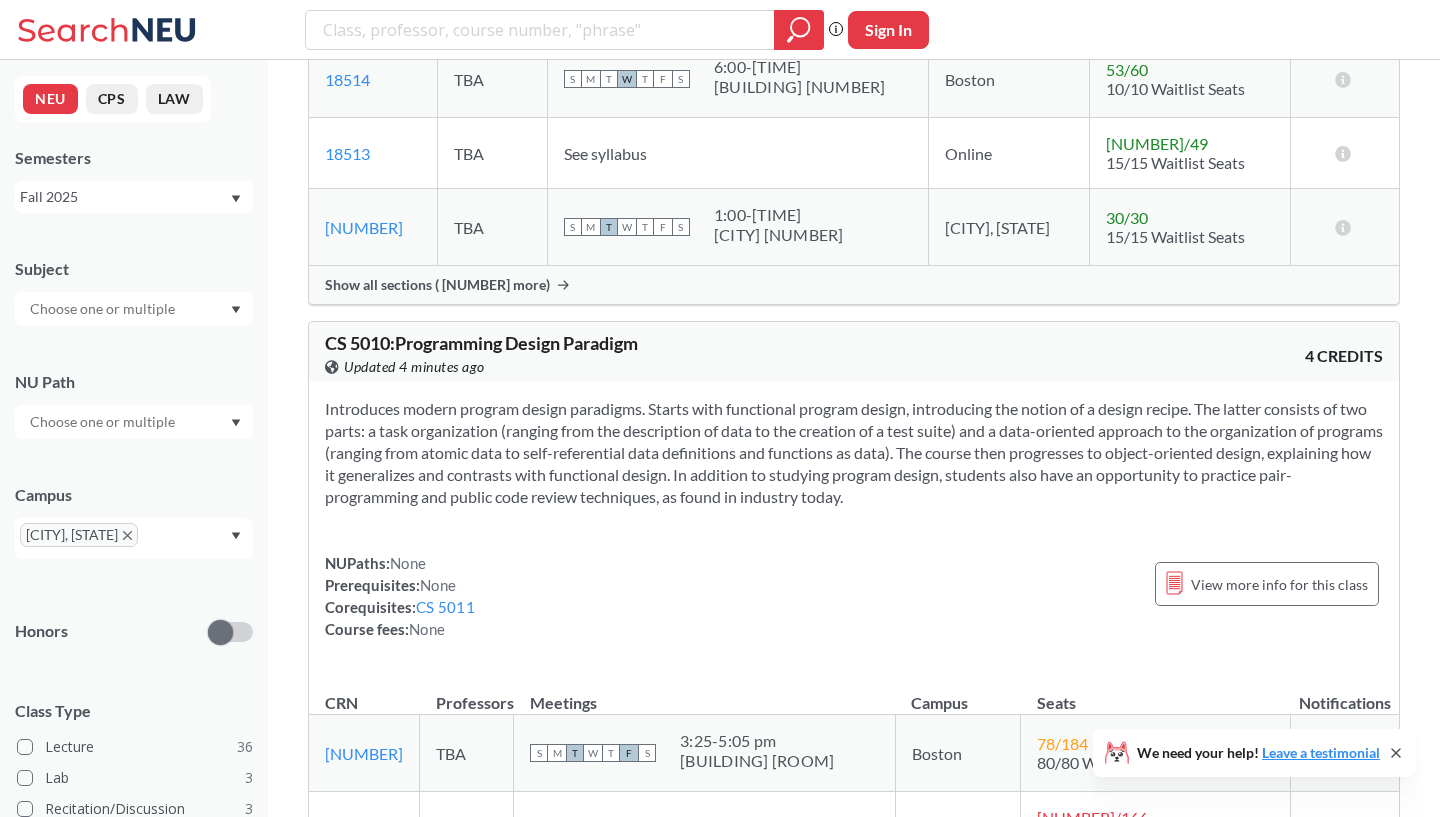 click on "Introduces modern program design paradigms. Starts with functional program design, introducing the notion of a design recipe. The latter consists of two parts: a task organization (ranging from the description of data to the creation of a test suite) and a data-oriented approach to the organization of programs (ranging from atomic data to self-referential data definitions and functions as data). The course then progresses to object-oriented design, explaining how it generalizes and contrasts with functional design. In addition to studying program design, students also have an opportunity to practice pair-programming and public code review techniques, as found in industry today.
NUPaths:  None Prerequisites:  None Corequisites:  CS [NUMBER] Course fees:  None View more info for this class" at bounding box center (854, 527) 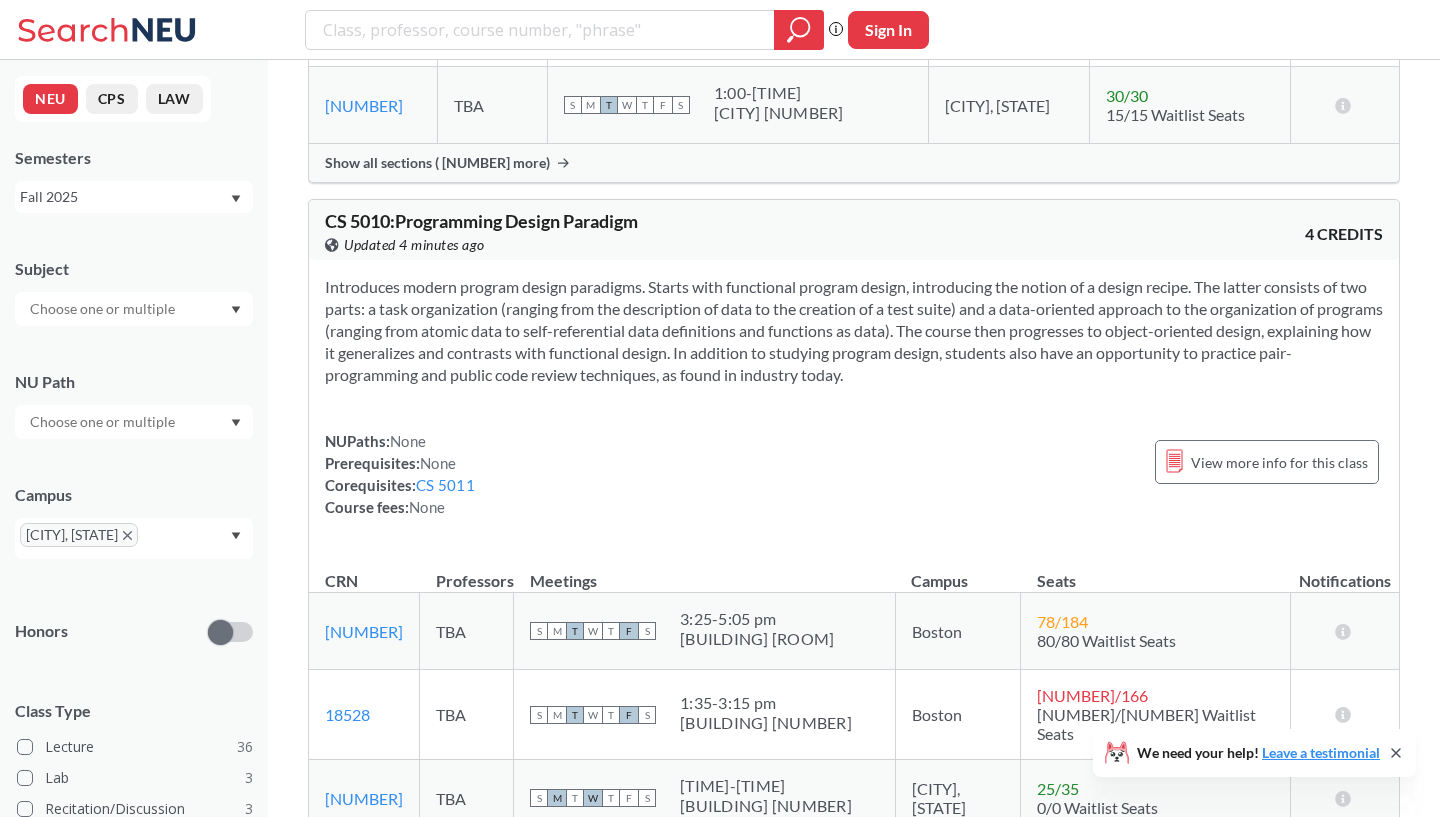 scroll, scrollTop: 4134, scrollLeft: 0, axis: vertical 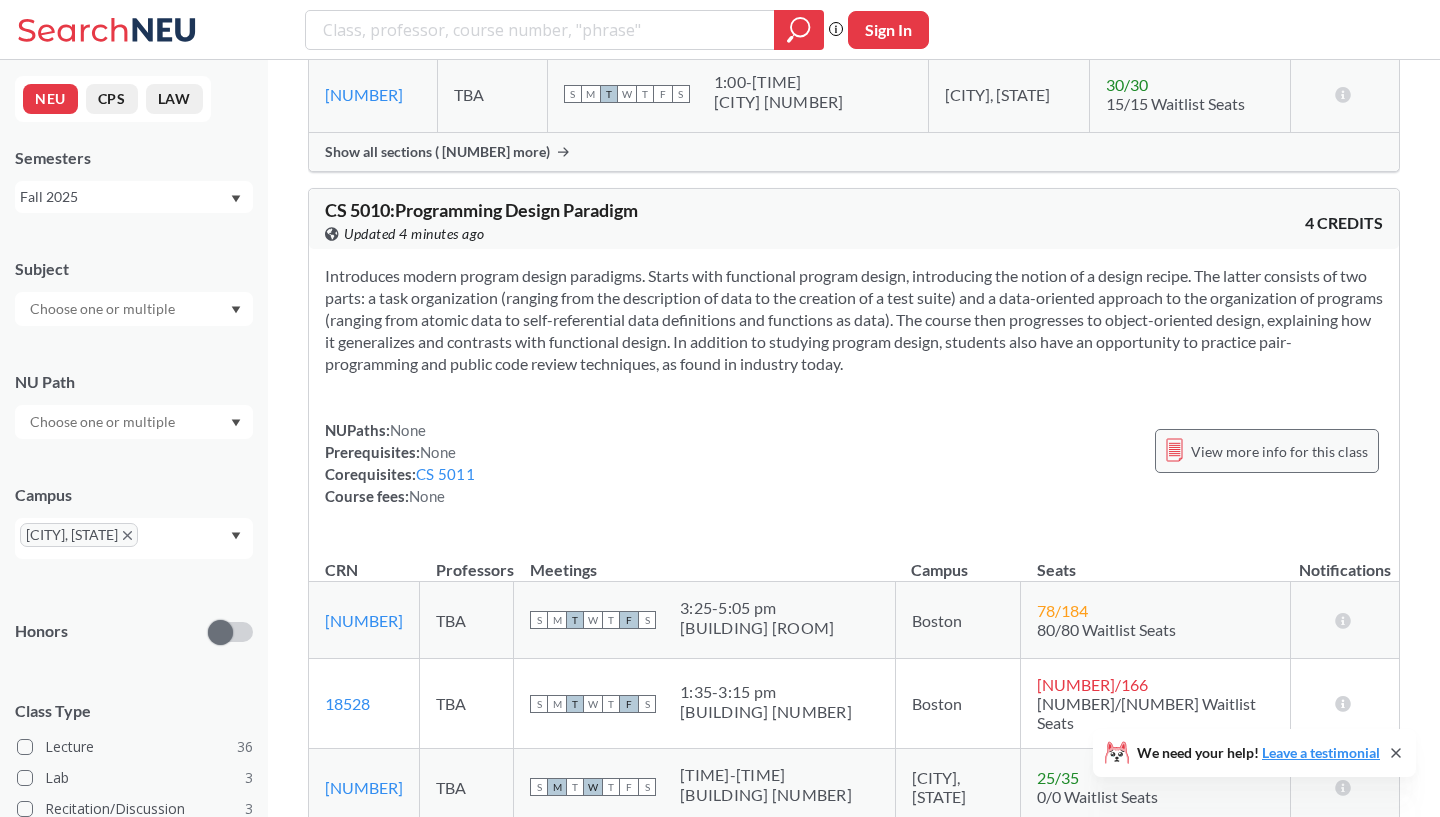 click on "View more info for this class" at bounding box center [1279, 451] 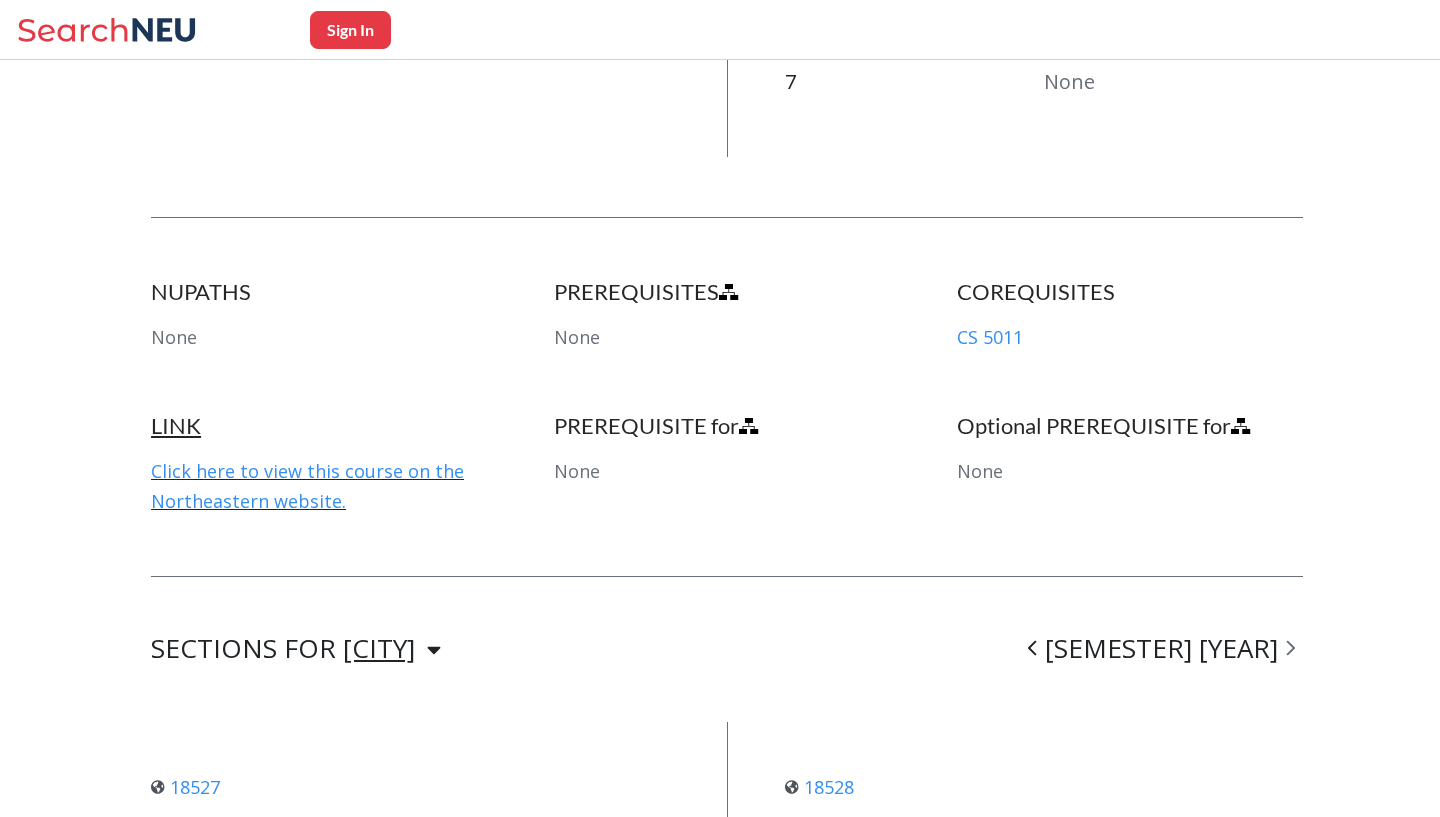 scroll, scrollTop: 1058, scrollLeft: 0, axis: vertical 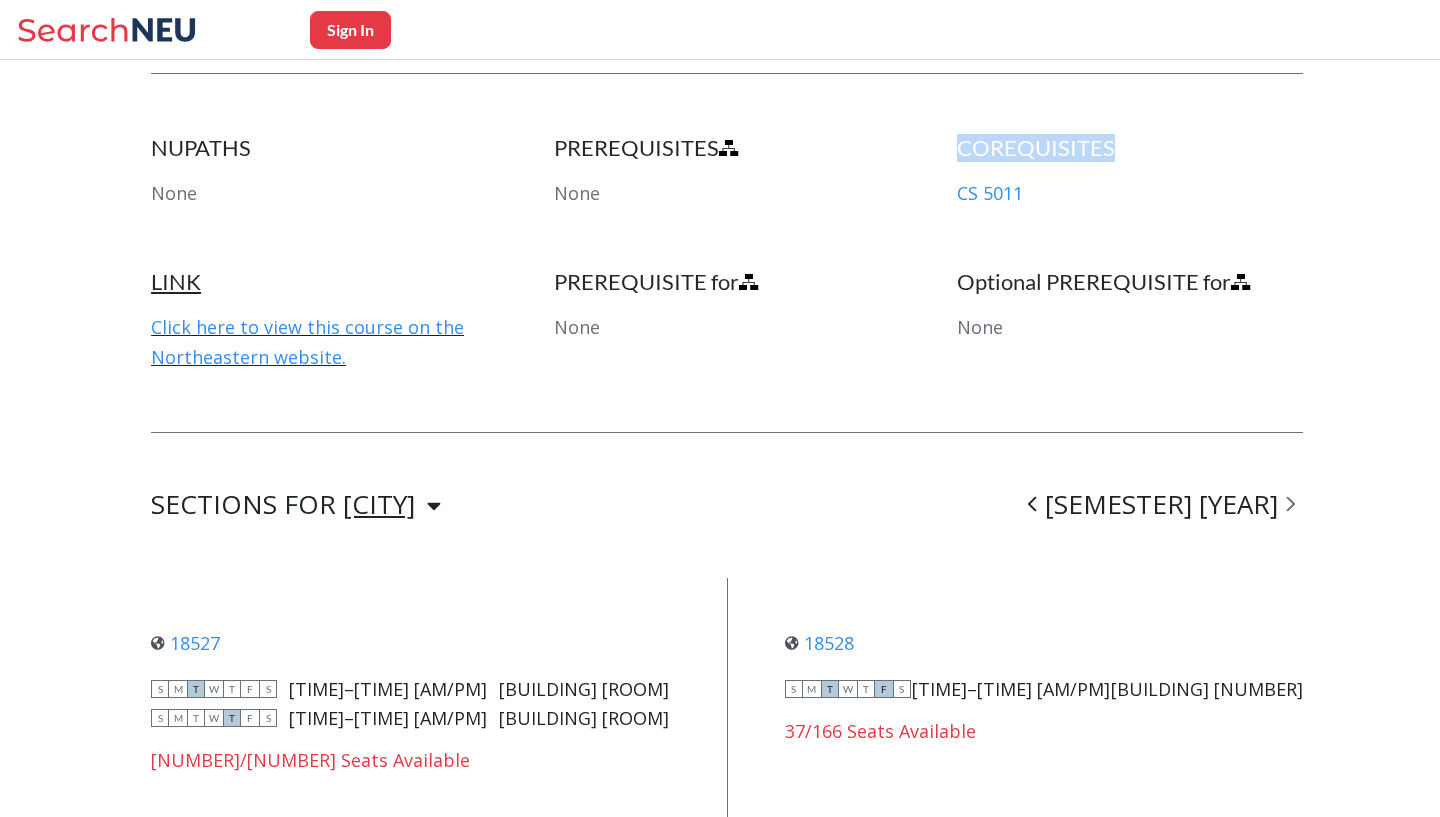 copy on "COREQUISITES" 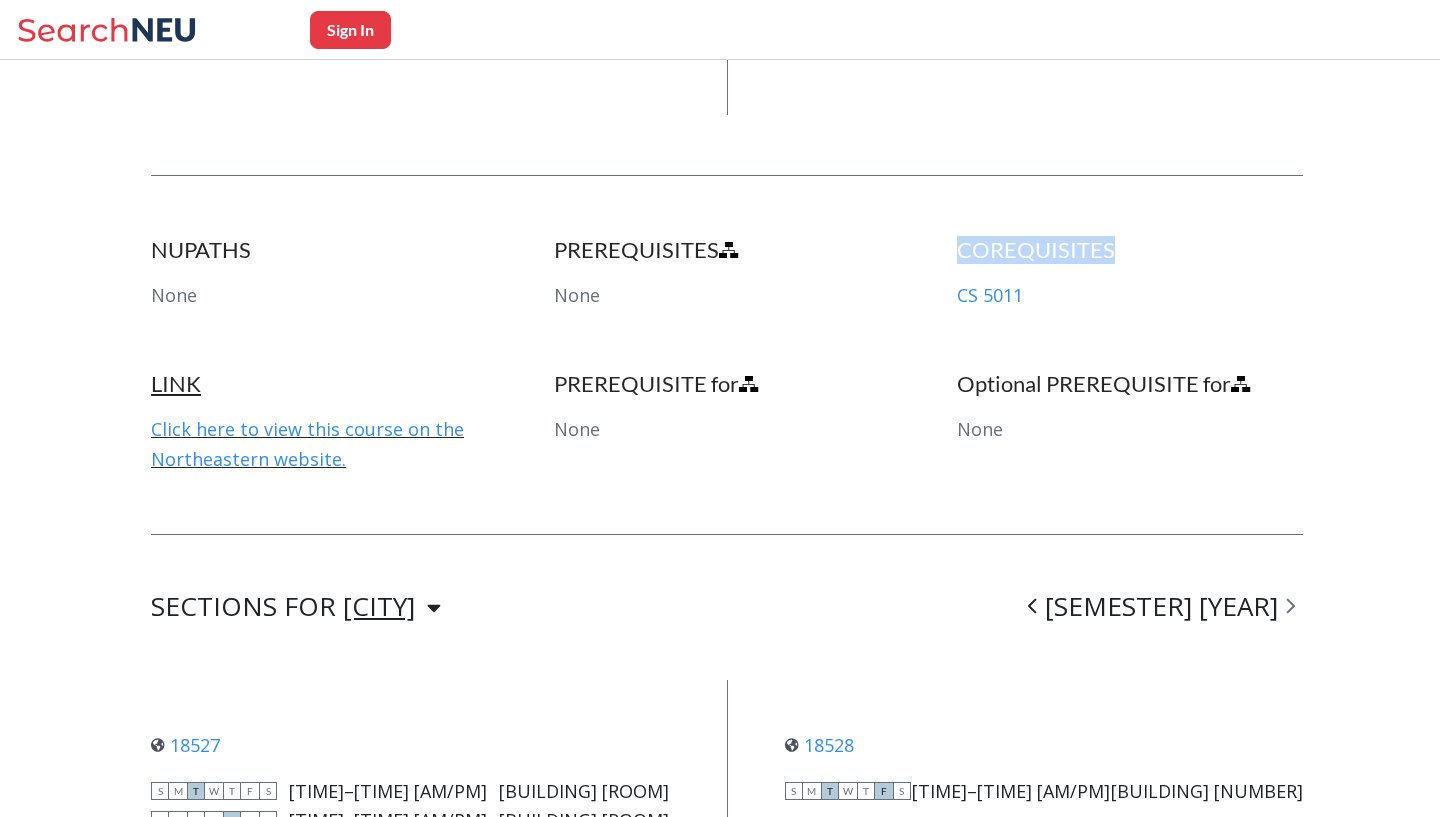 scroll, scrollTop: 858, scrollLeft: 0, axis: vertical 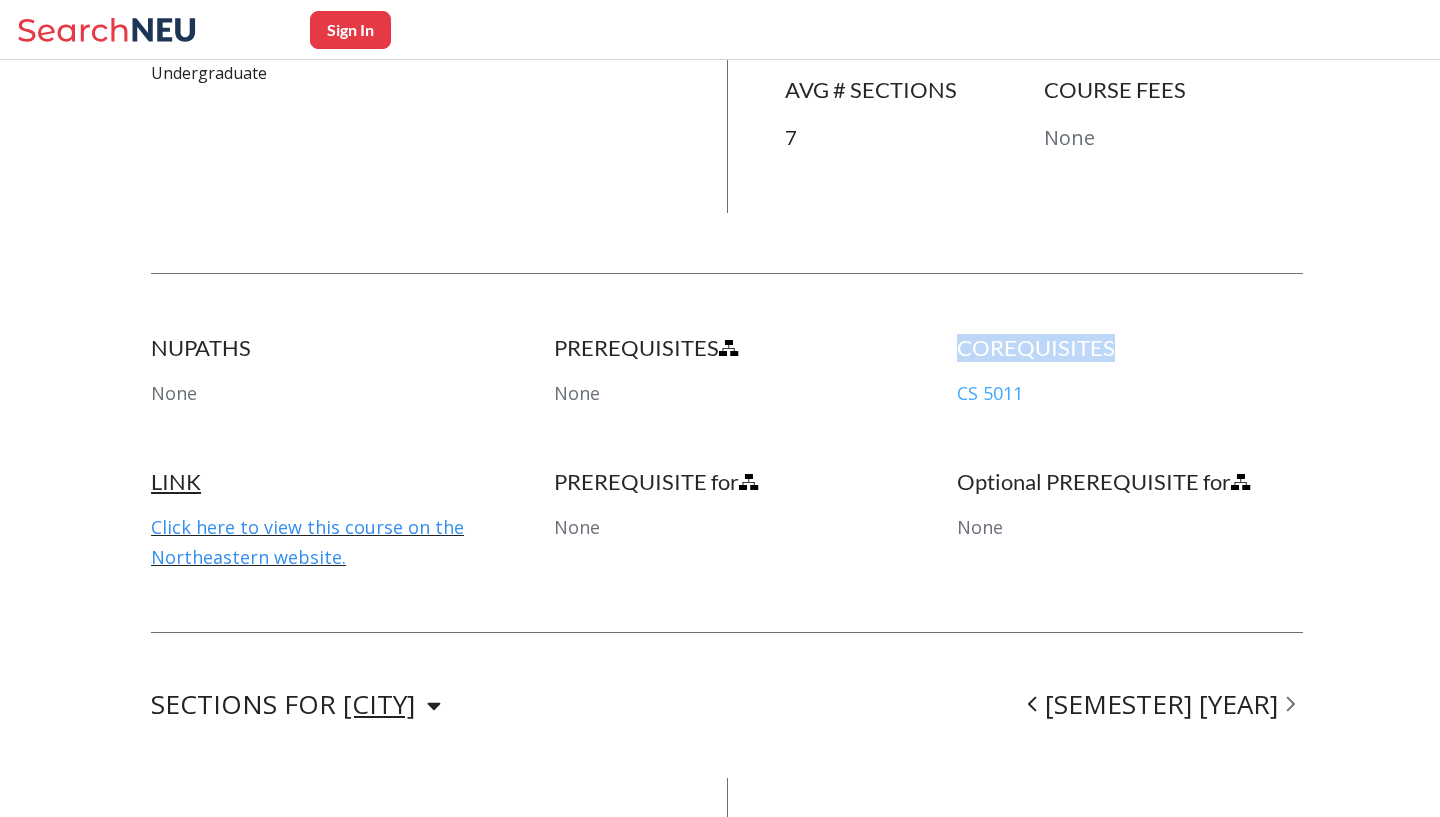 click on "CS 5011" at bounding box center [990, 393] 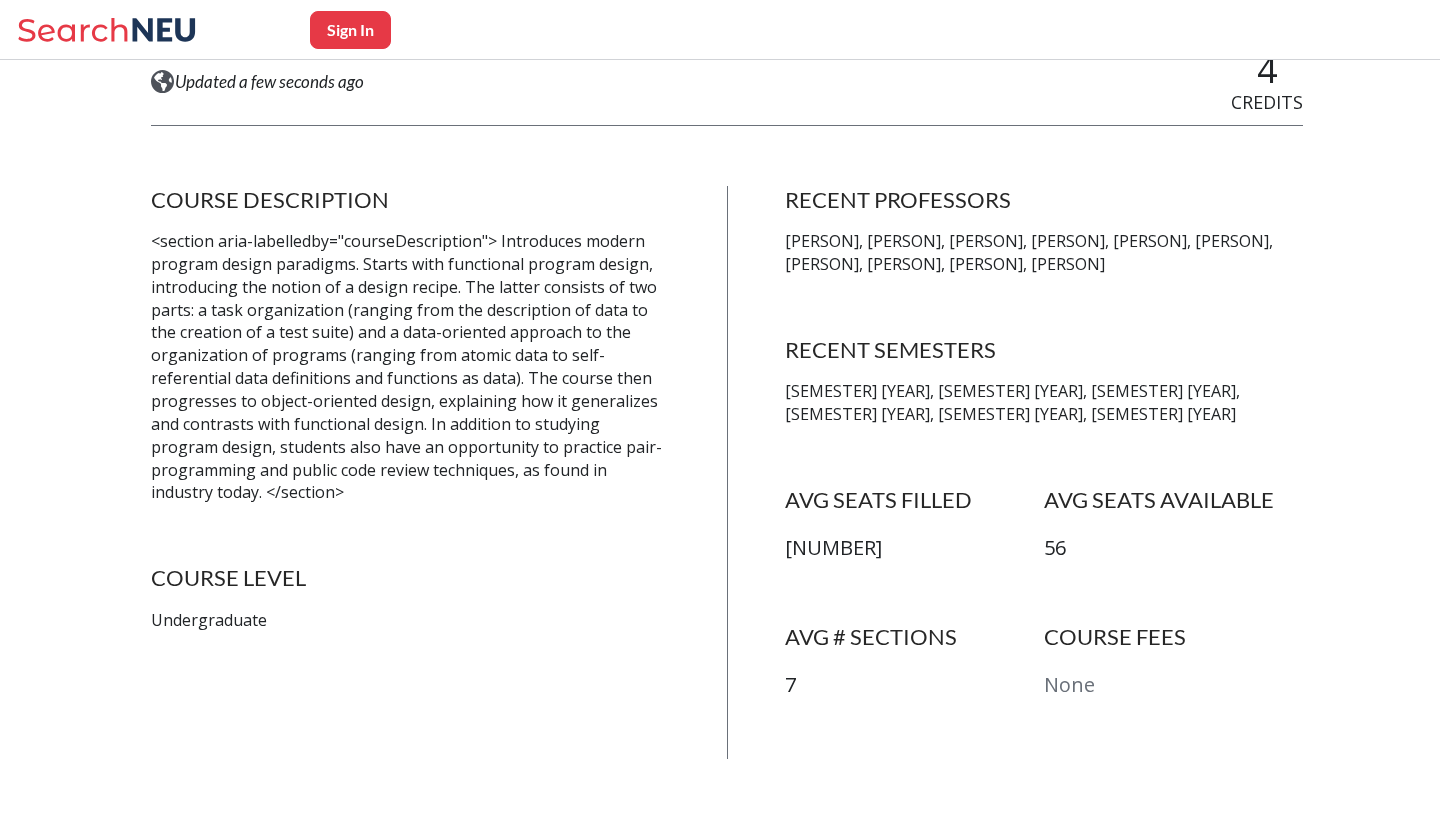 scroll, scrollTop: 3963, scrollLeft: 0, axis: vertical 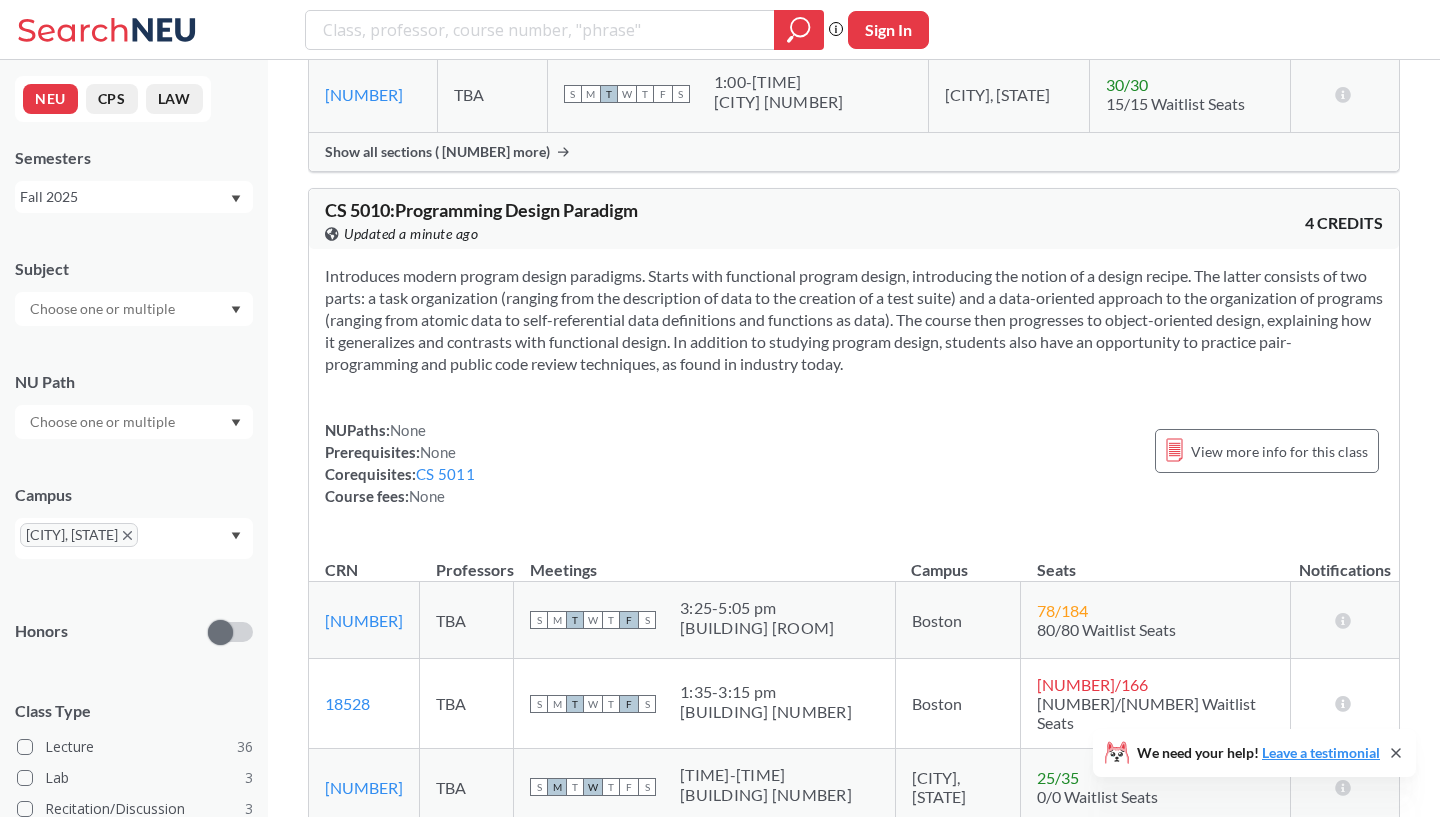 click on "Introduces modern program design paradigms. Starts with functional program design, introducing the notion of a design recipe. The latter consists of two parts: a task organization (ranging from the description of data to the creation of a test suite) and a data-oriented approach to the organization of programs (ranging from atomic data to self-referential data definitions and functions as data). The course then progresses to object-oriented design, explaining how it generalizes and contrasts with functional design. In addition to studying program design, students also have an opportunity to practice pair-programming and public code review techniques, as found in industry today." at bounding box center (854, 320) 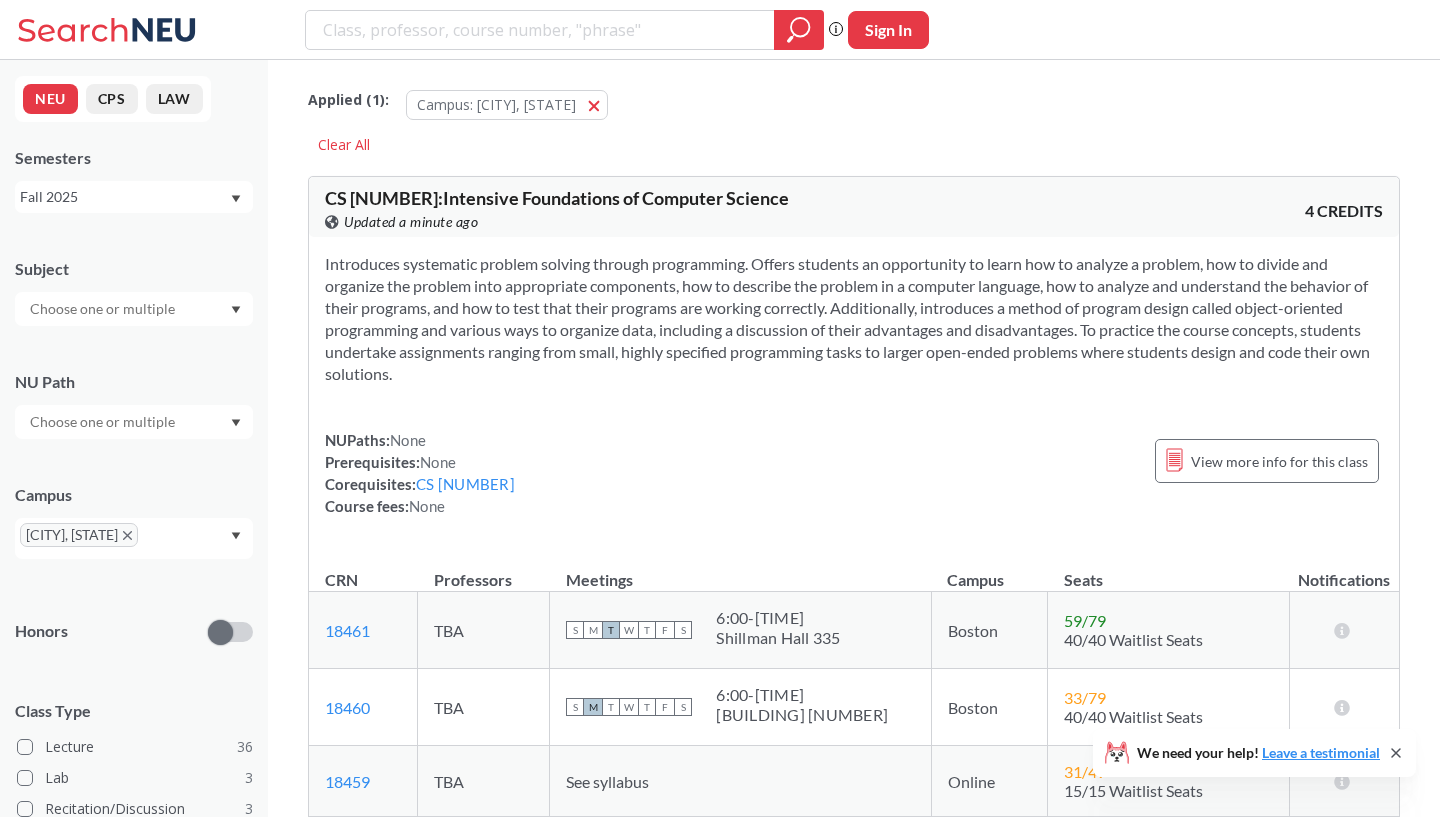 click on "View this course on Banner. Updated a minute ago" at bounding box center (589, 222) 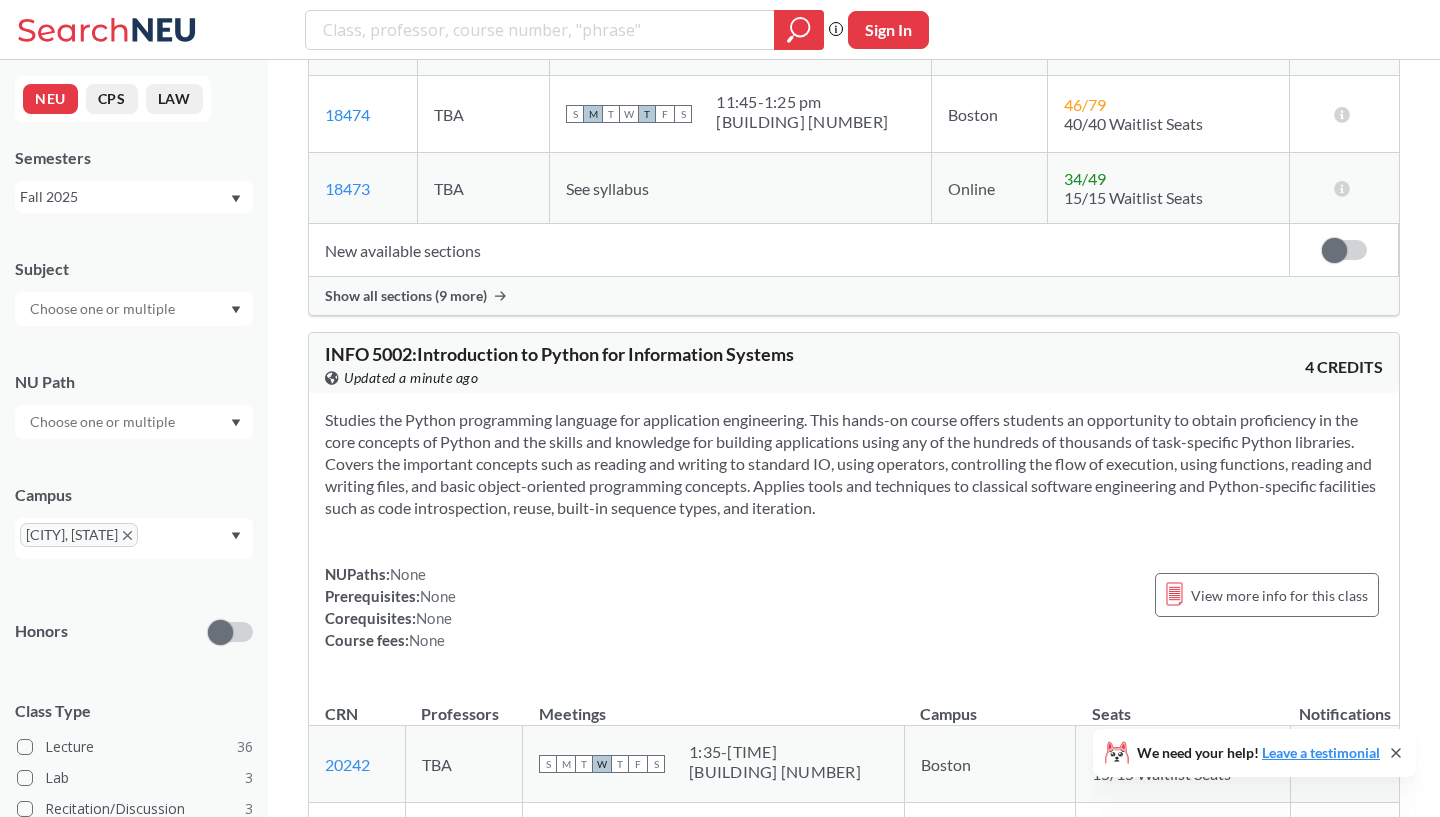 scroll, scrollTop: 1592, scrollLeft: 0, axis: vertical 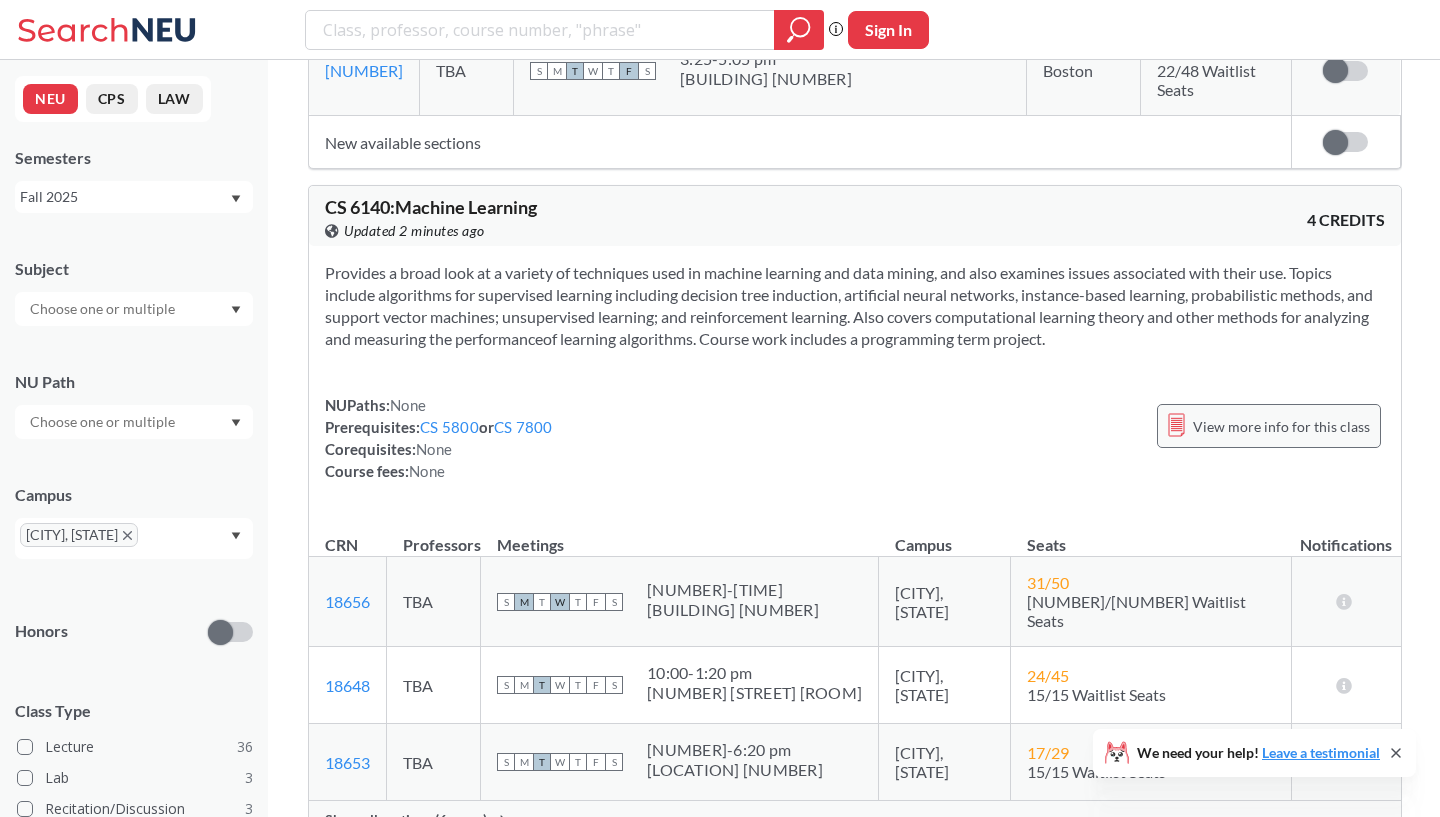 click on "View more info for this class" at bounding box center [1281, 426] 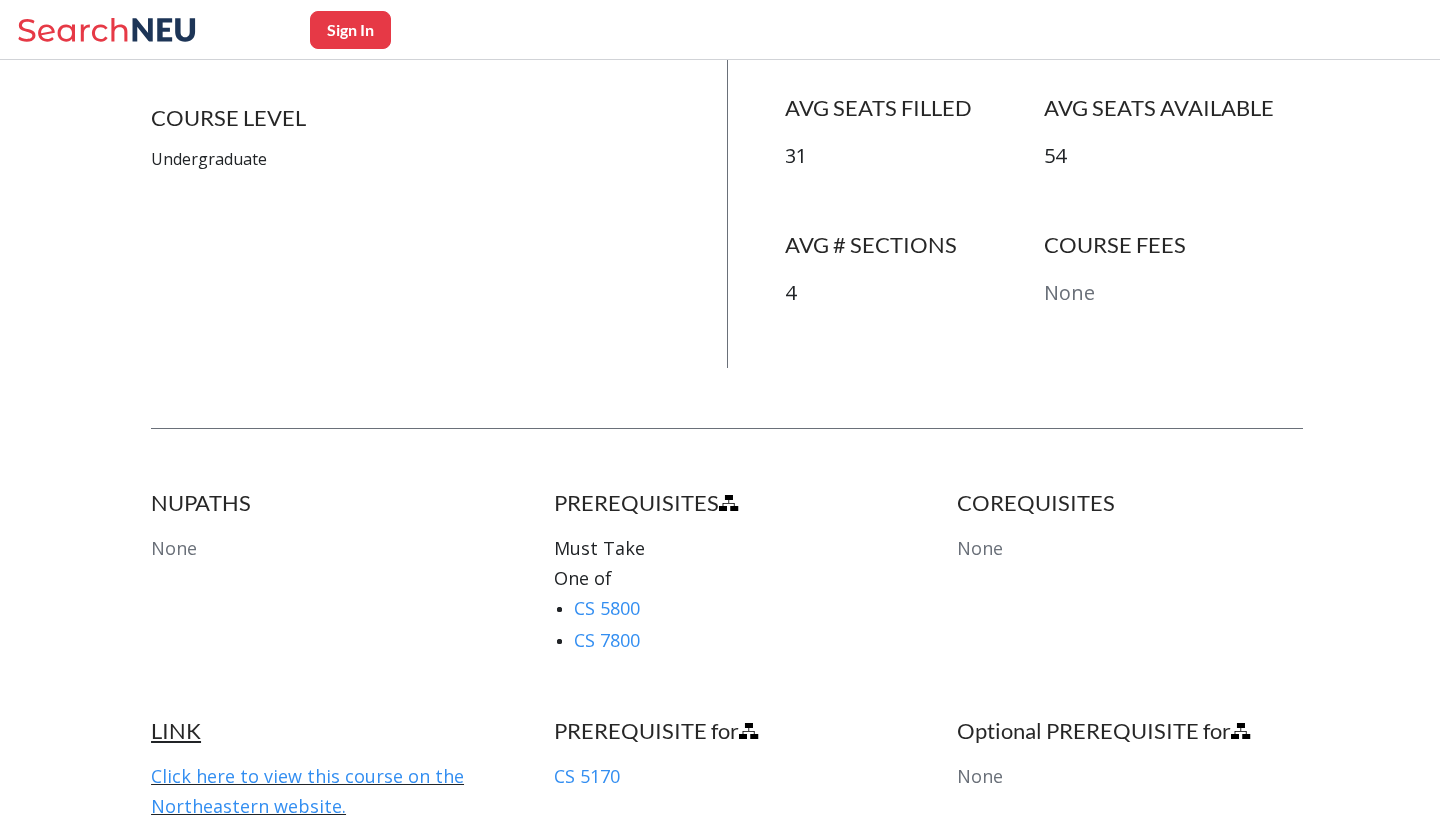 scroll, scrollTop: 865, scrollLeft: 0, axis: vertical 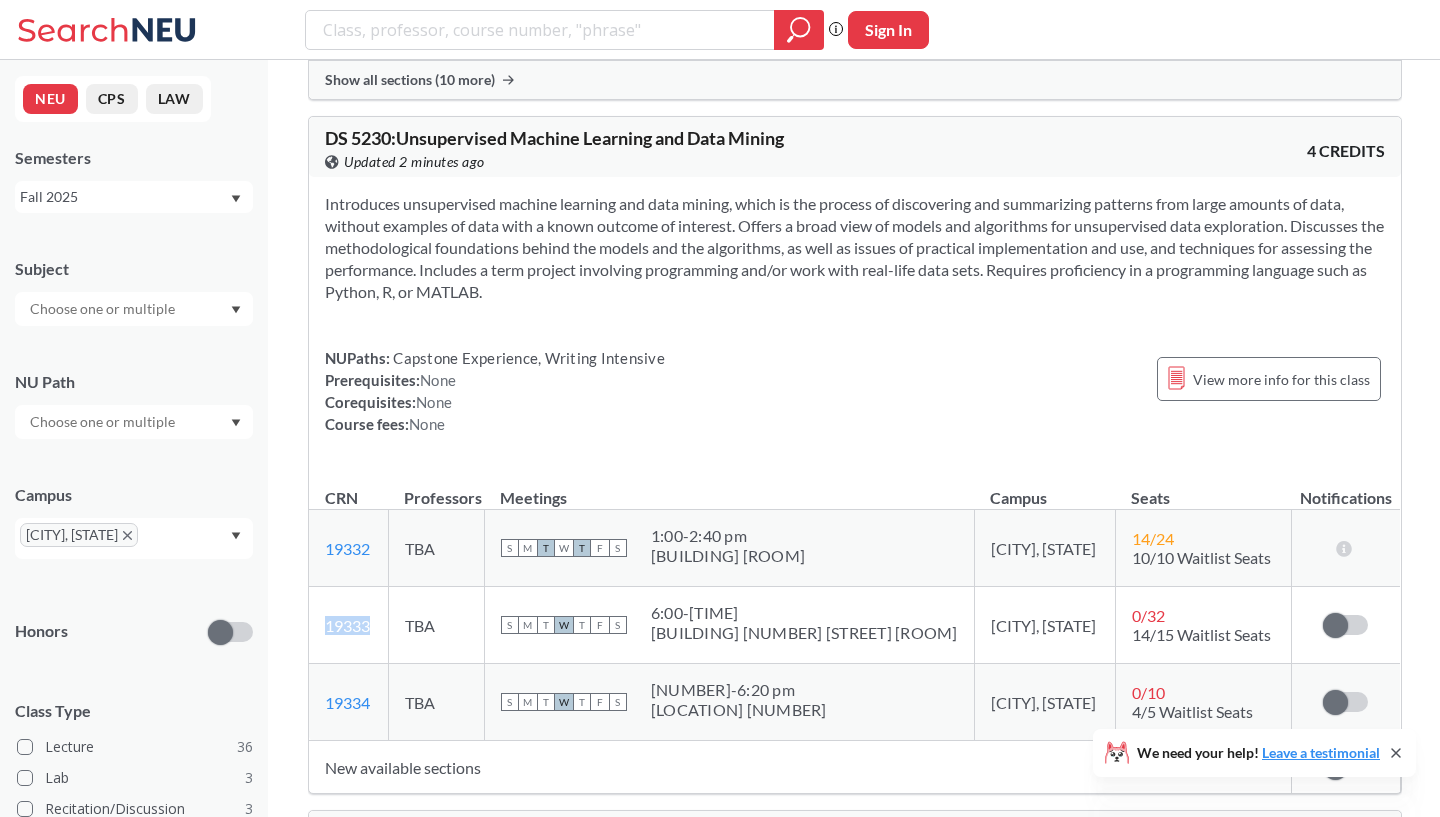 drag, startPoint x: 378, startPoint y: 554, endPoint x: 325, endPoint y: 561, distance: 53.460266 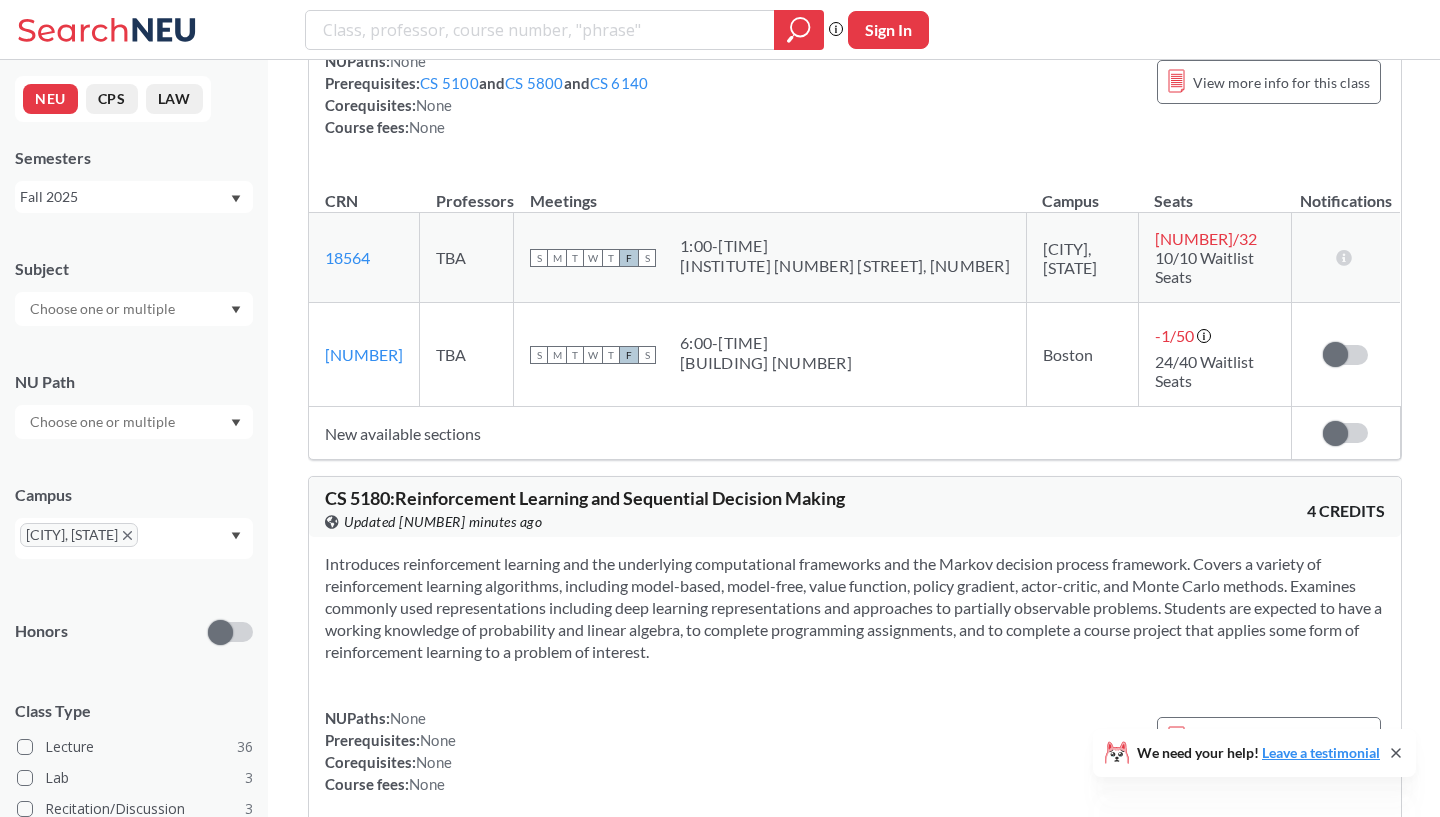 scroll, scrollTop: 12434, scrollLeft: 0, axis: vertical 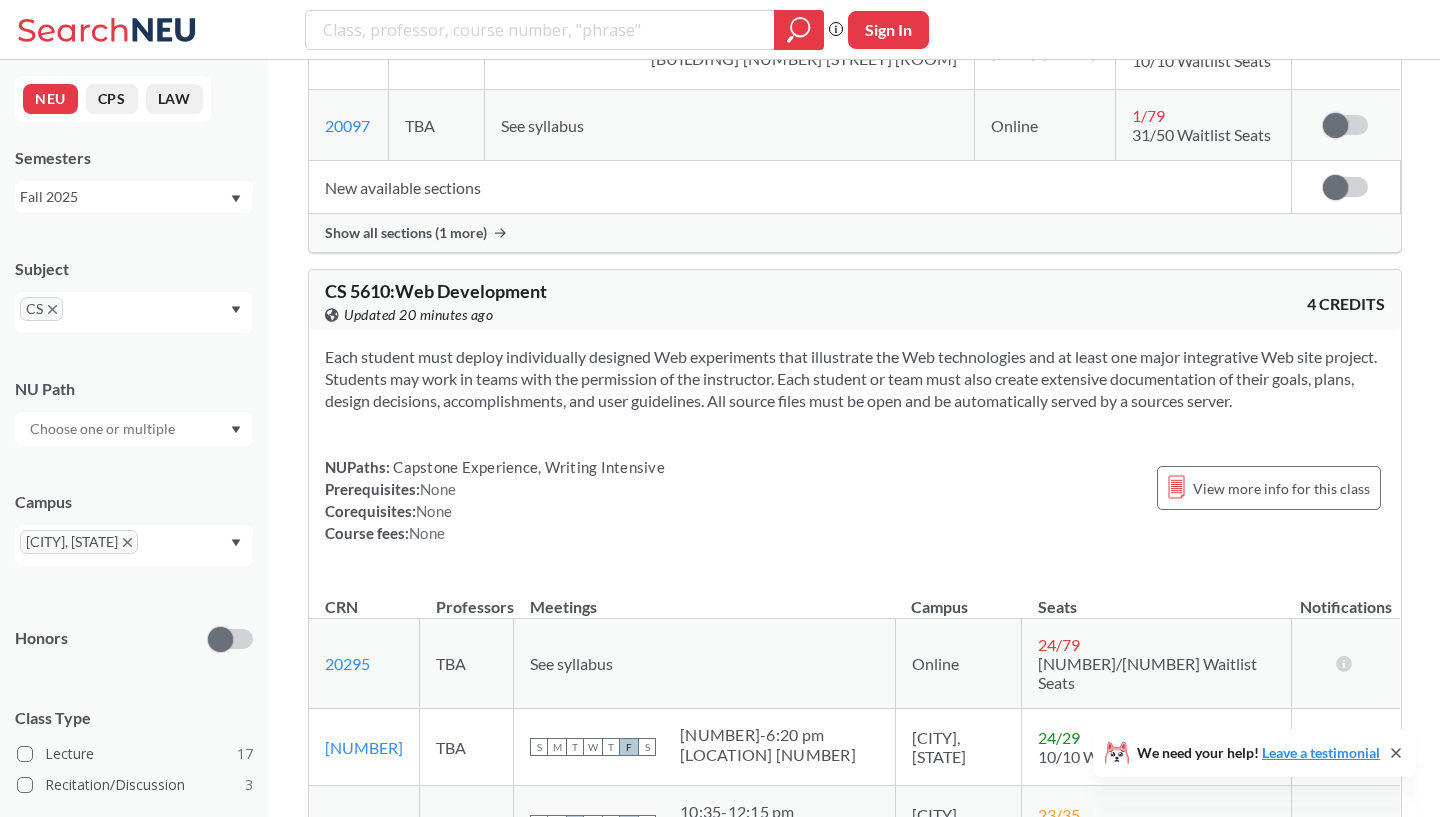 click 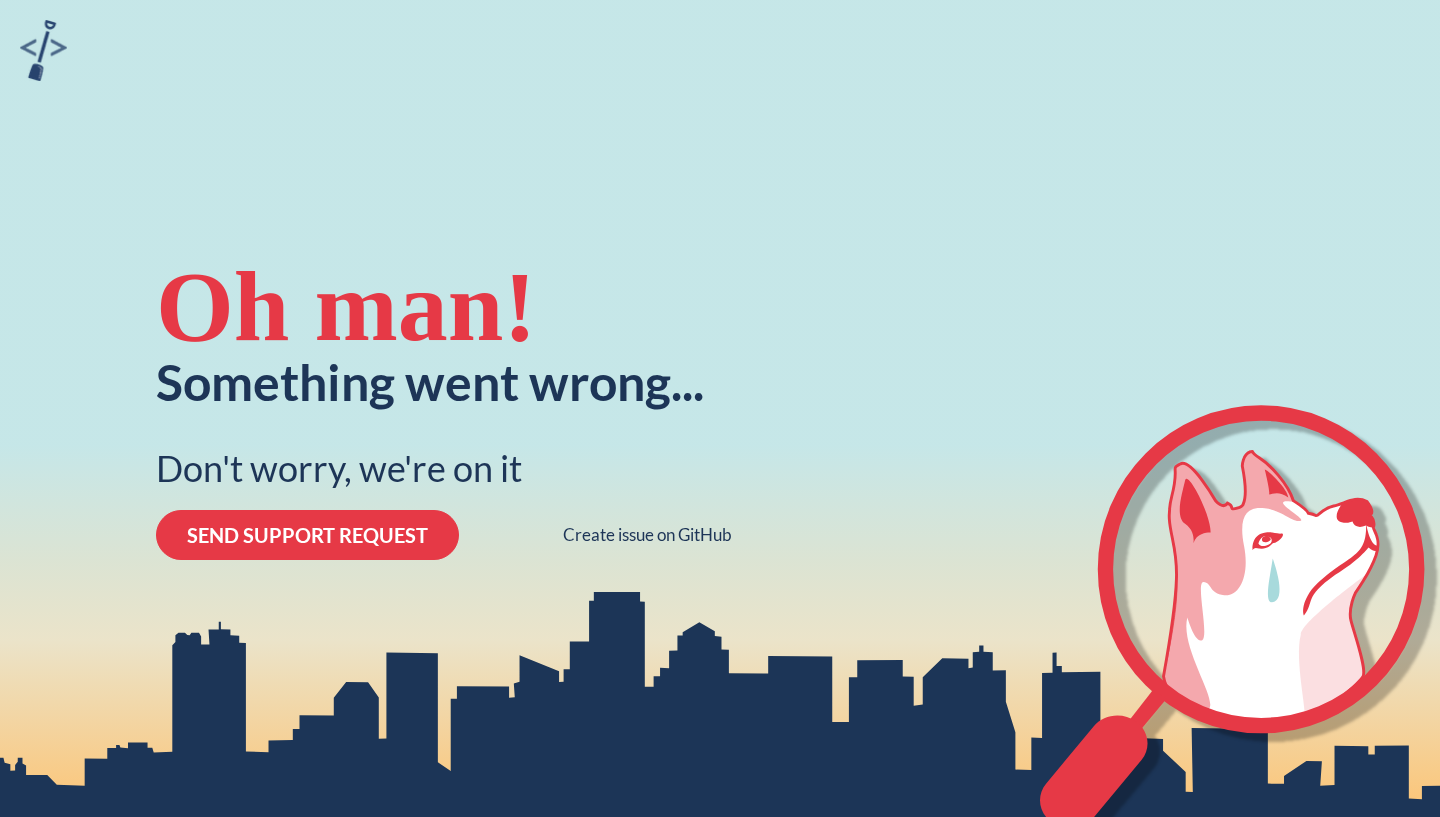 scroll, scrollTop: 0, scrollLeft: 0, axis: both 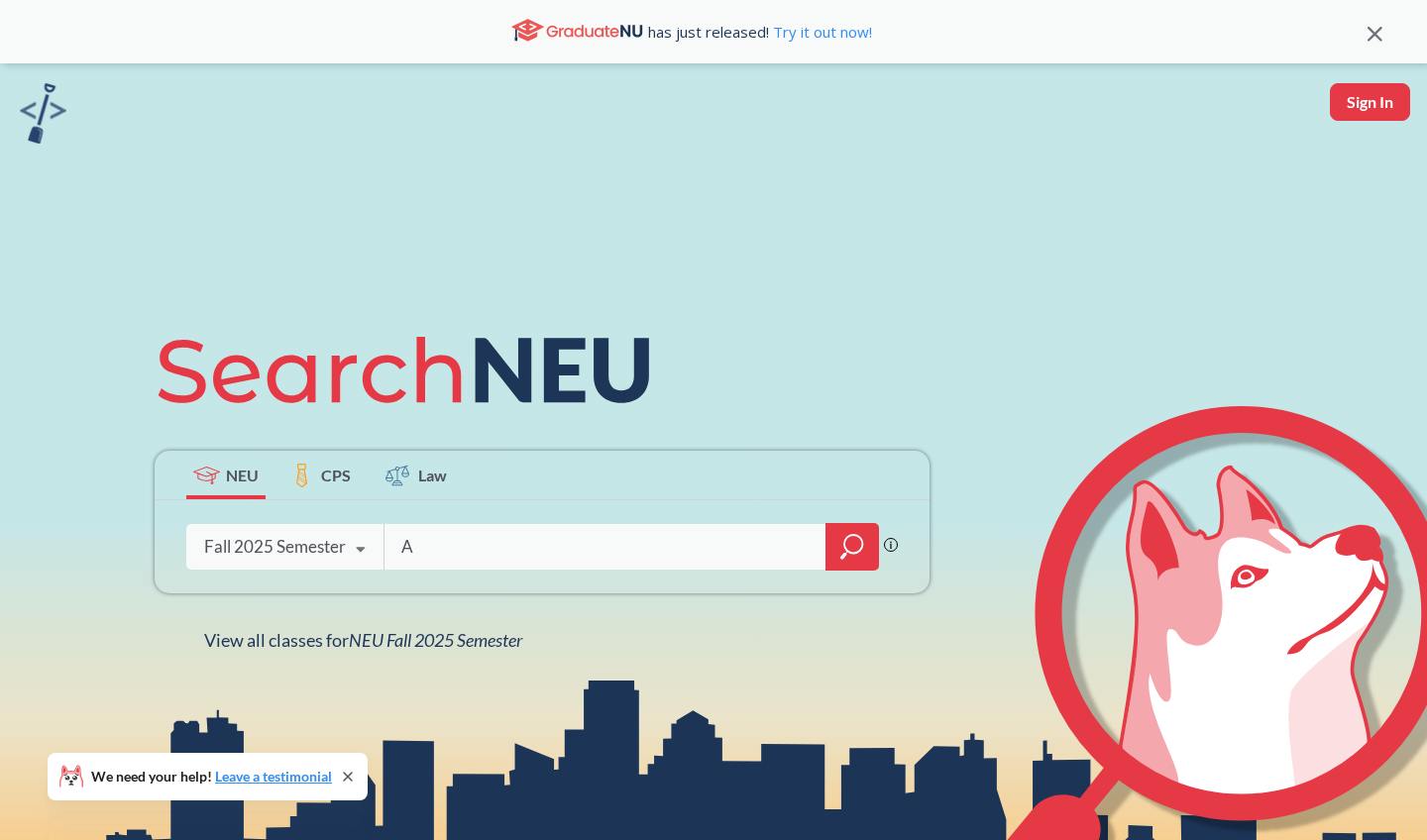 type on "AI" 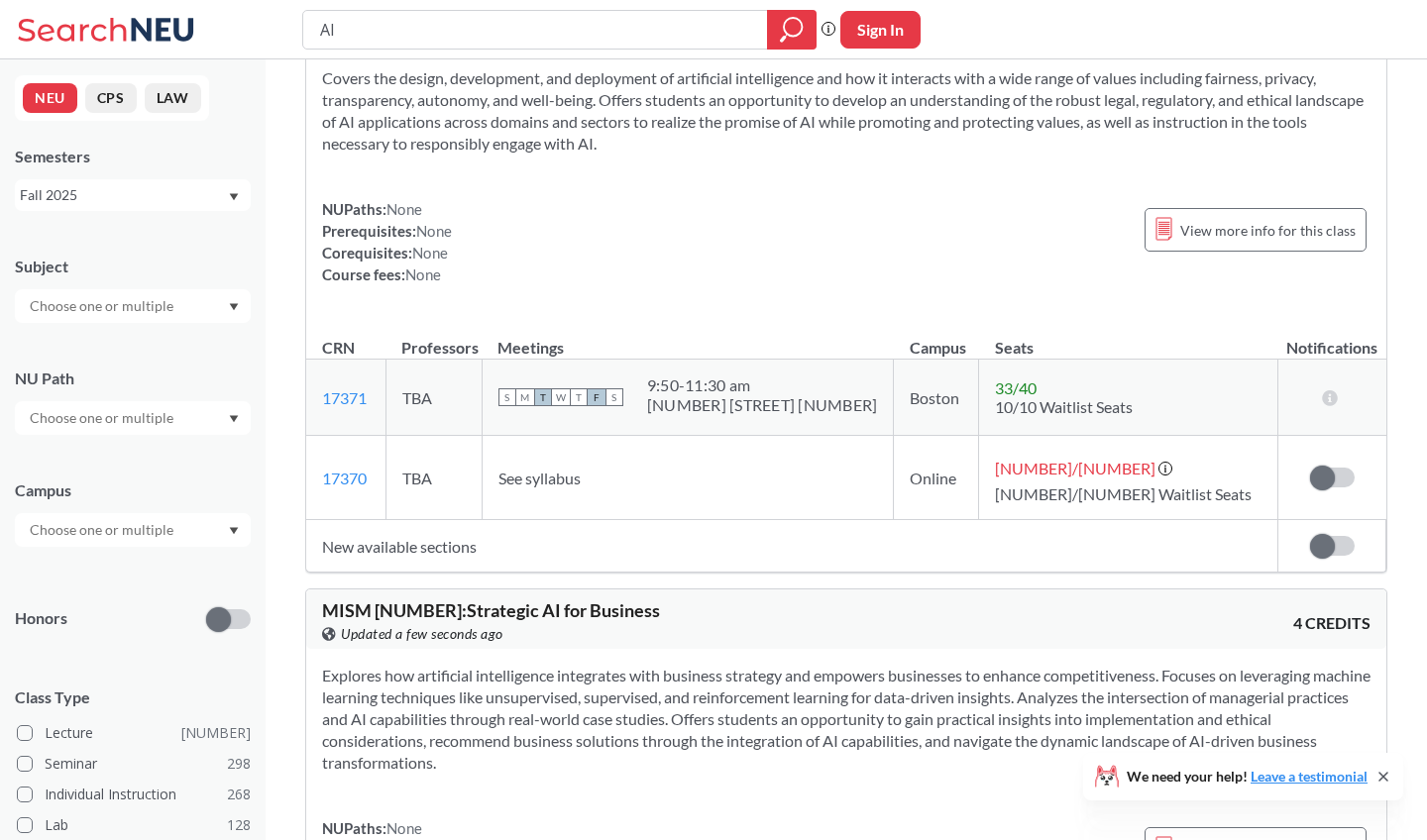 scroll, scrollTop: 0, scrollLeft: 0, axis: both 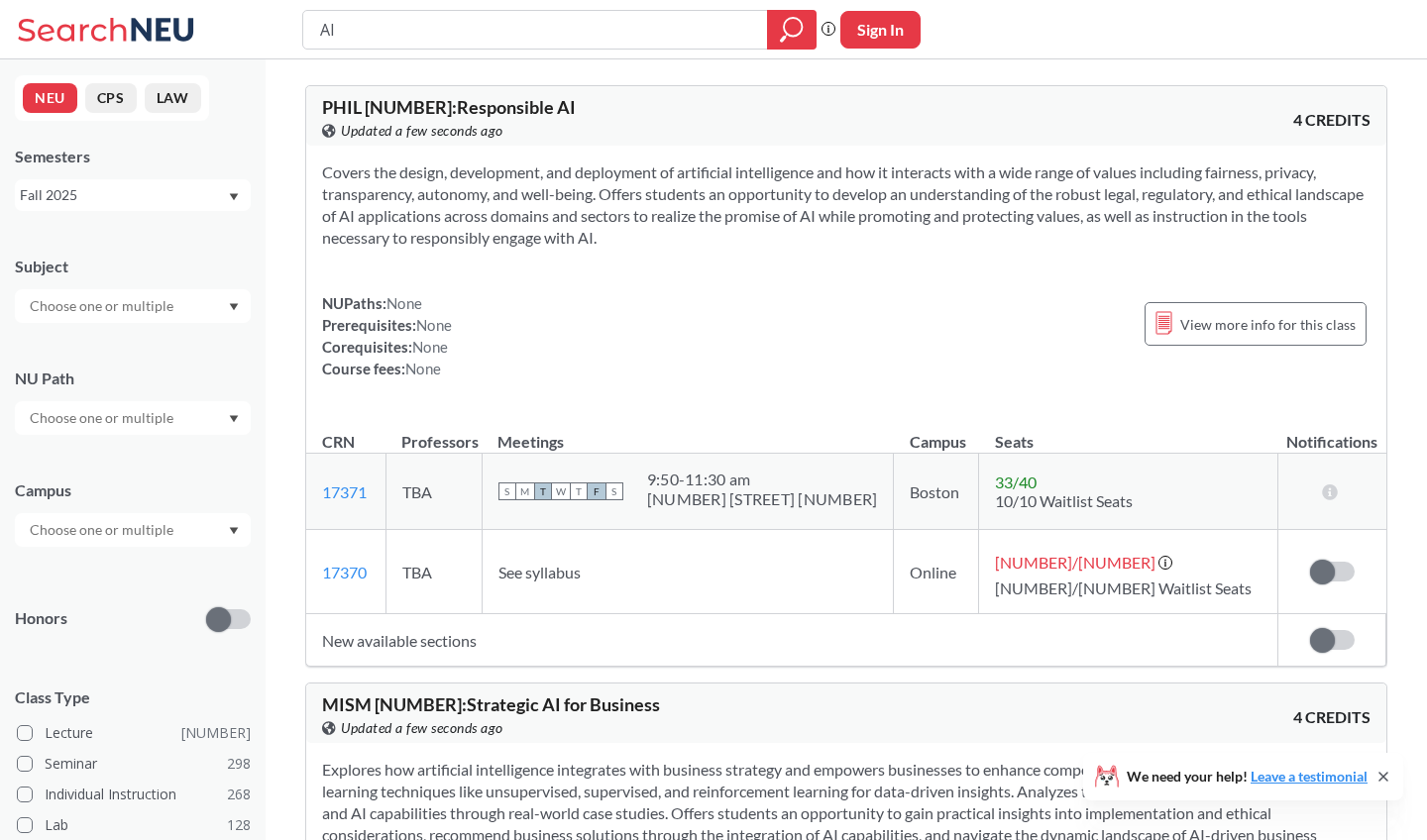 click at bounding box center (103, 530) 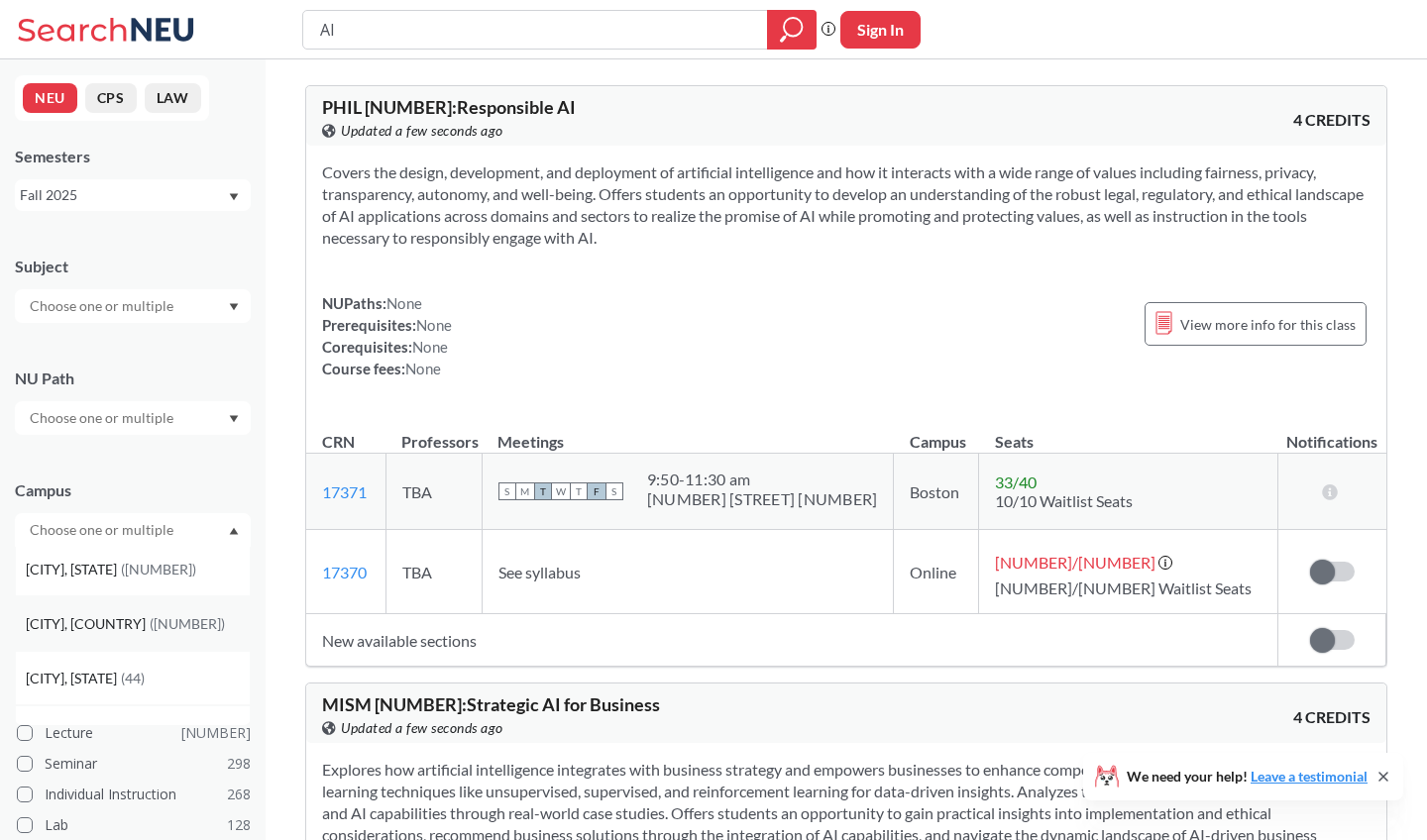 scroll, scrollTop: 251, scrollLeft: 0, axis: vertical 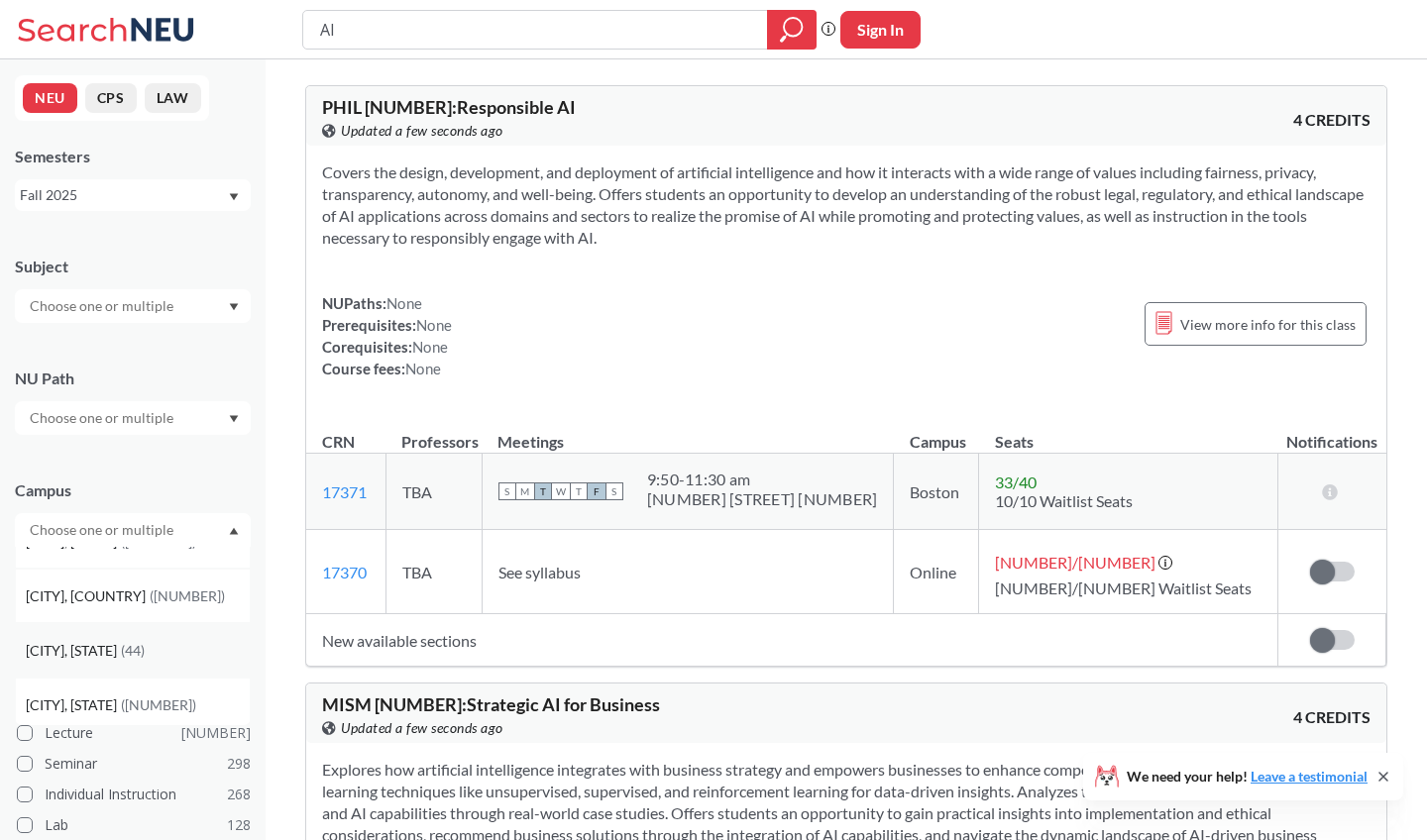click on "[CITY], [STATE]" at bounding box center [73, 651] 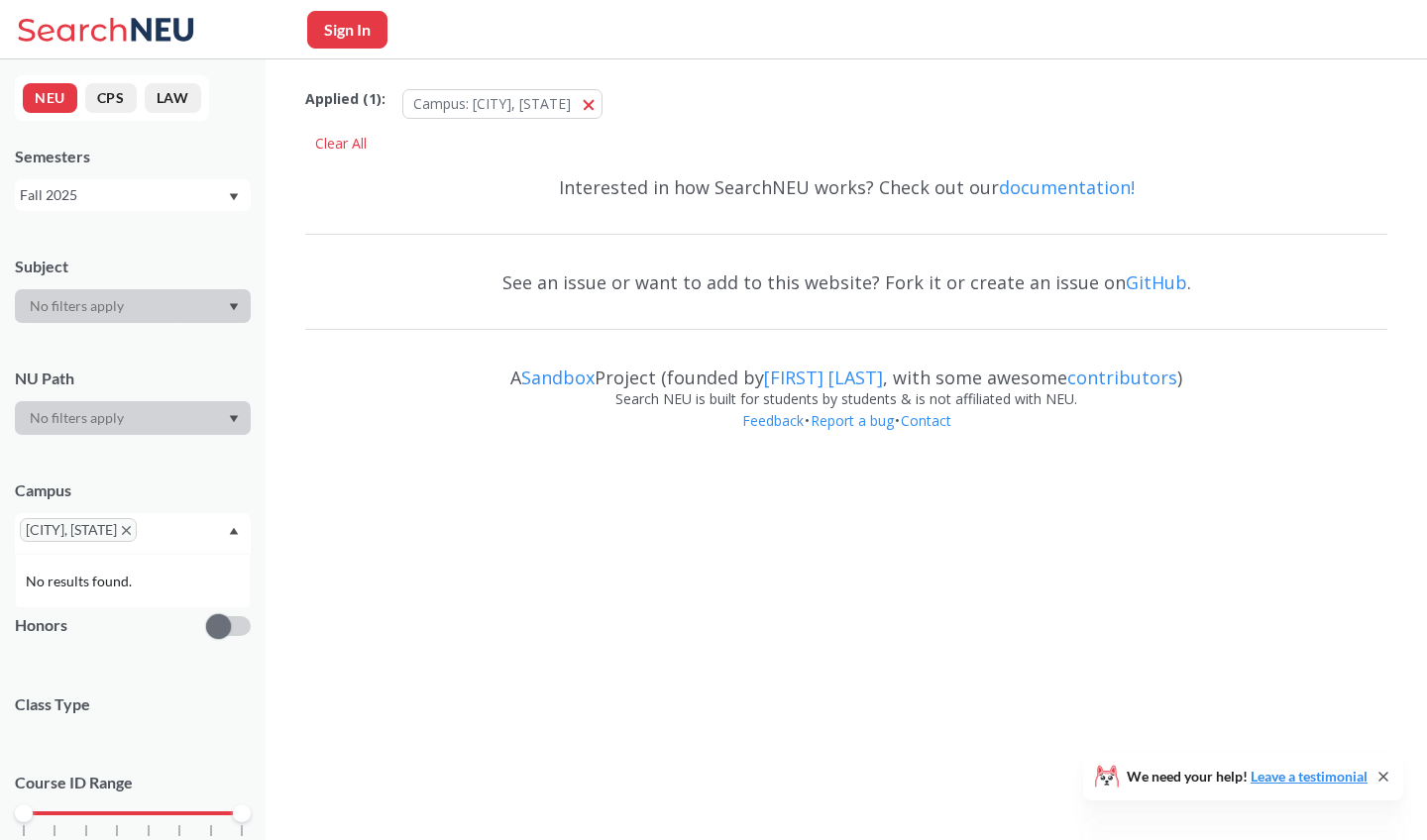 scroll, scrollTop: 0, scrollLeft: 0, axis: both 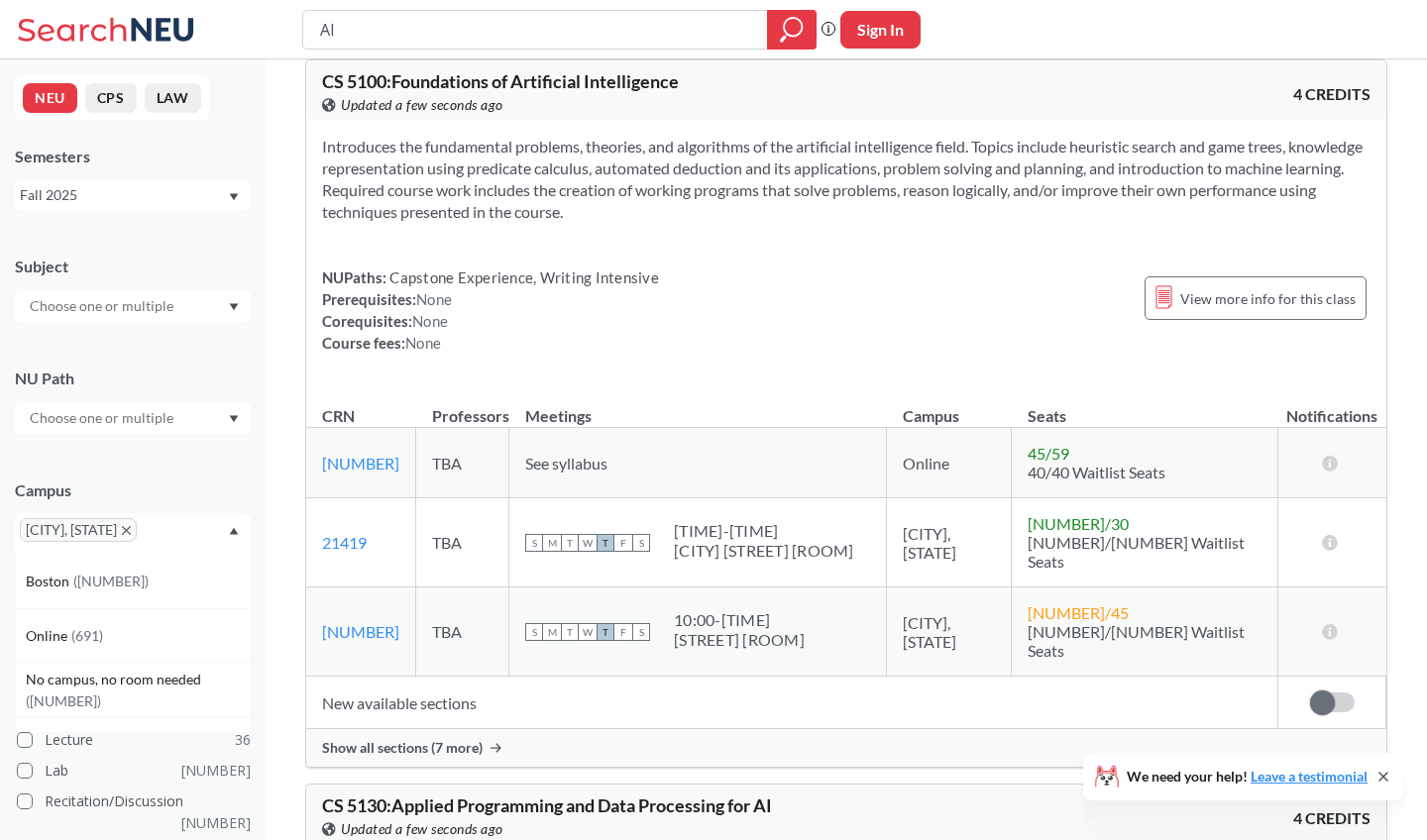 click on "Show all sections ([NUMBER] more)" at bounding box center (402, 748) 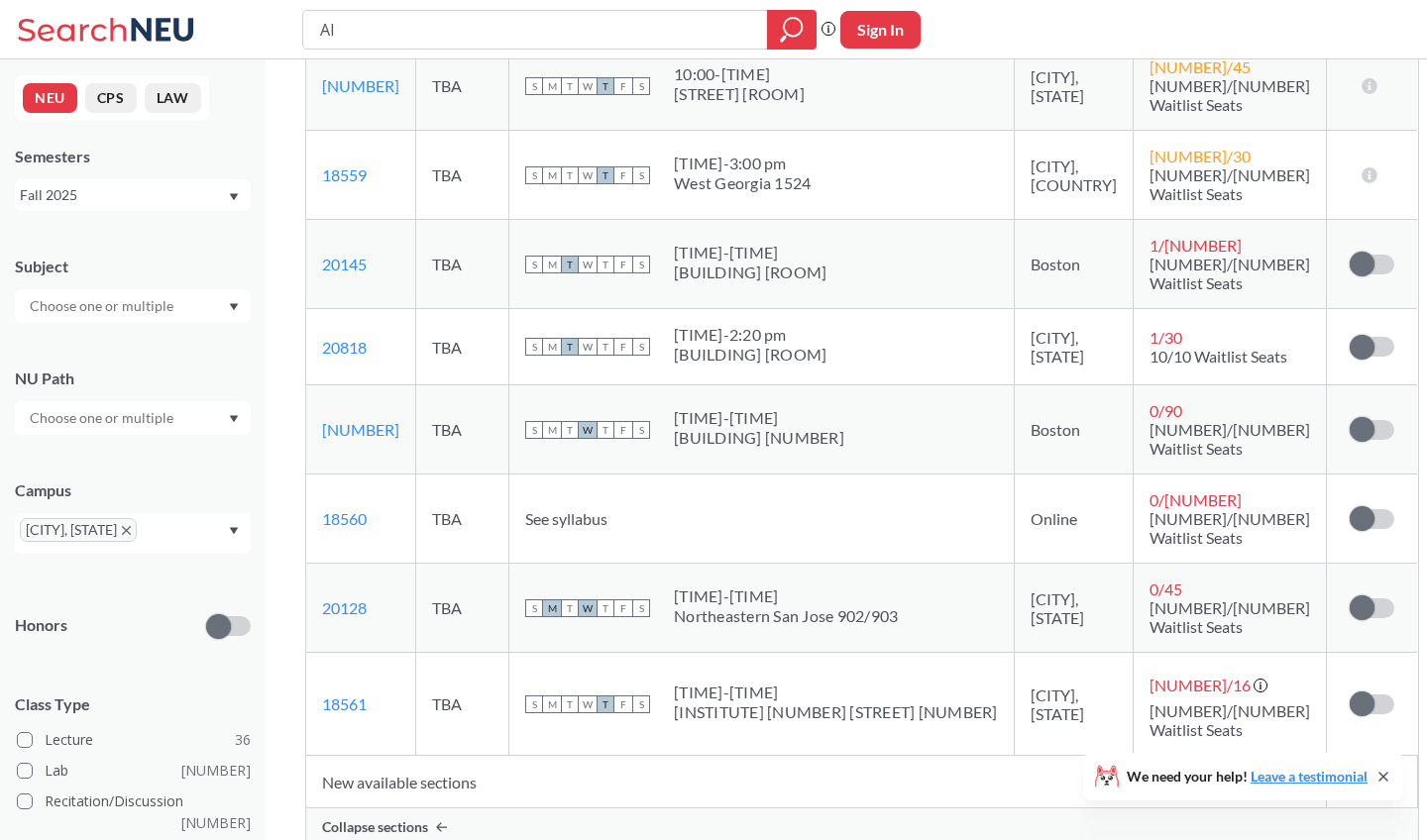 scroll, scrollTop: 723, scrollLeft: 0, axis: vertical 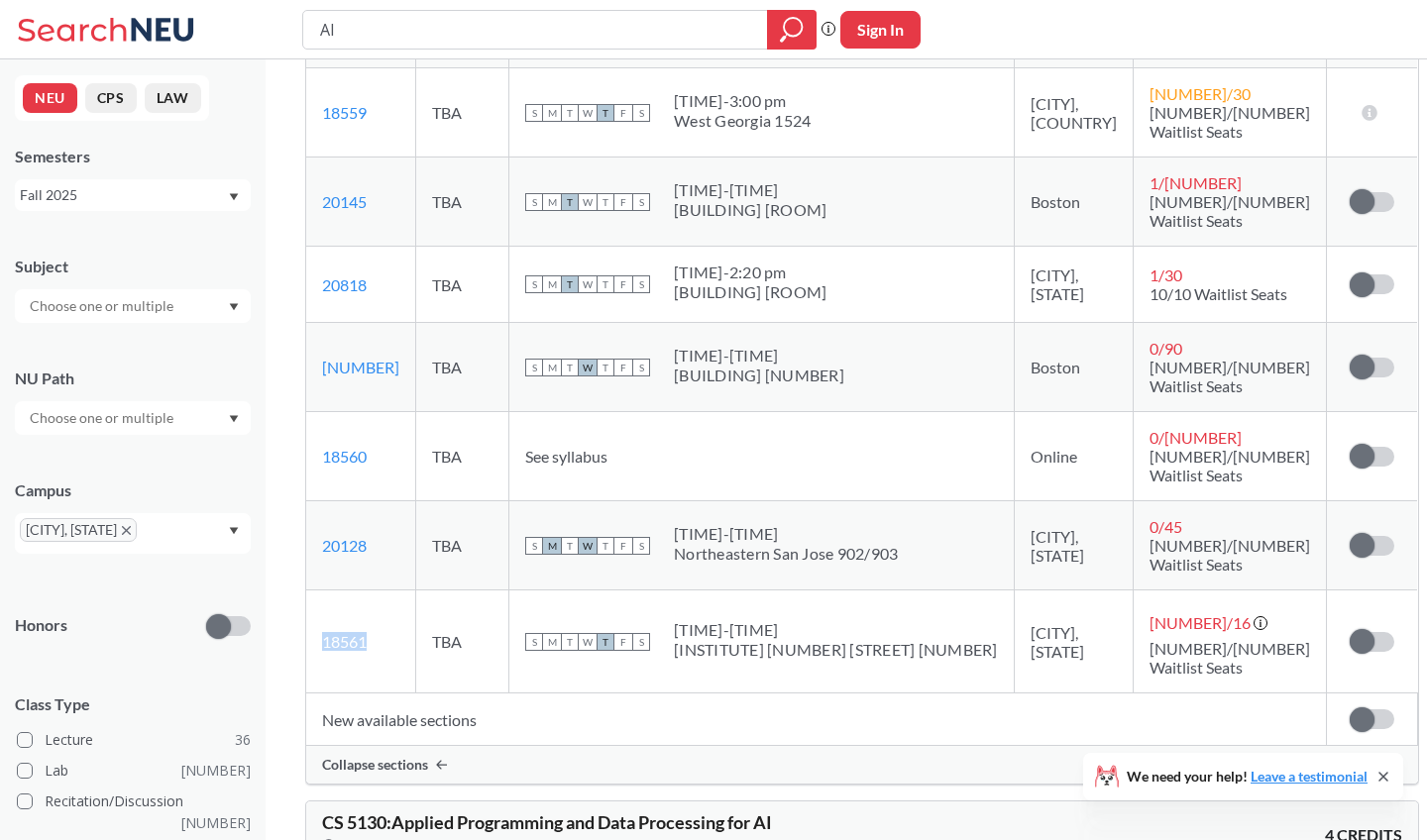 drag, startPoint x: 374, startPoint y: 533, endPoint x: 322, endPoint y: 533, distance: 52 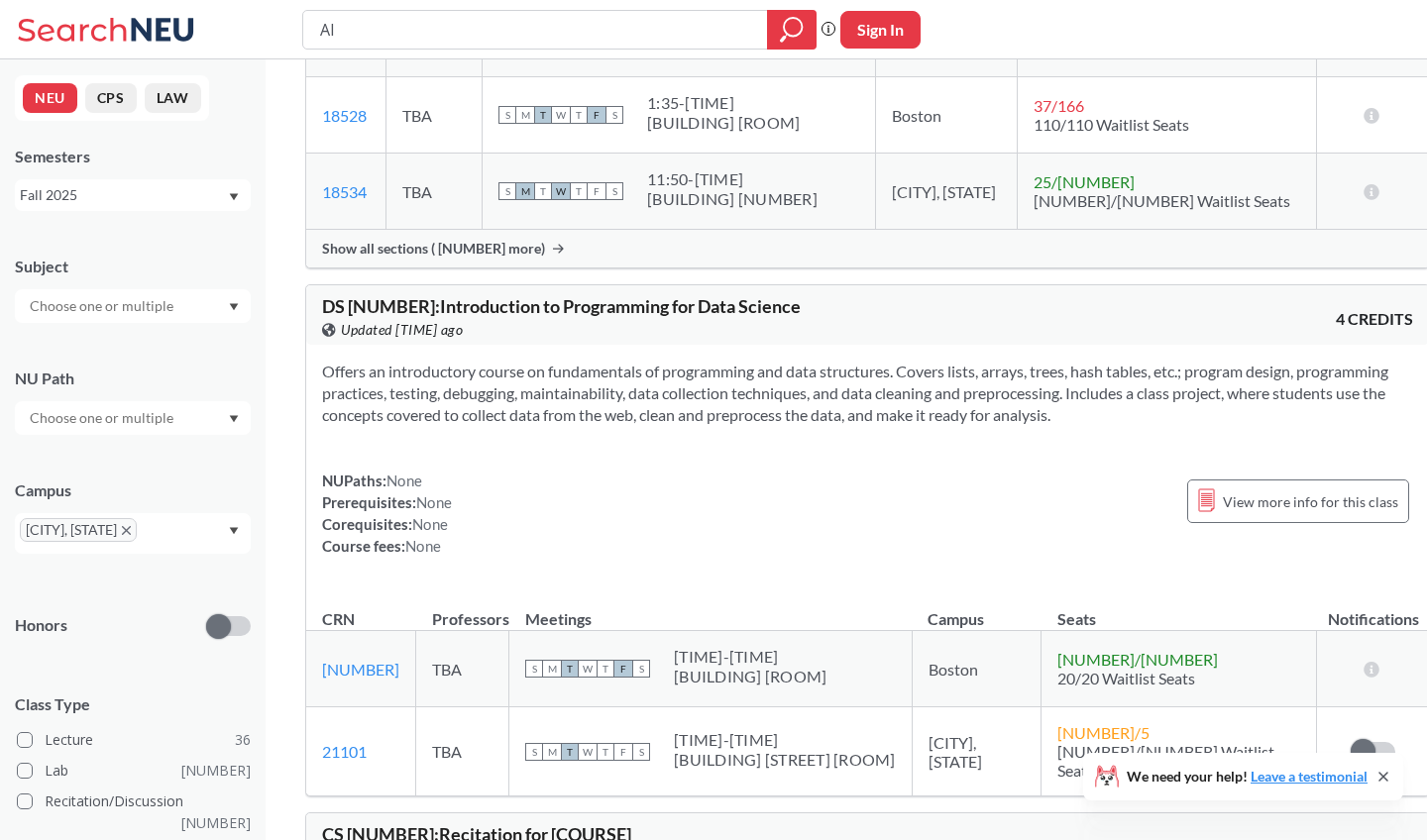 scroll, scrollTop: 7338, scrollLeft: 0, axis: vertical 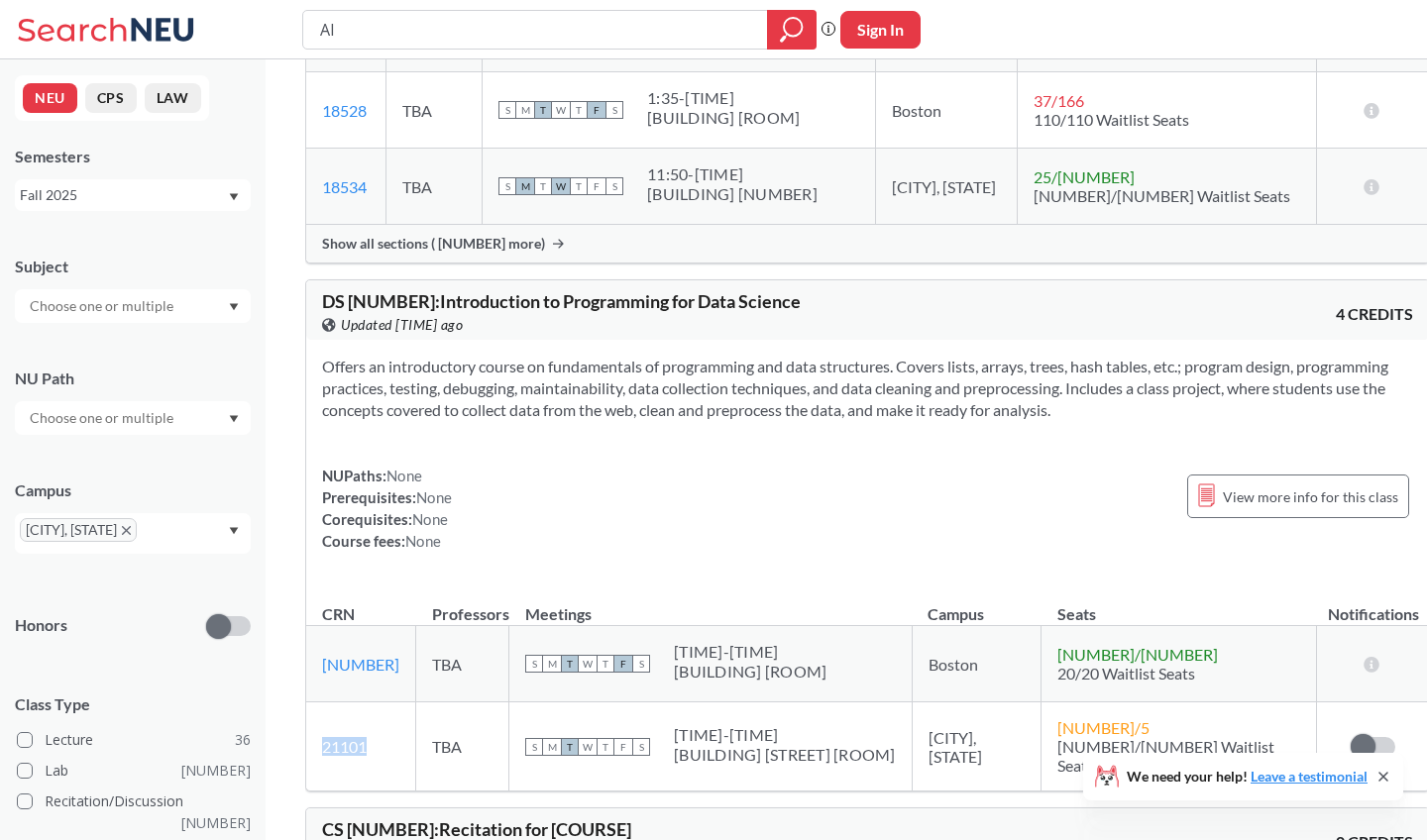 drag, startPoint x: 378, startPoint y: 560, endPoint x: 325, endPoint y: 560, distance: 53 